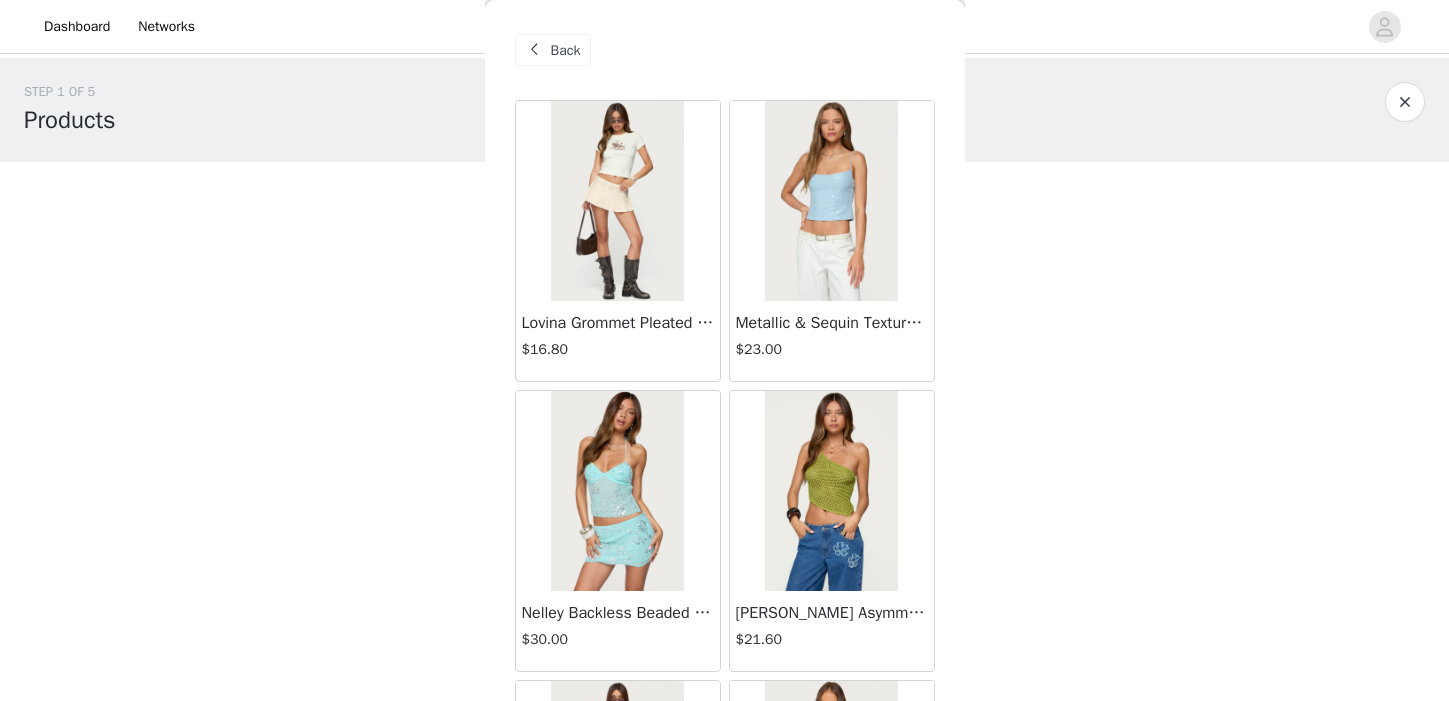 scroll, scrollTop: 0, scrollLeft: 0, axis: both 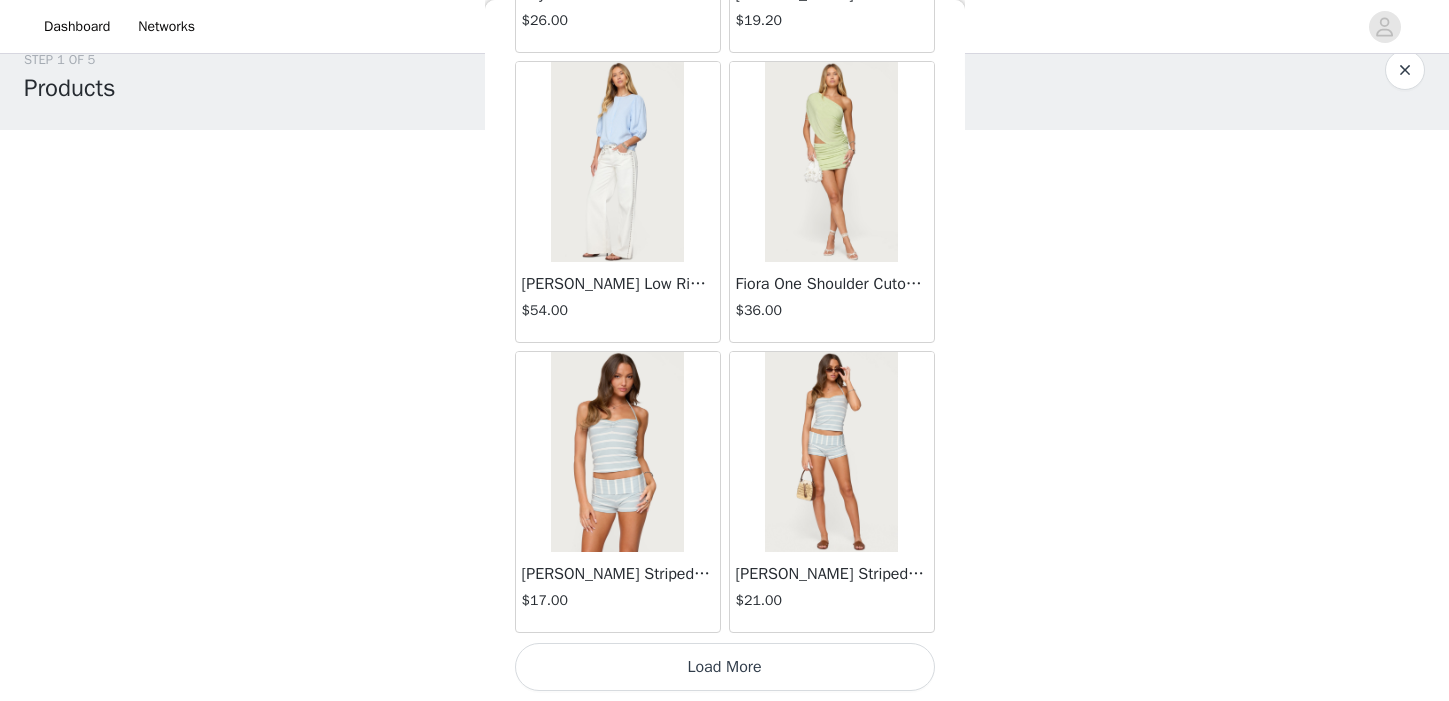 click on "Load More" at bounding box center (725, 667) 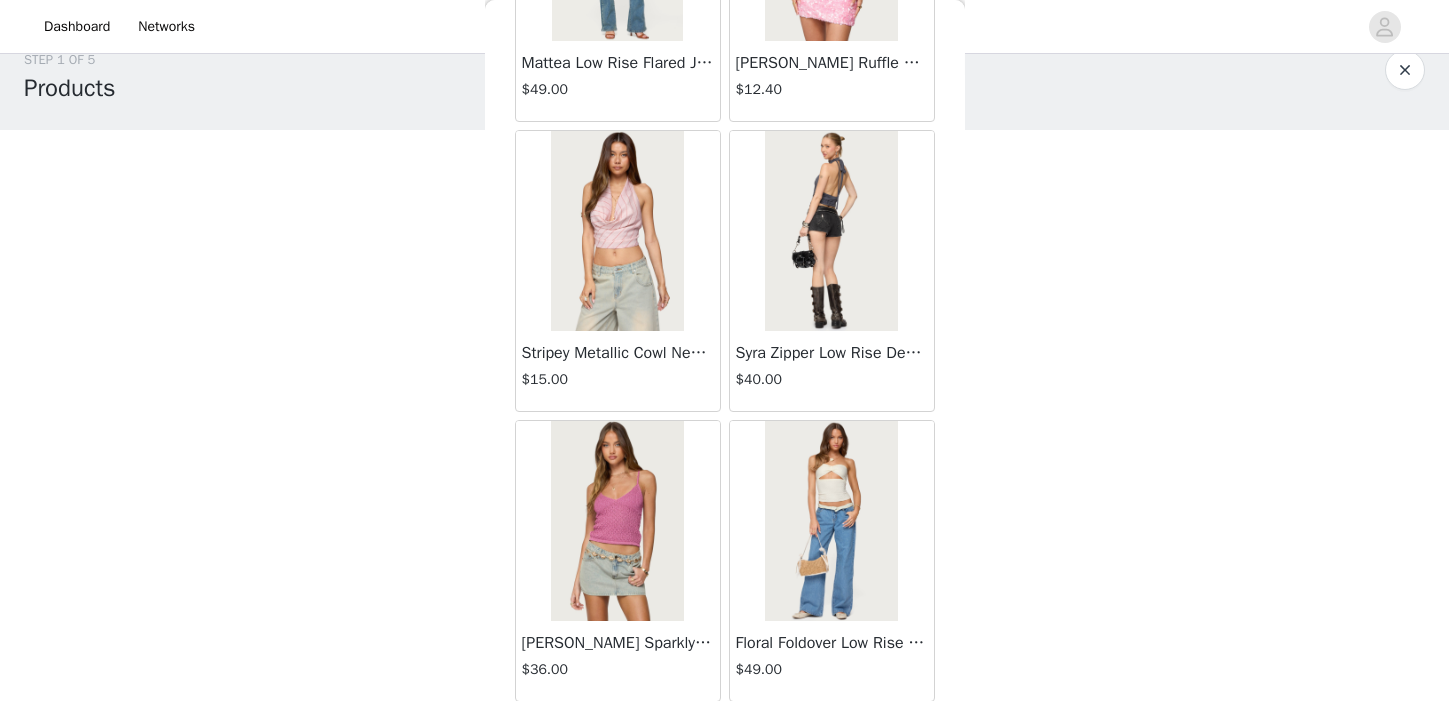 scroll, scrollTop: 8159, scrollLeft: 0, axis: vertical 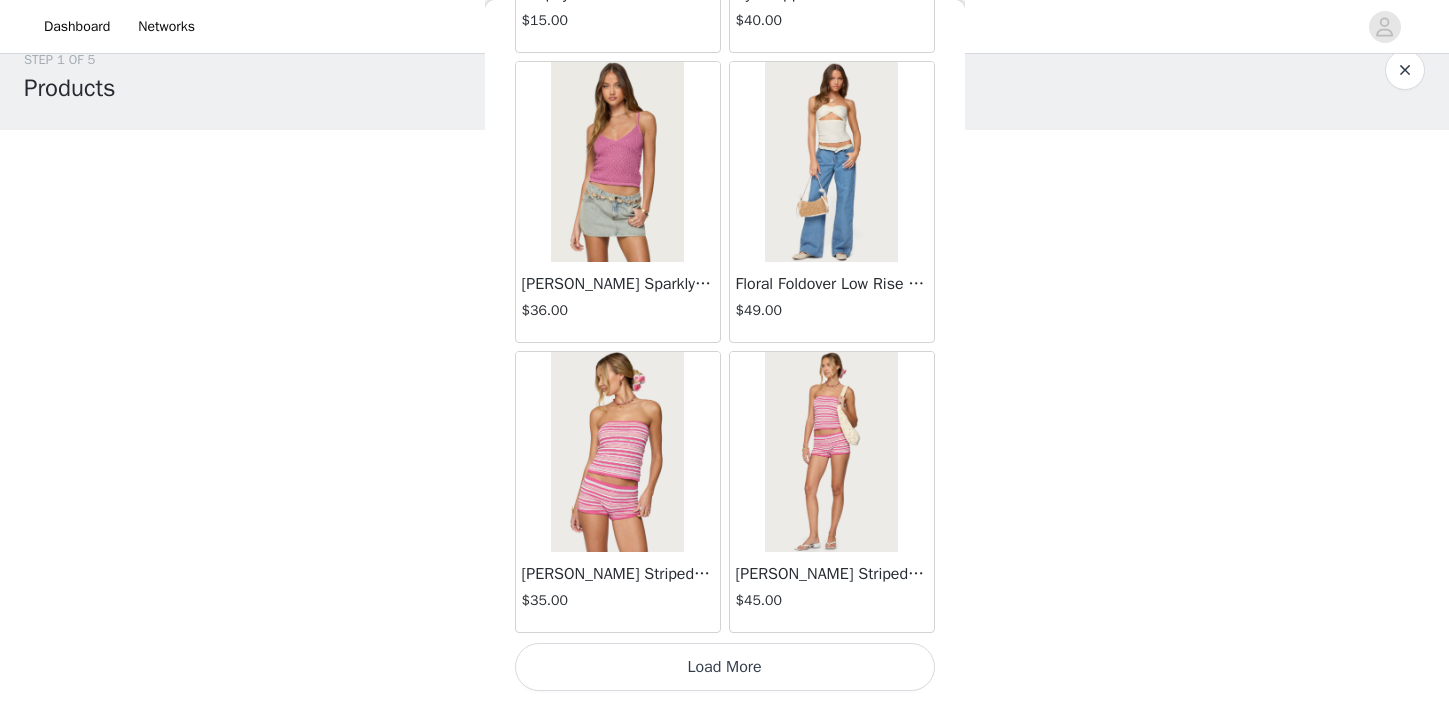 click on "Load More" at bounding box center [725, 667] 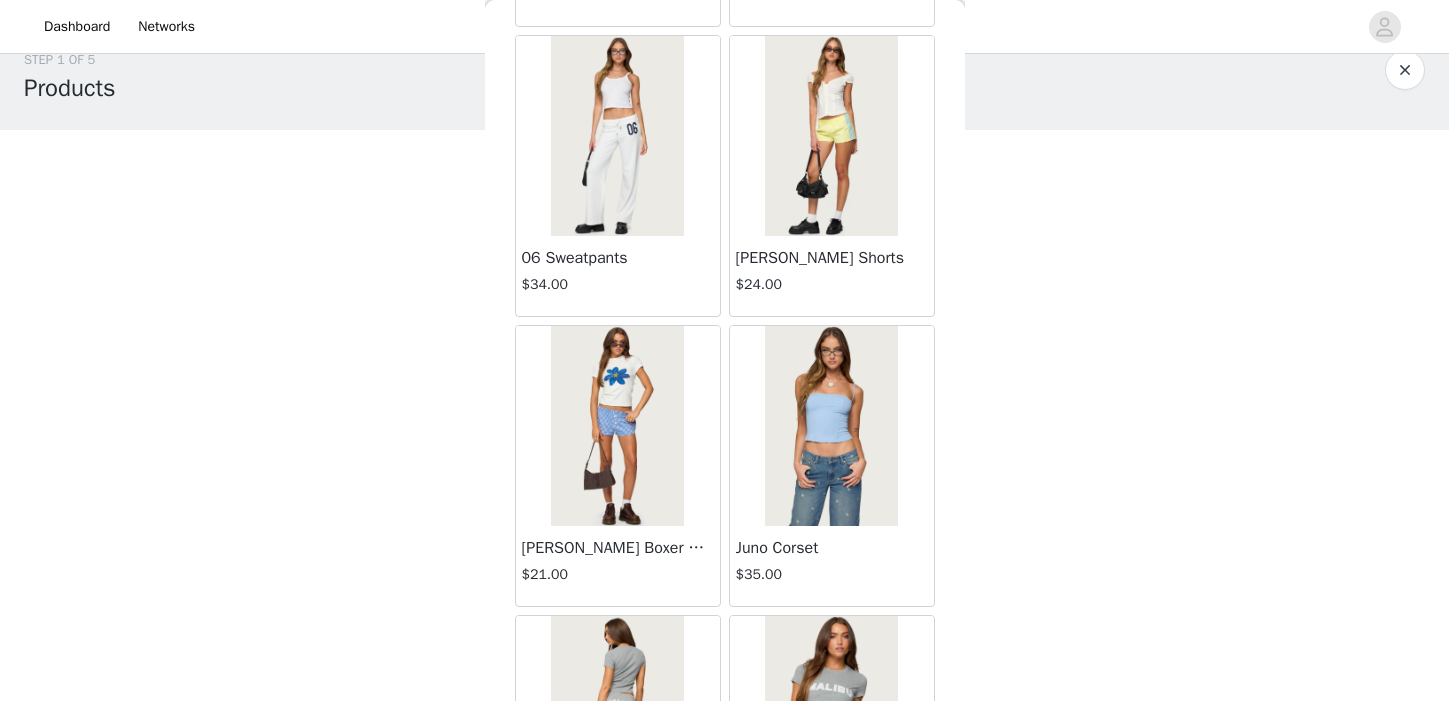 scroll, scrollTop: 10216, scrollLeft: 0, axis: vertical 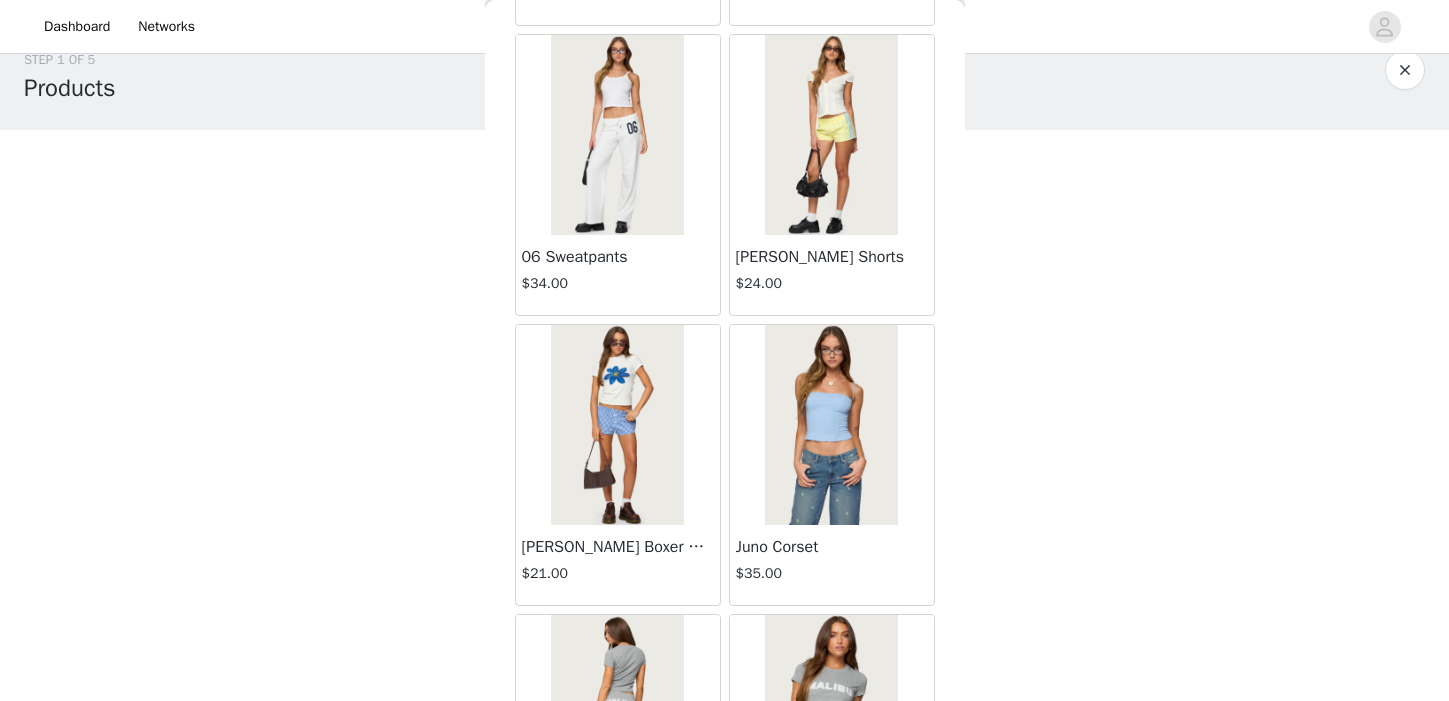 click at bounding box center (831, 135) 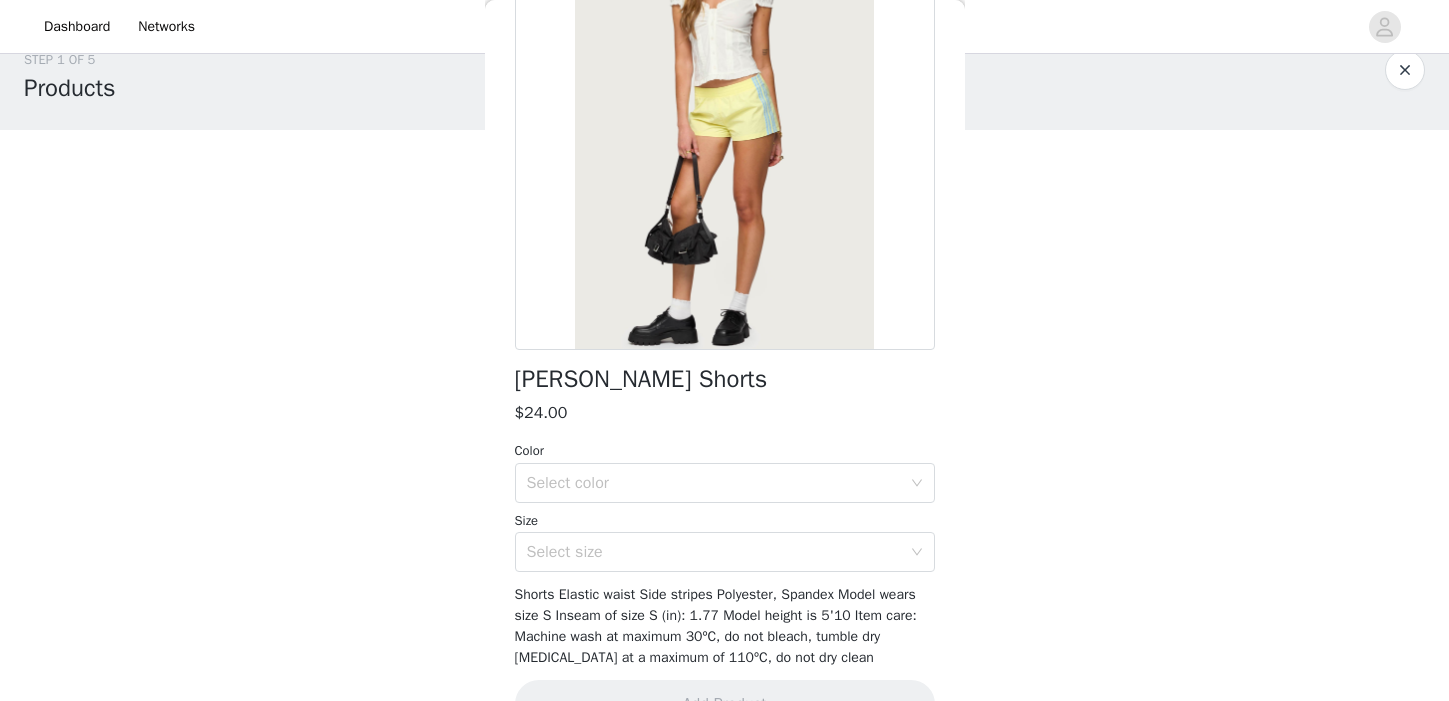 scroll, scrollTop: 208, scrollLeft: 0, axis: vertical 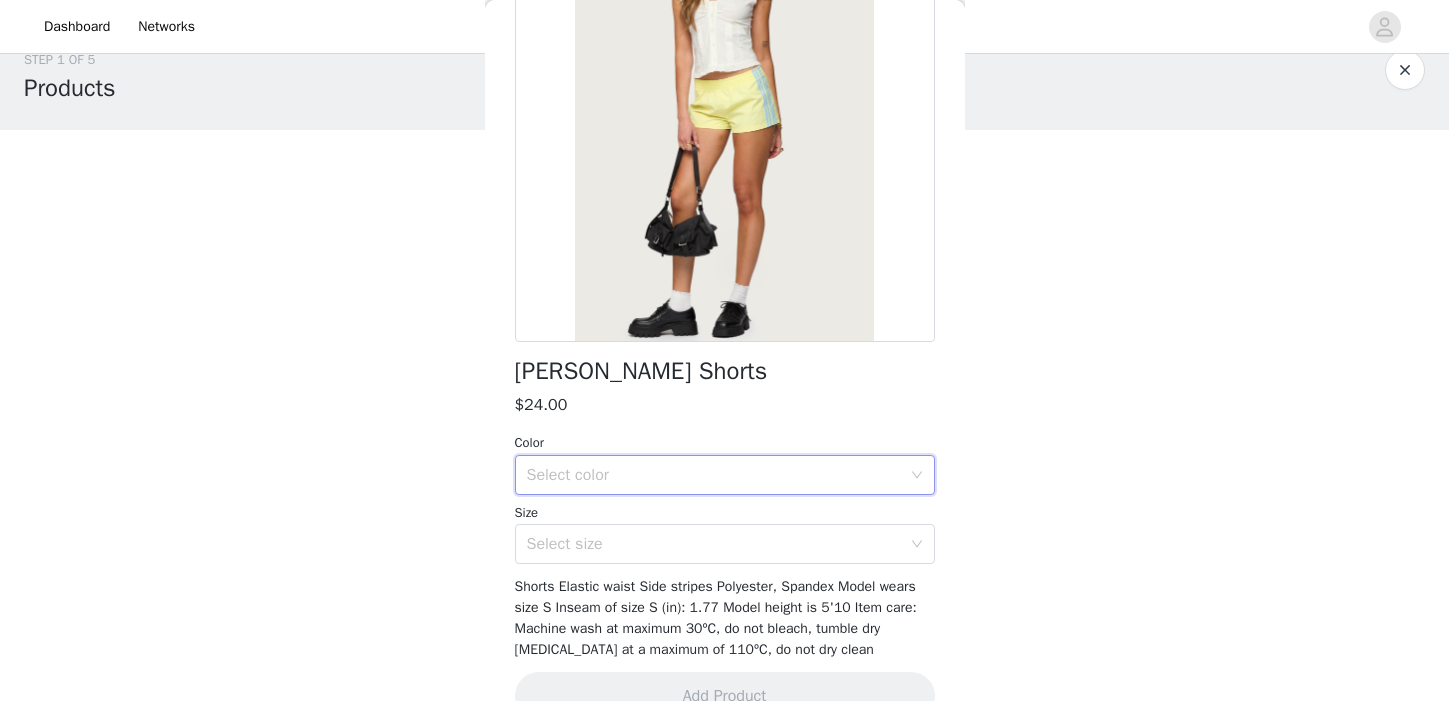 click on "Select color" at bounding box center [718, 475] 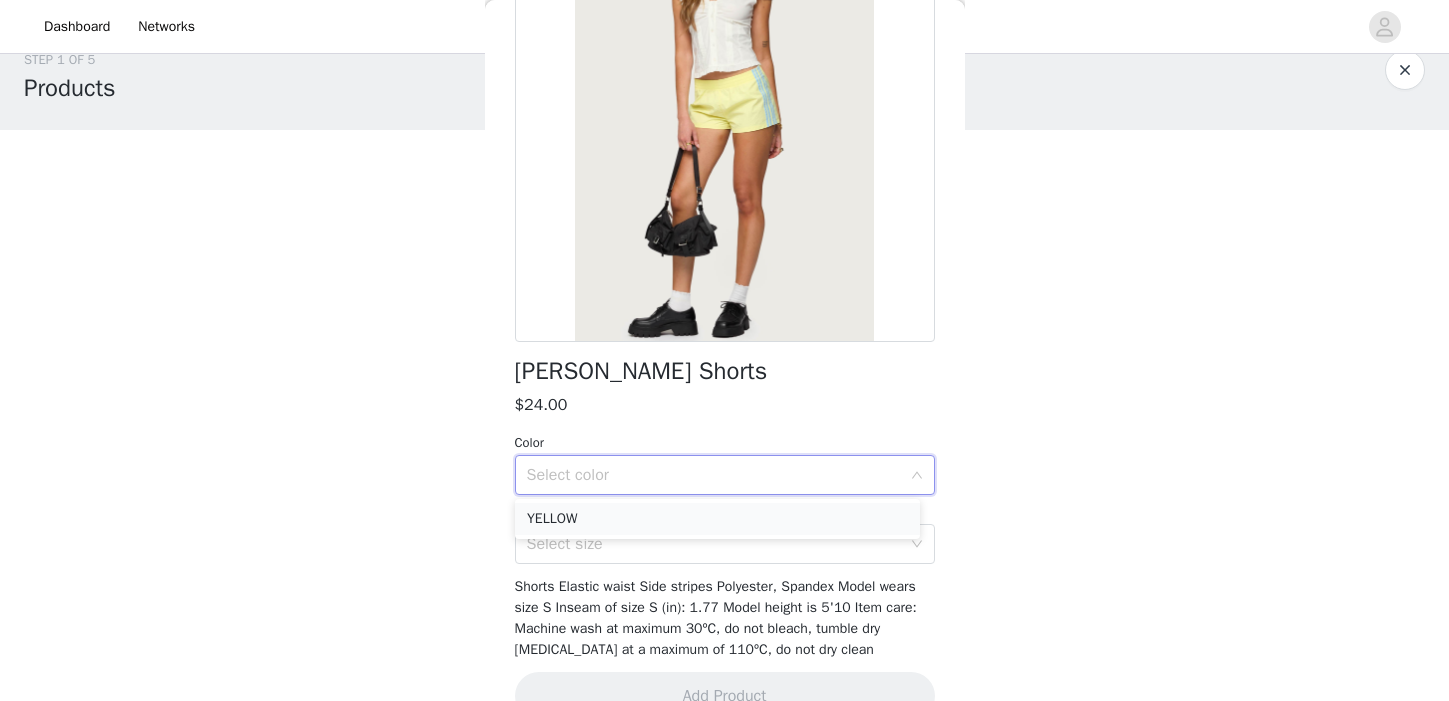 click on "YELLOW" at bounding box center [717, 519] 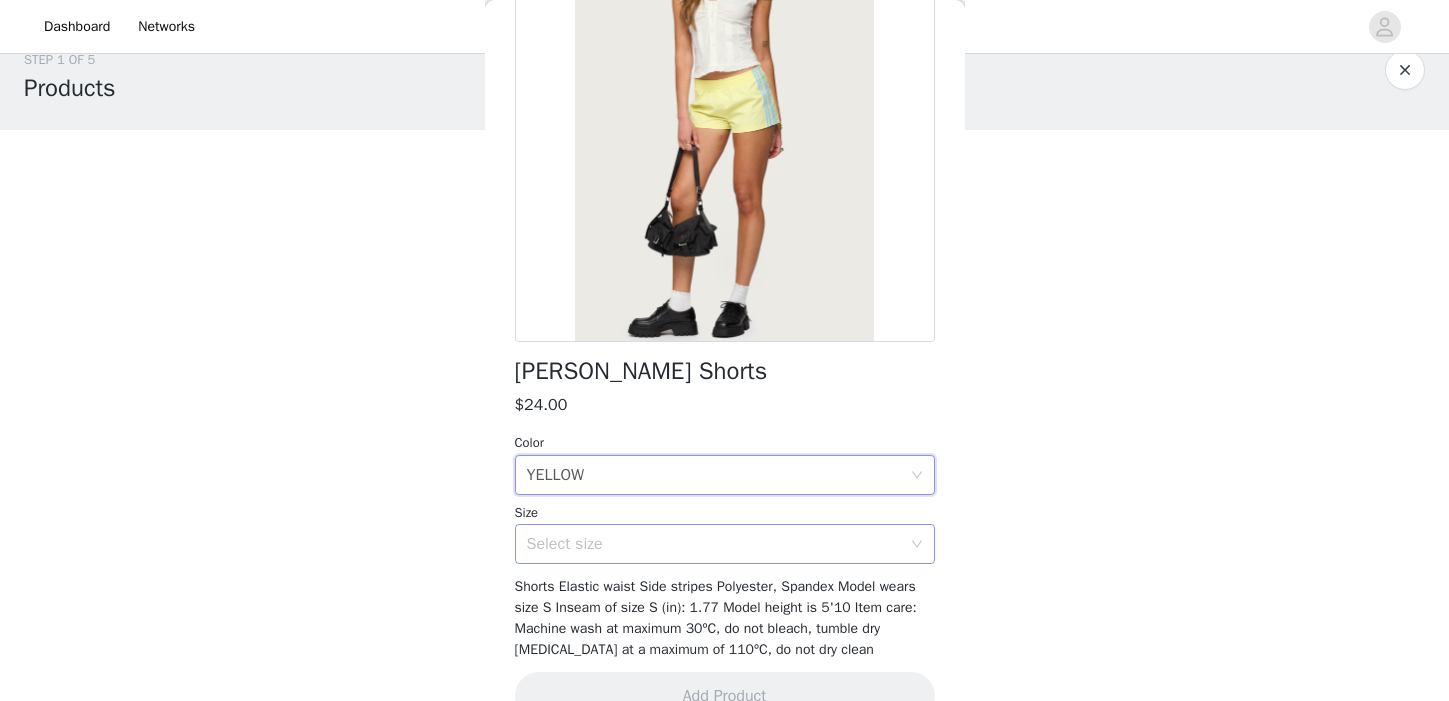 click on "Select size" at bounding box center [718, 544] 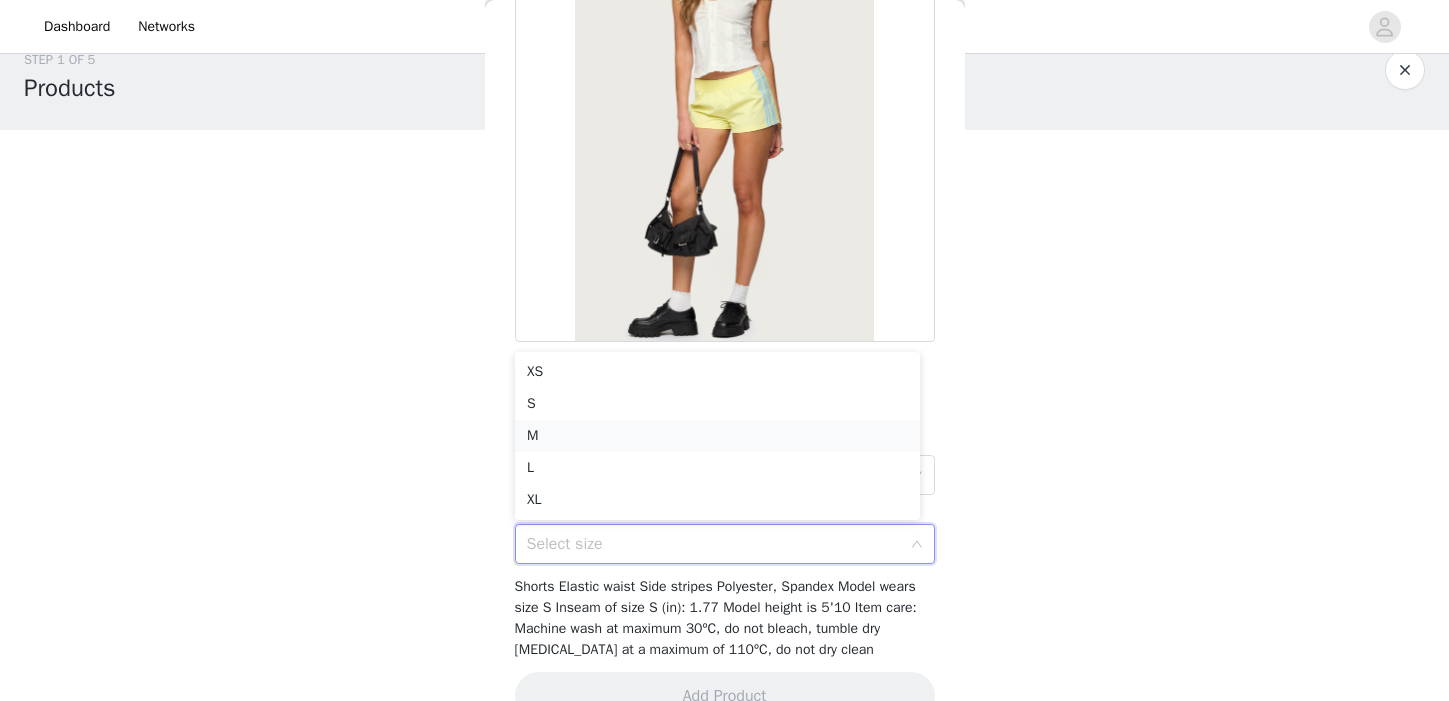 click on "M" at bounding box center [717, 436] 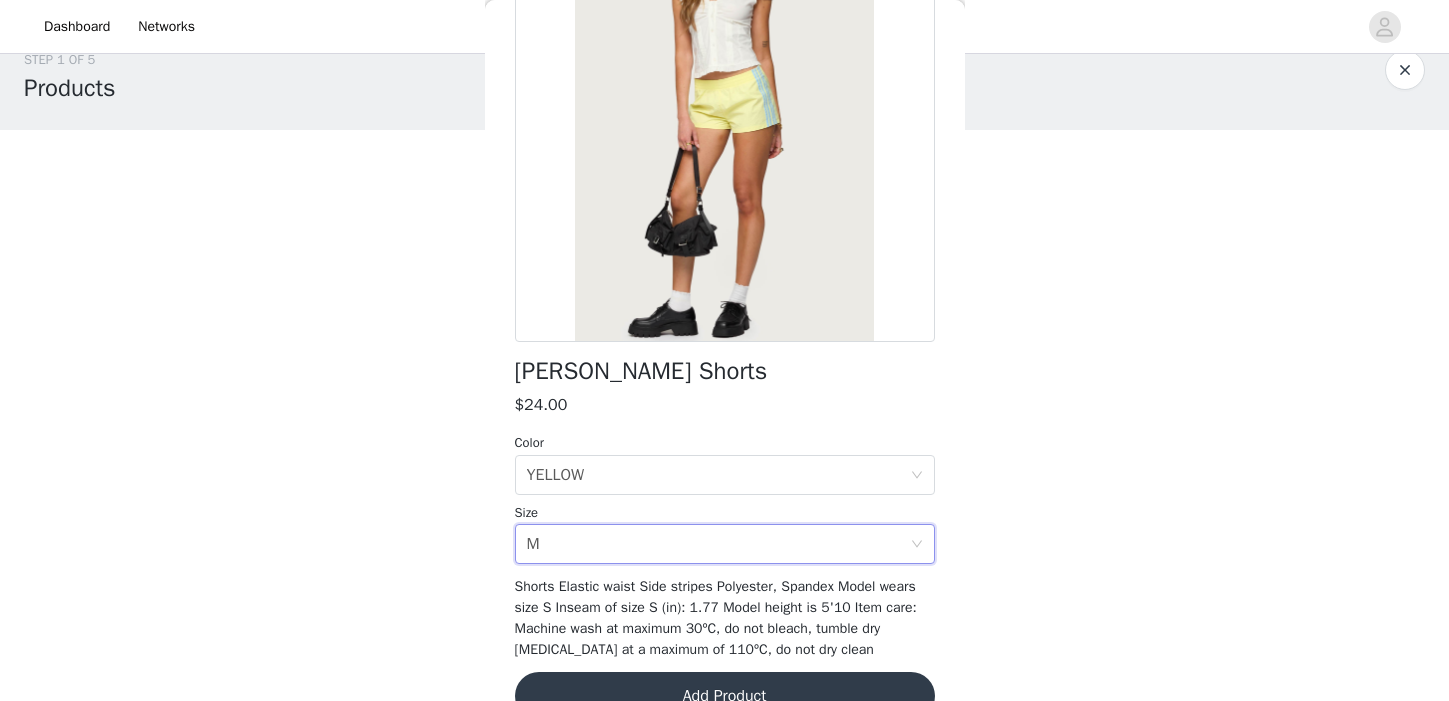 scroll, scrollTop: 251, scrollLeft: 0, axis: vertical 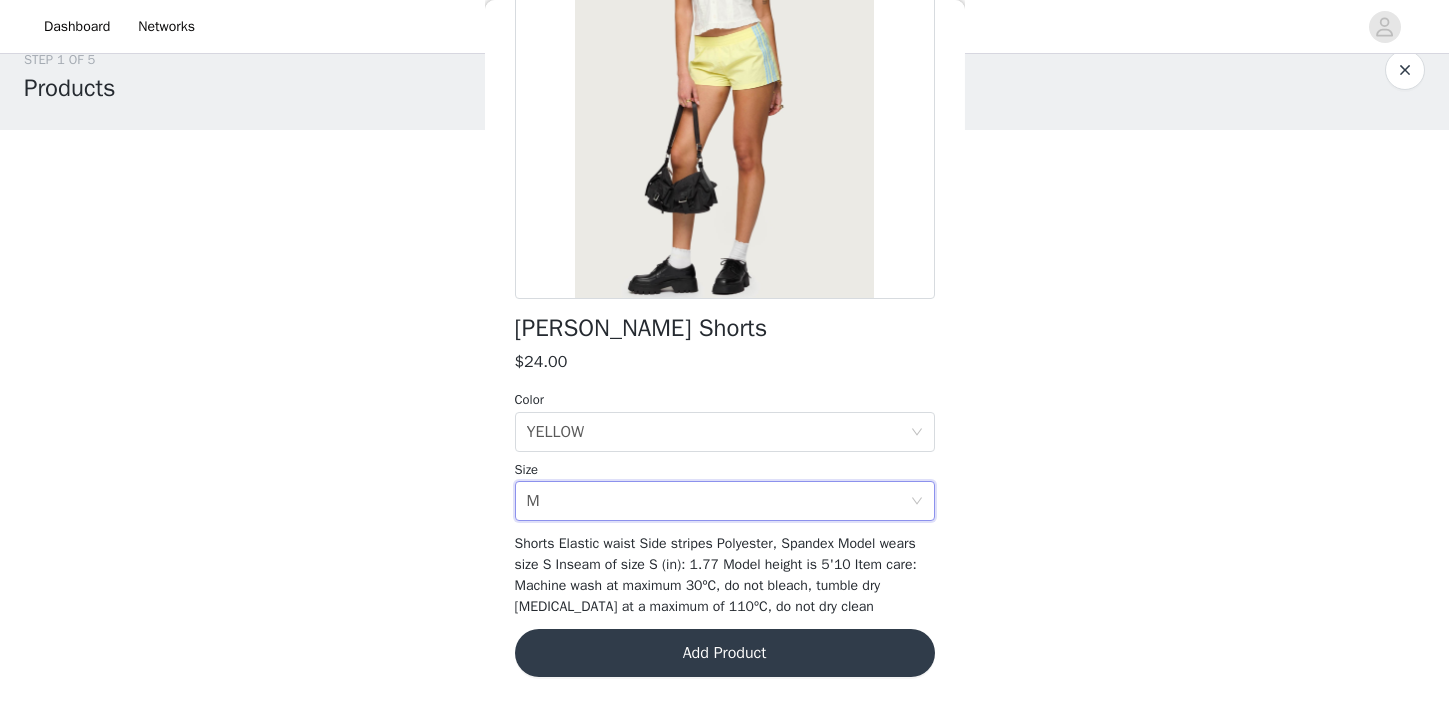 click on "Add Product" at bounding box center [725, 653] 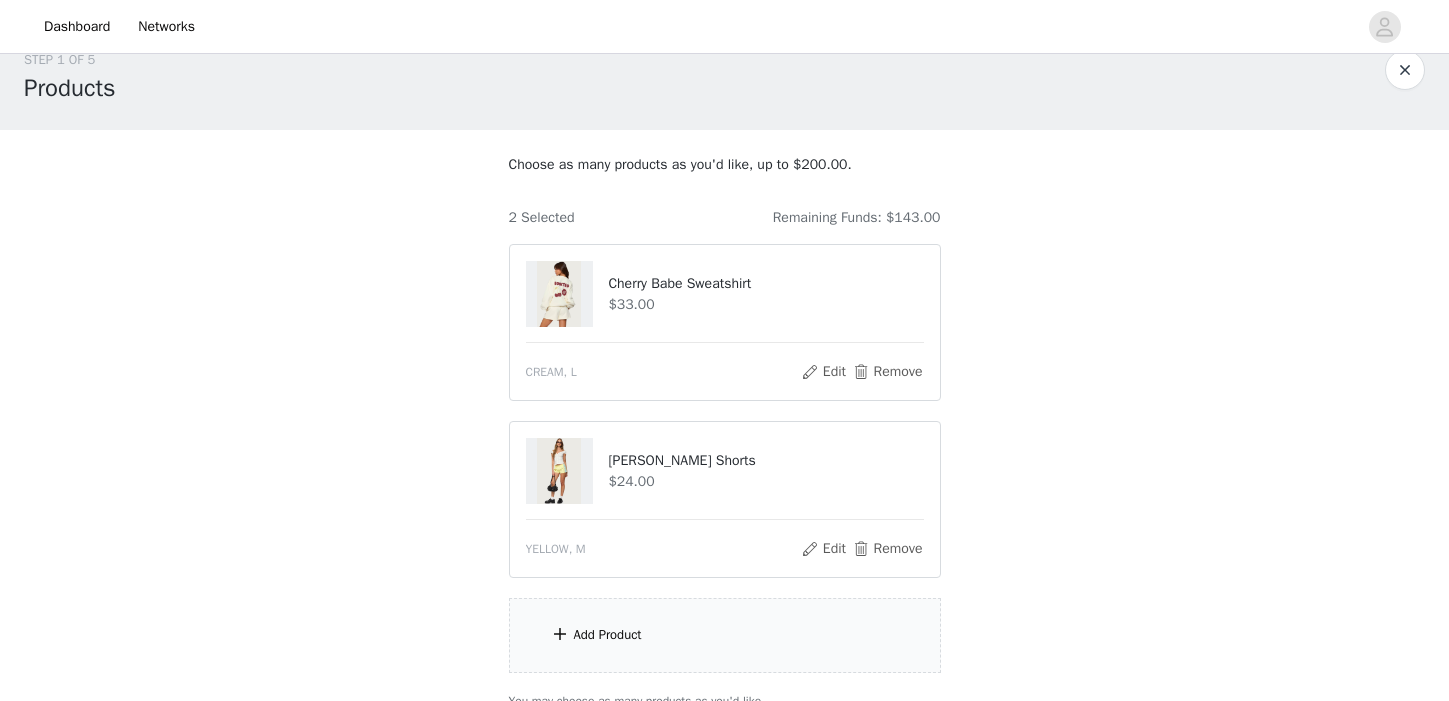 click on "Add Product" at bounding box center (725, 635) 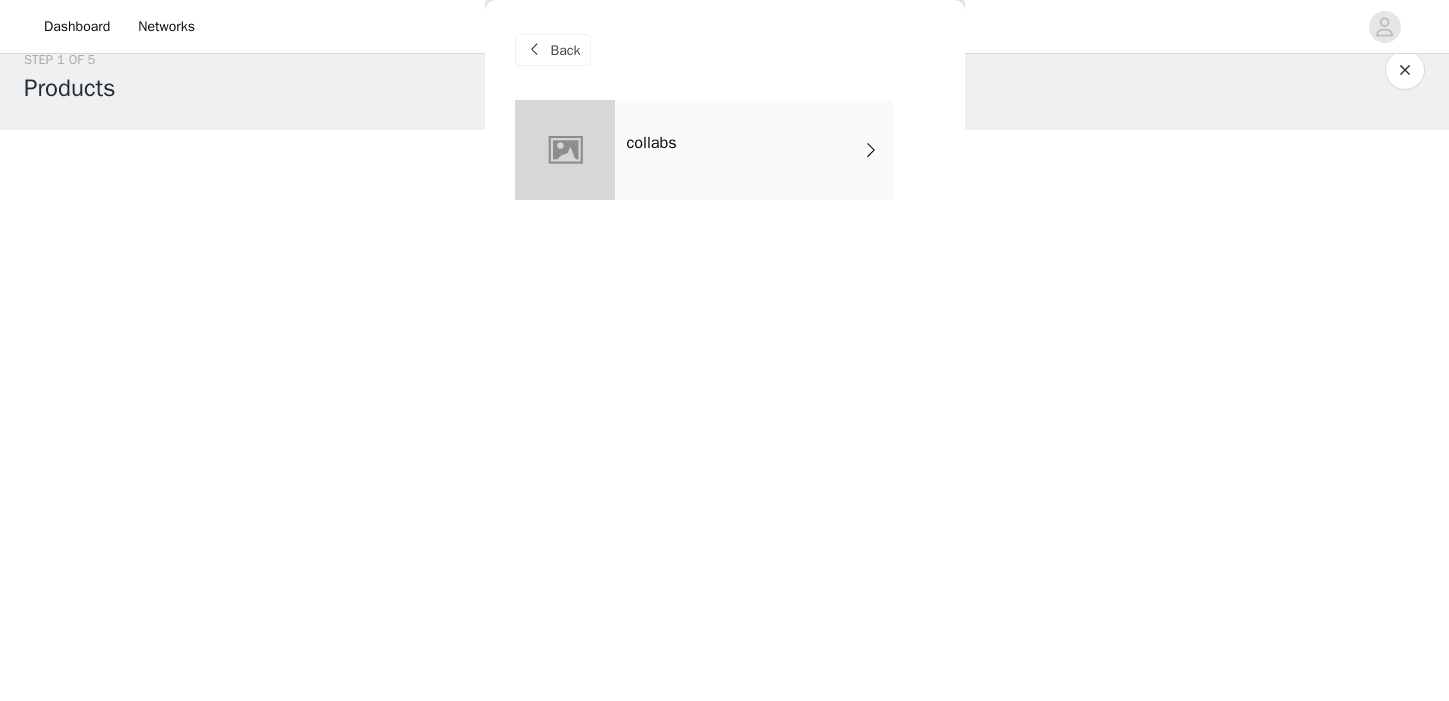 click on "collabs" at bounding box center [754, 150] 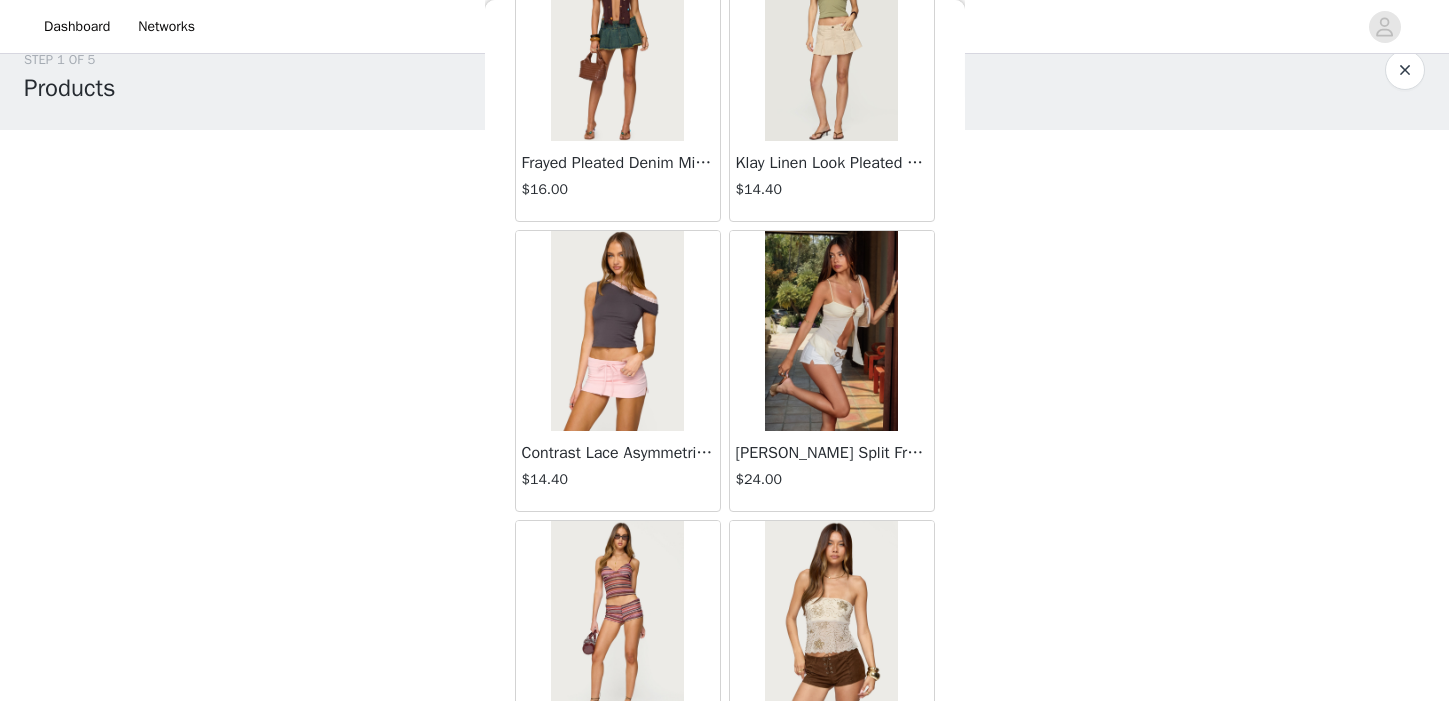 scroll, scrollTop: 2359, scrollLeft: 0, axis: vertical 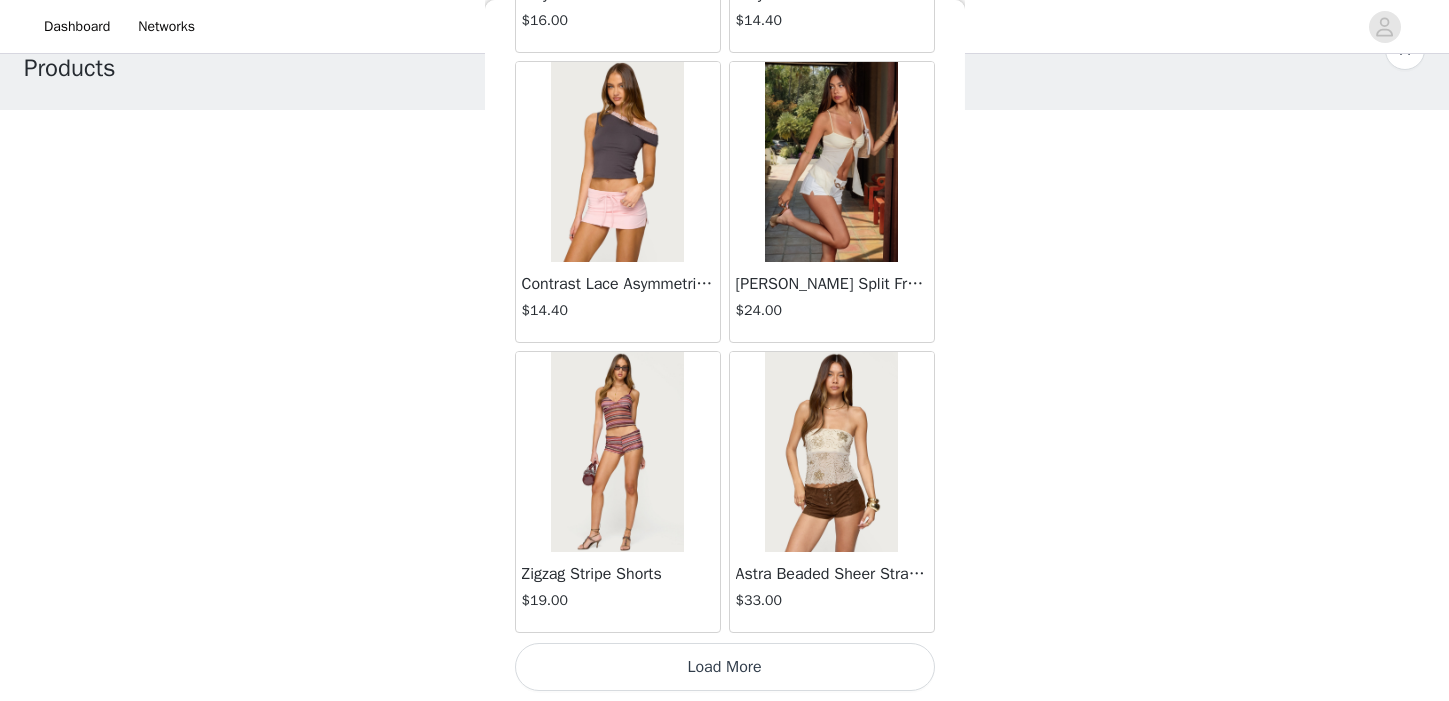 click on "Load More" at bounding box center [725, 667] 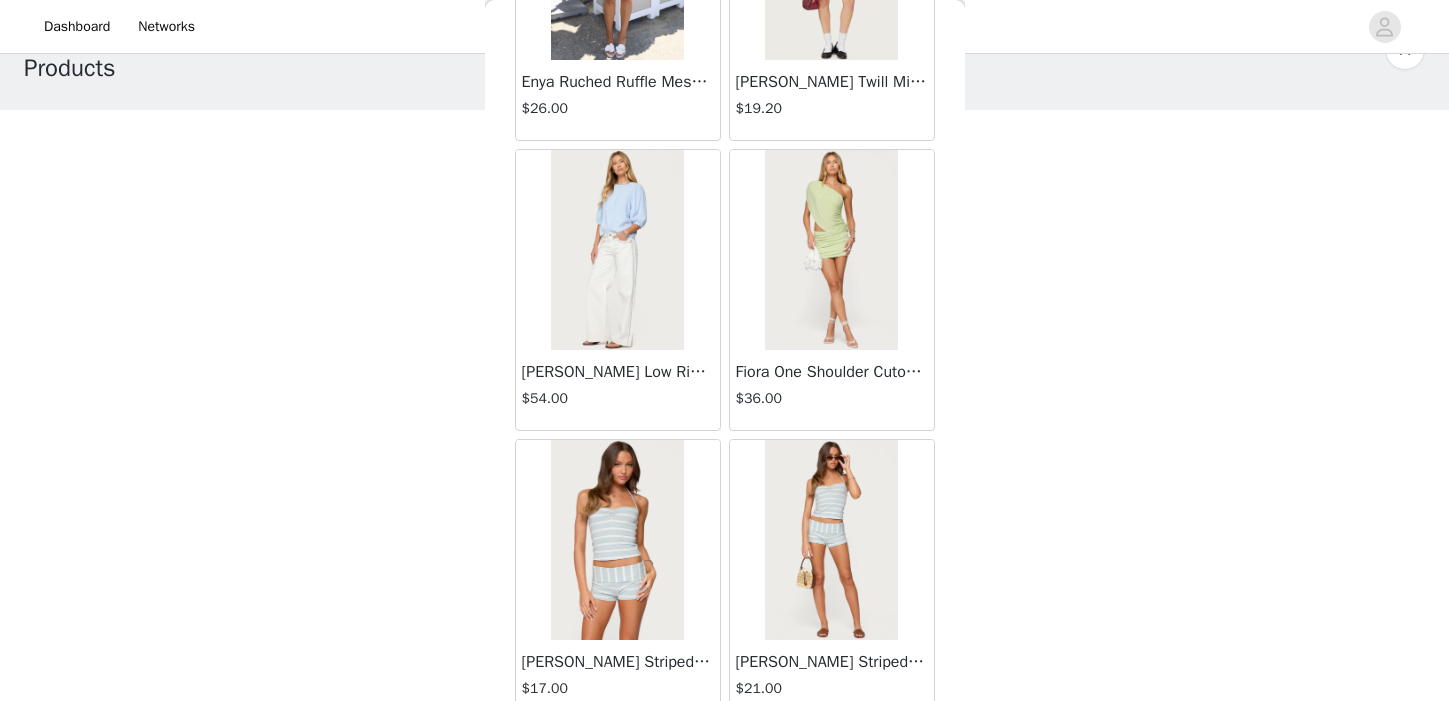 scroll, scrollTop: 5259, scrollLeft: 0, axis: vertical 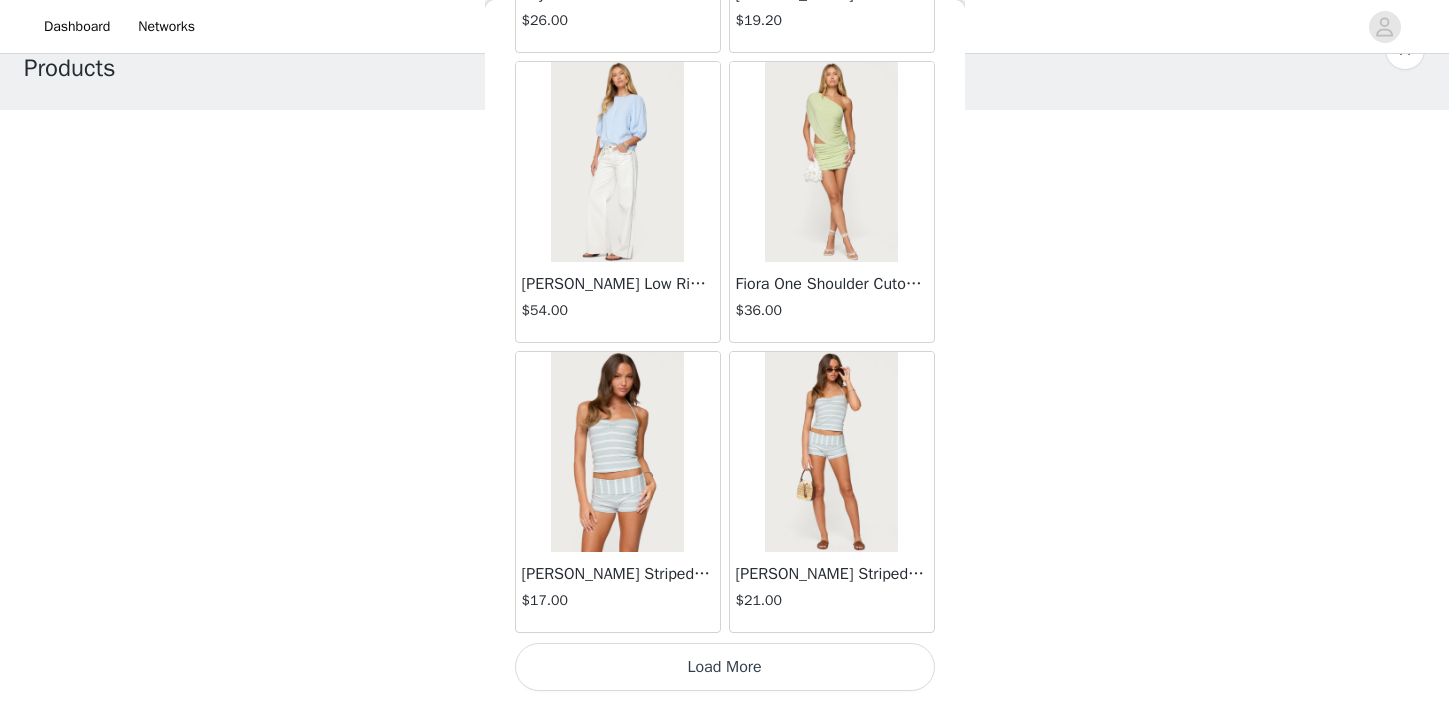 click on "Load More" at bounding box center (725, 667) 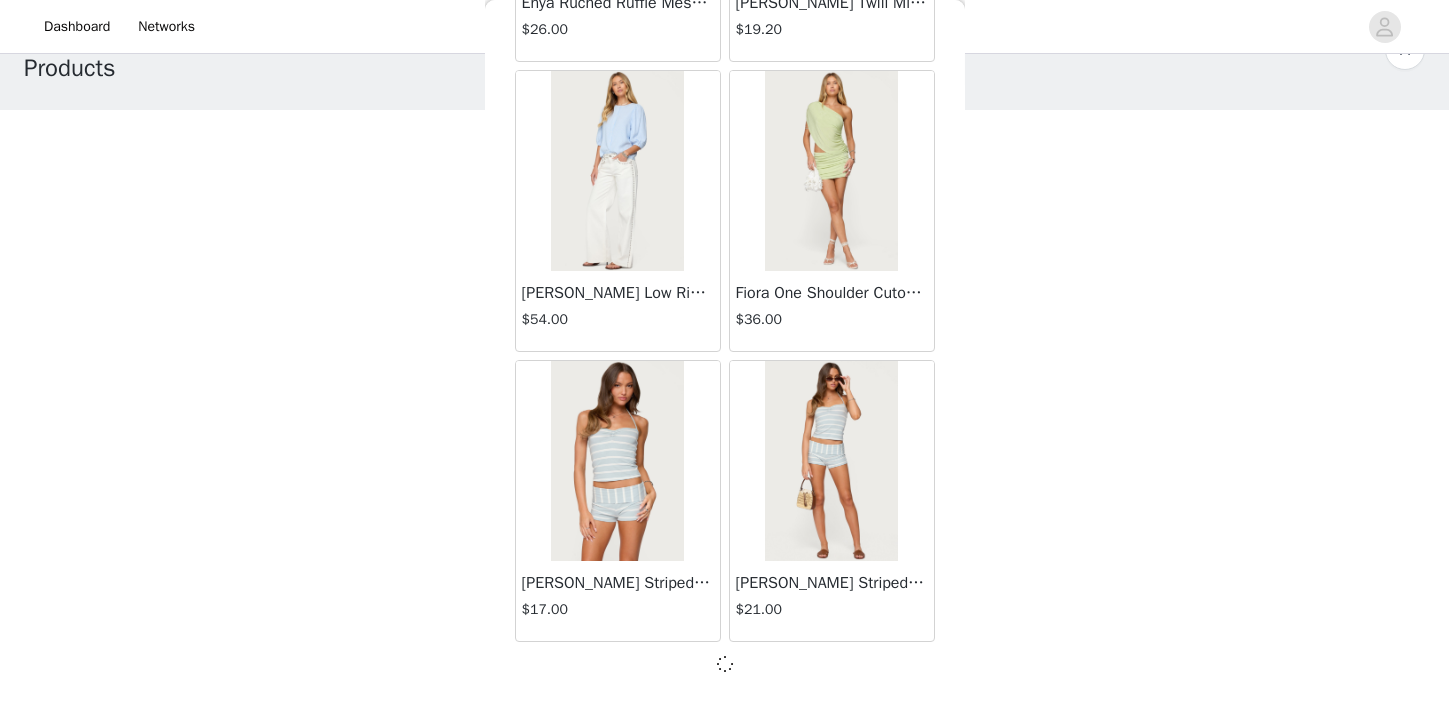 scroll, scrollTop: 209, scrollLeft: 0, axis: vertical 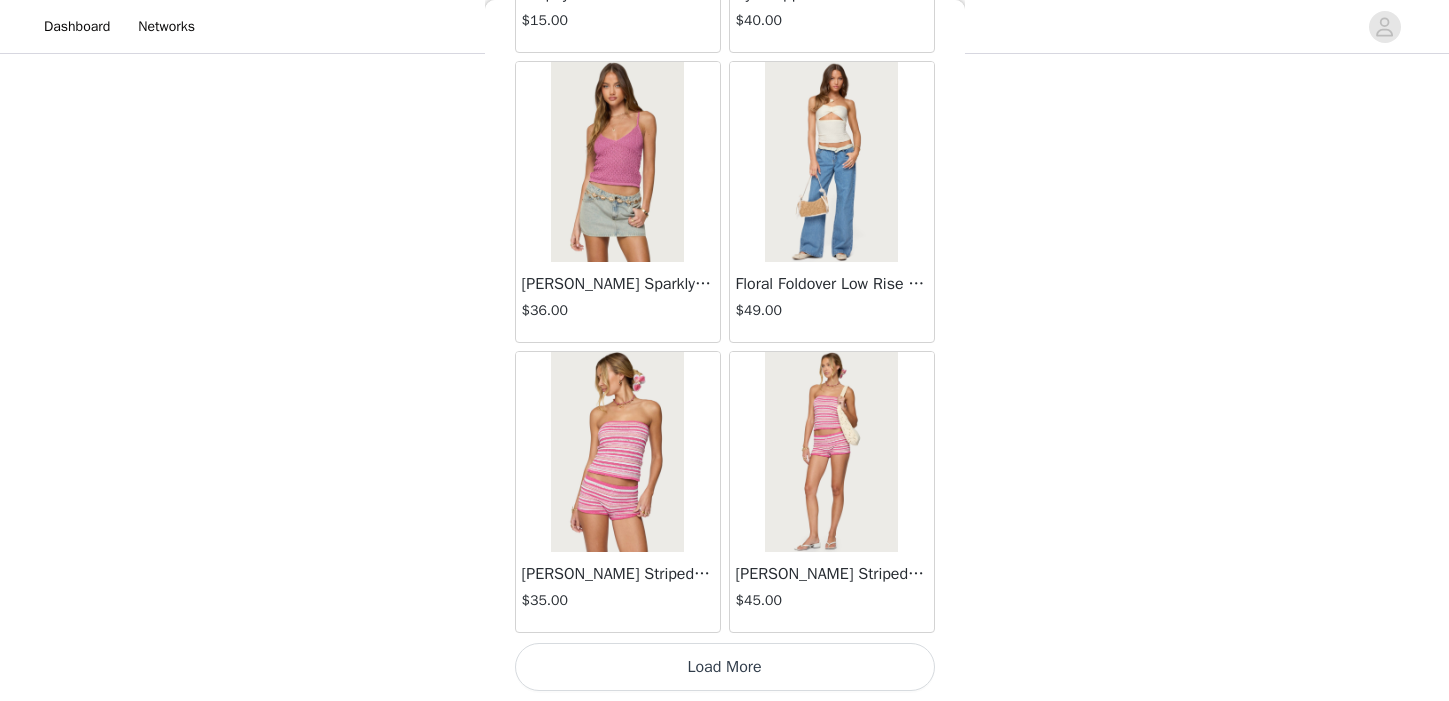 click on "Load More" at bounding box center [725, 667] 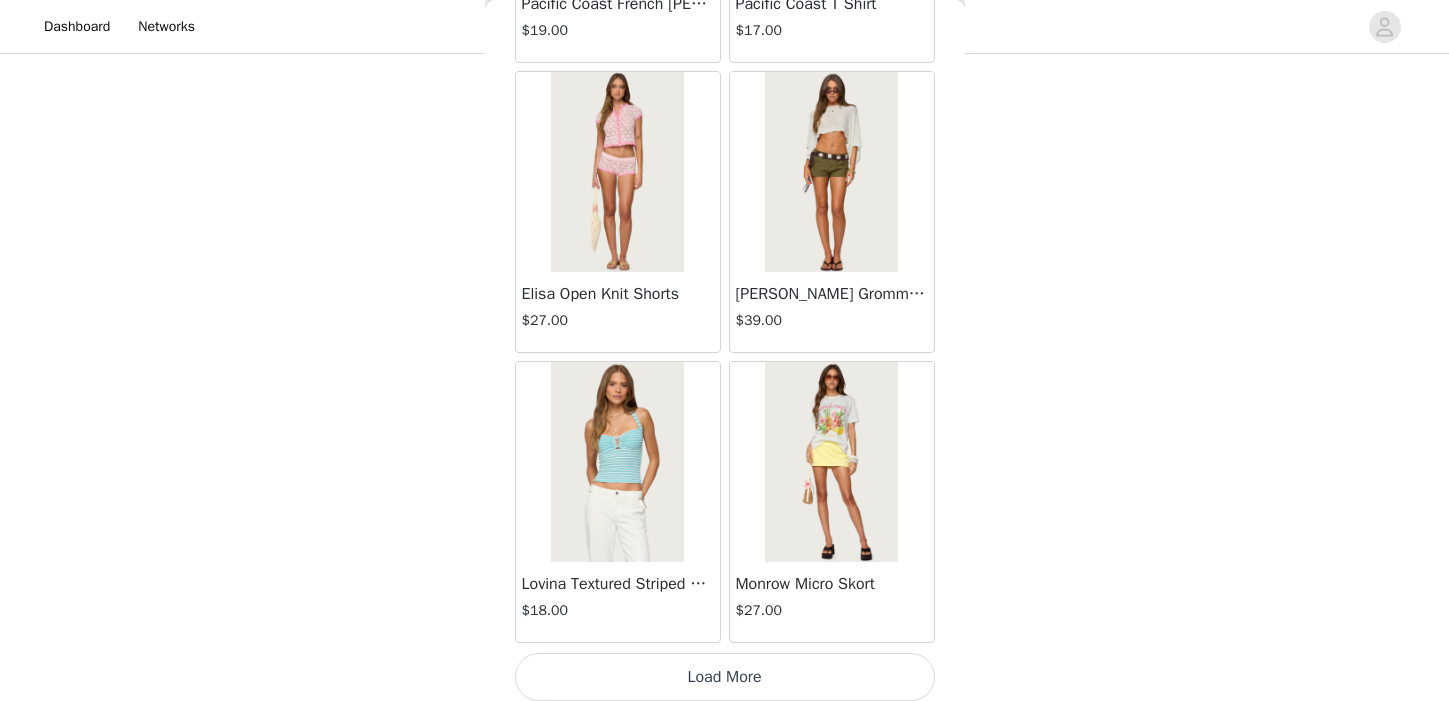 scroll, scrollTop: 11059, scrollLeft: 0, axis: vertical 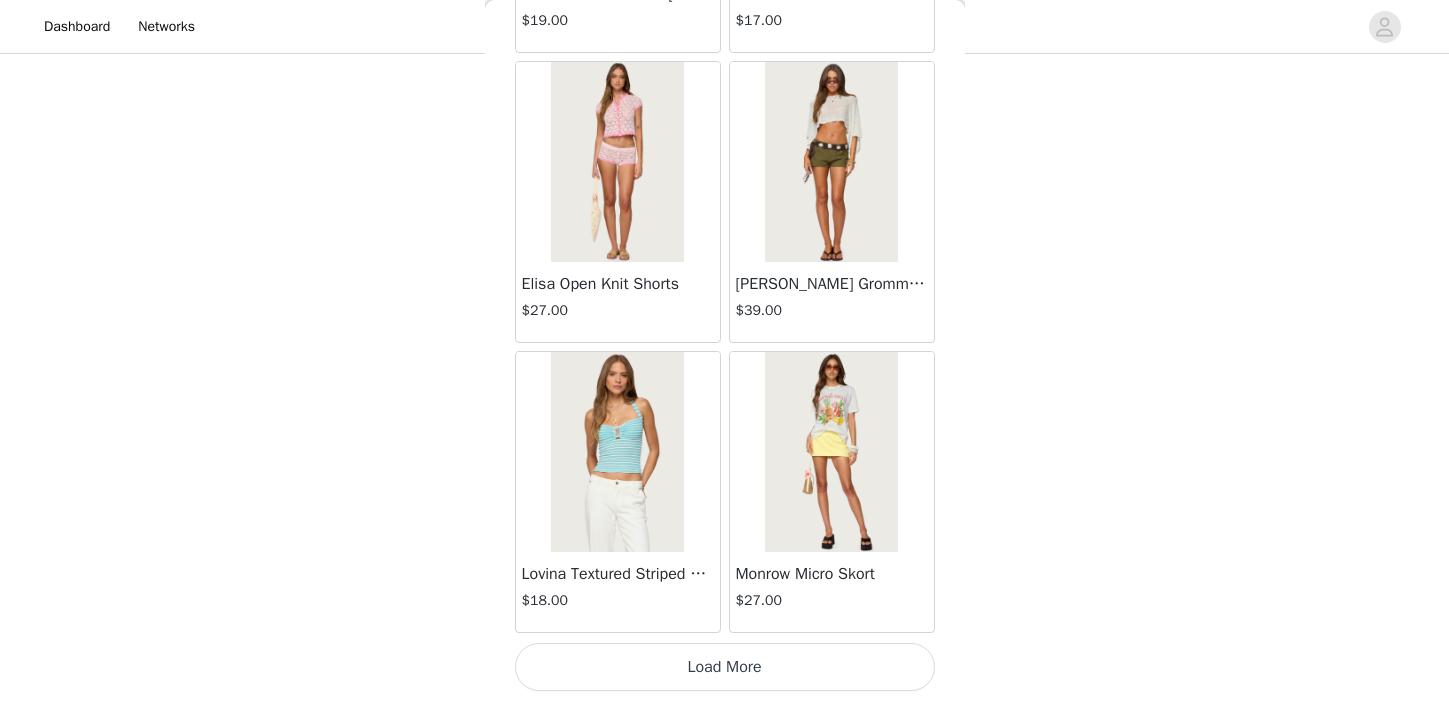 click on "Load More" at bounding box center [725, 667] 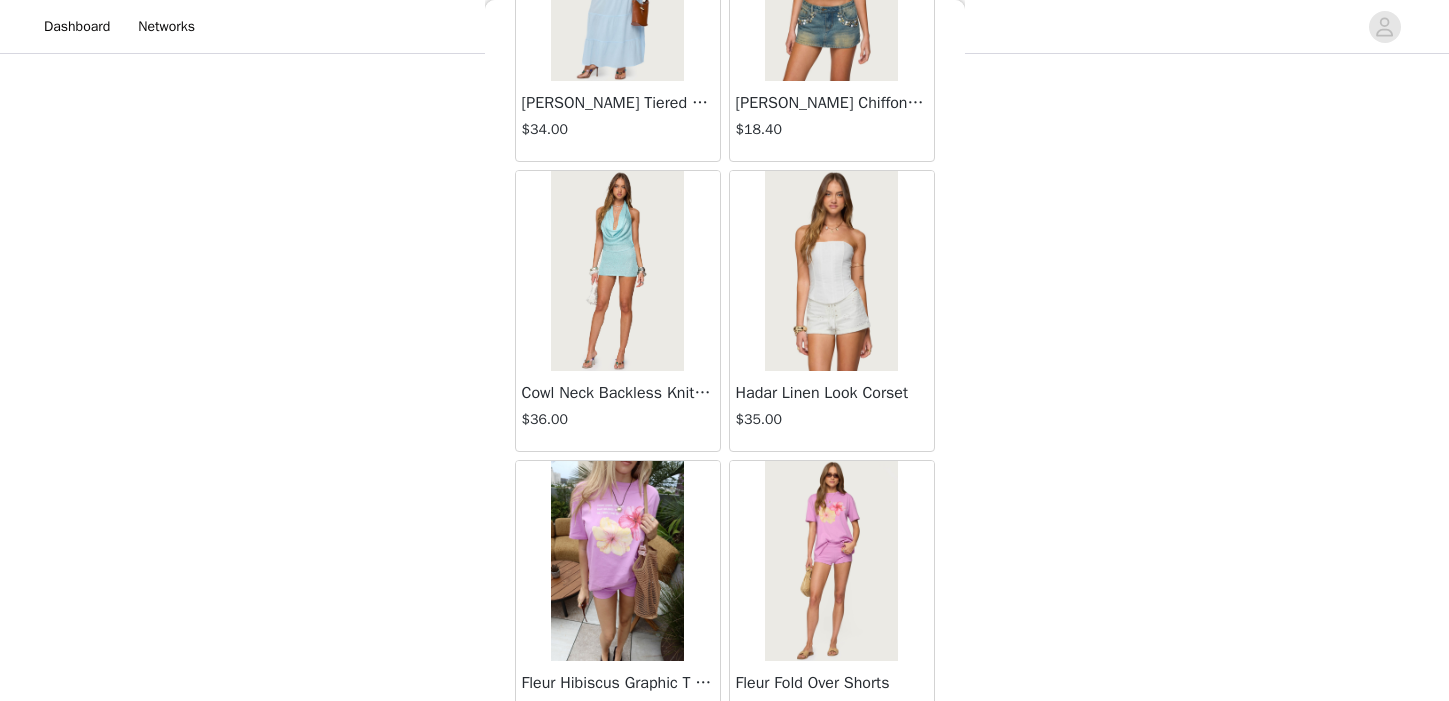 scroll, scrollTop: 13959, scrollLeft: 0, axis: vertical 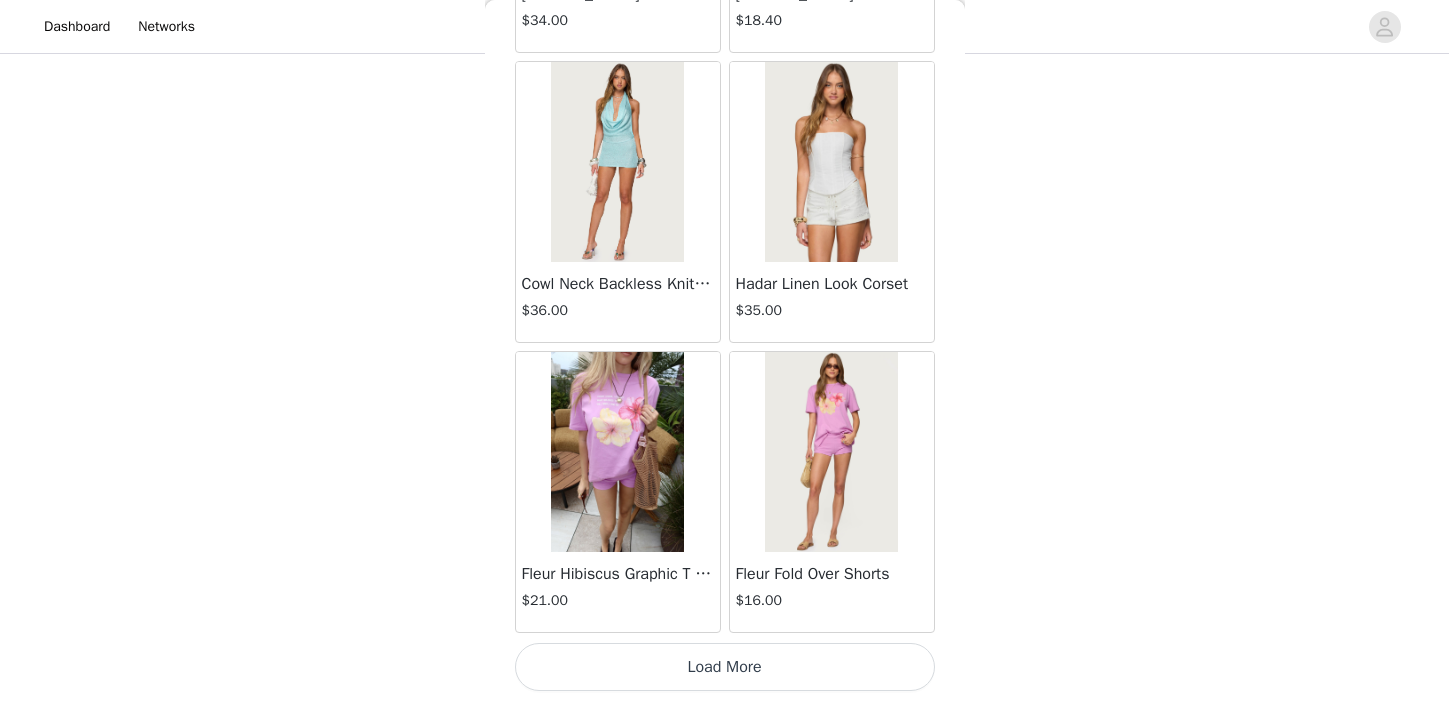 click on "Load More" at bounding box center (725, 667) 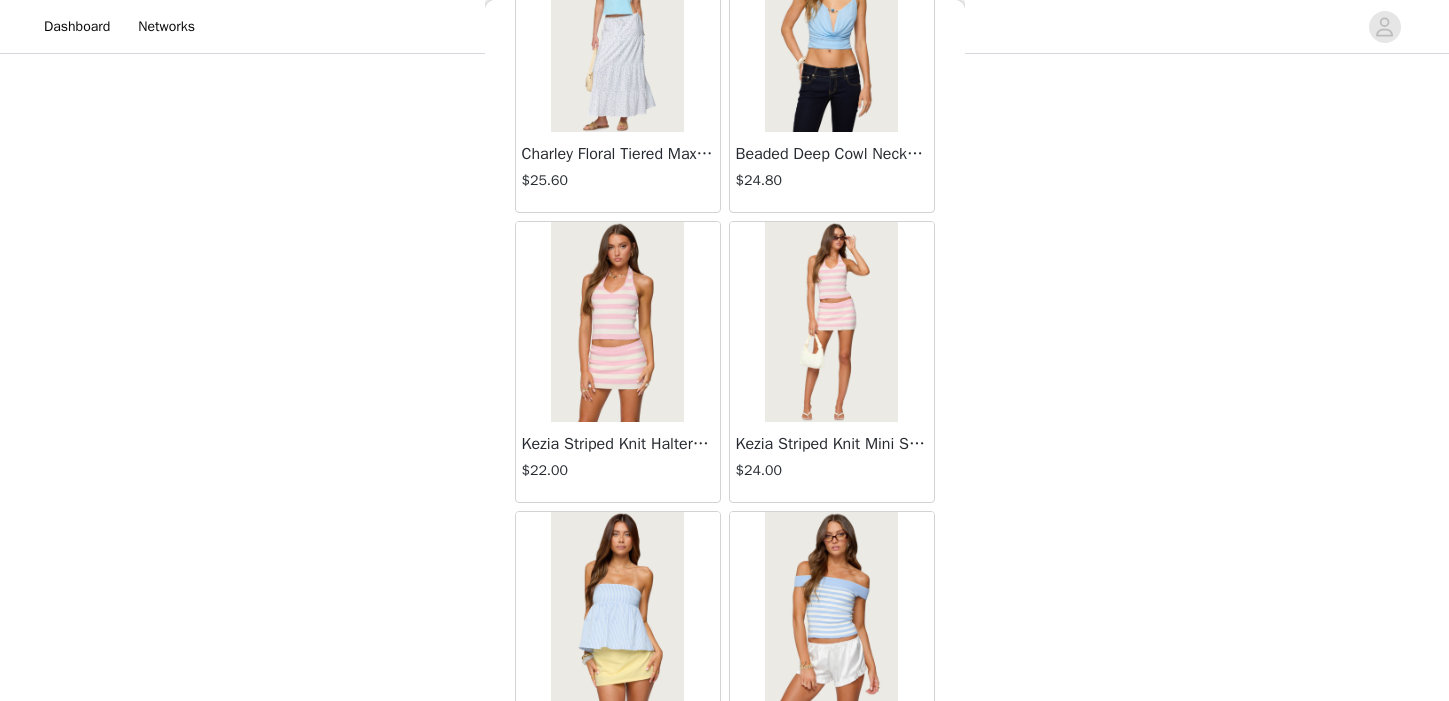 scroll, scrollTop: 16859, scrollLeft: 0, axis: vertical 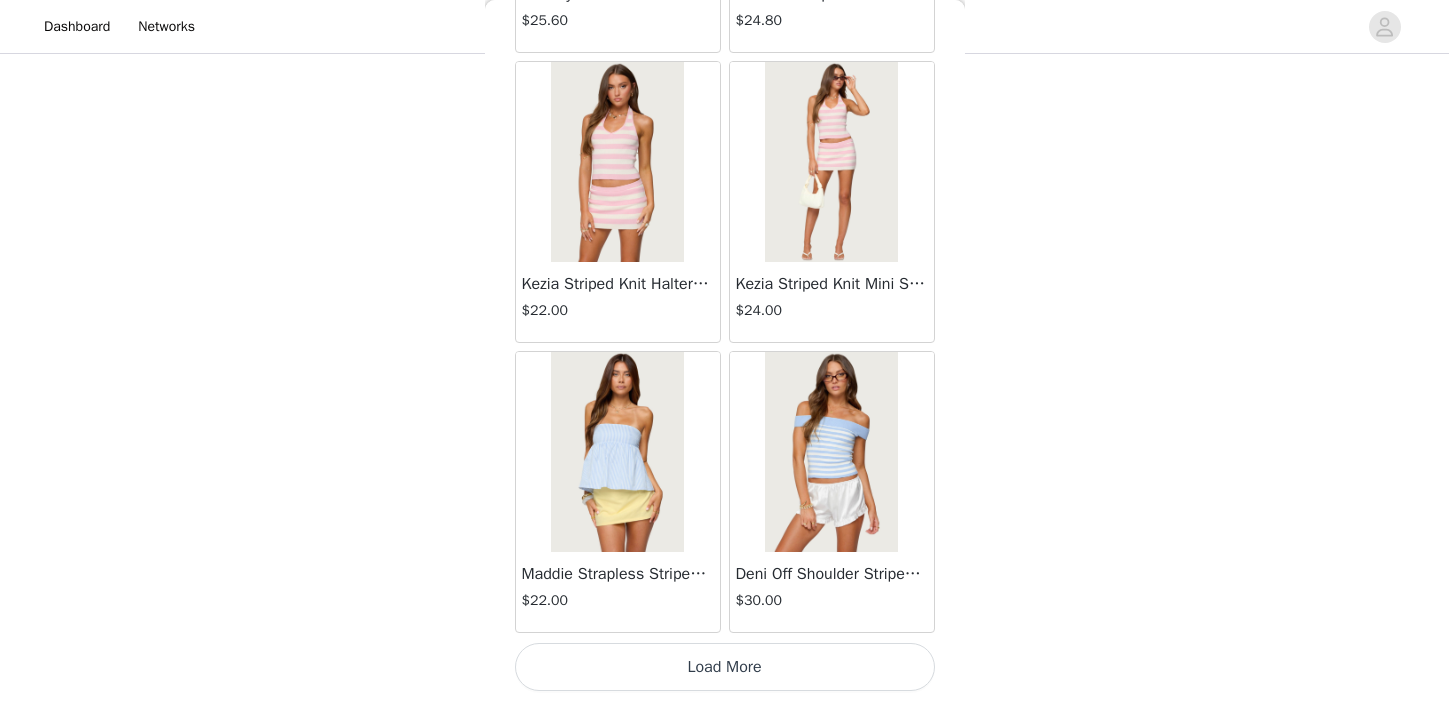 click on "Load More" at bounding box center [725, 667] 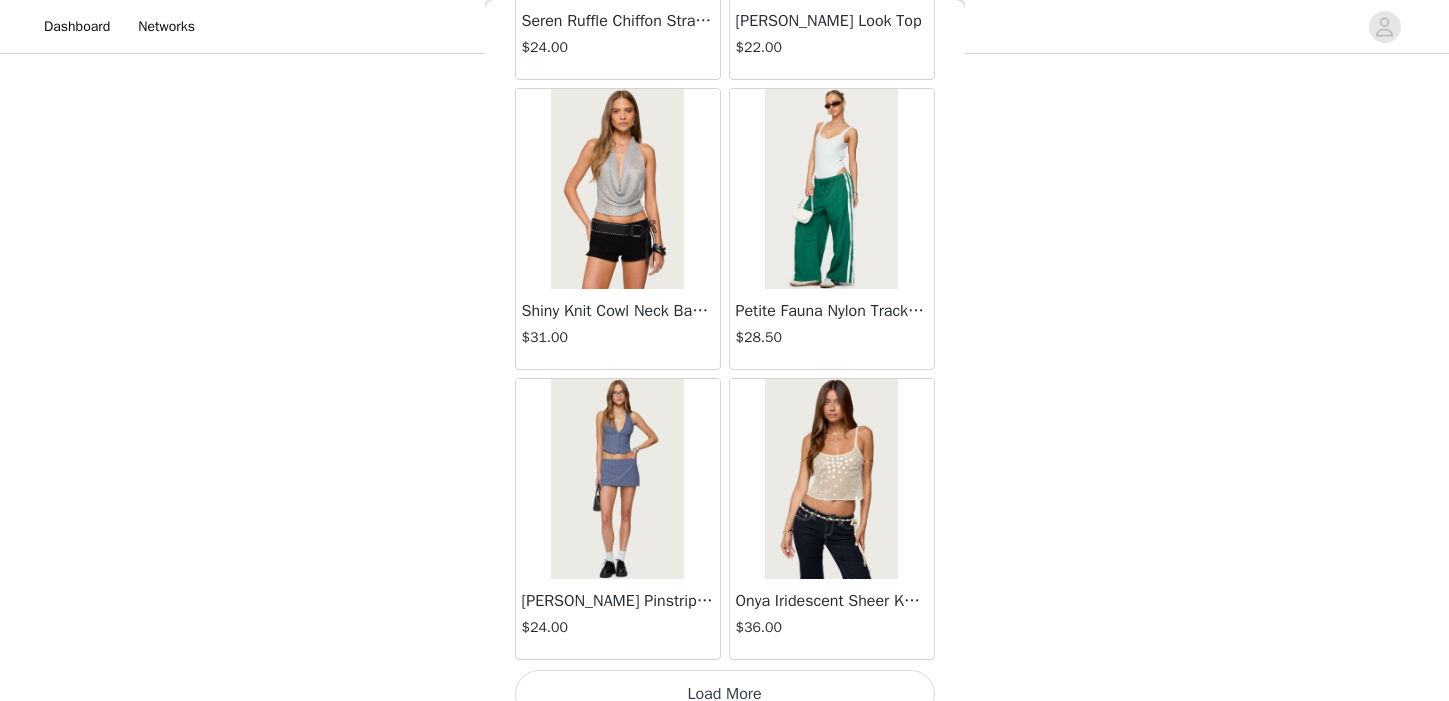 scroll, scrollTop: 19741, scrollLeft: 0, axis: vertical 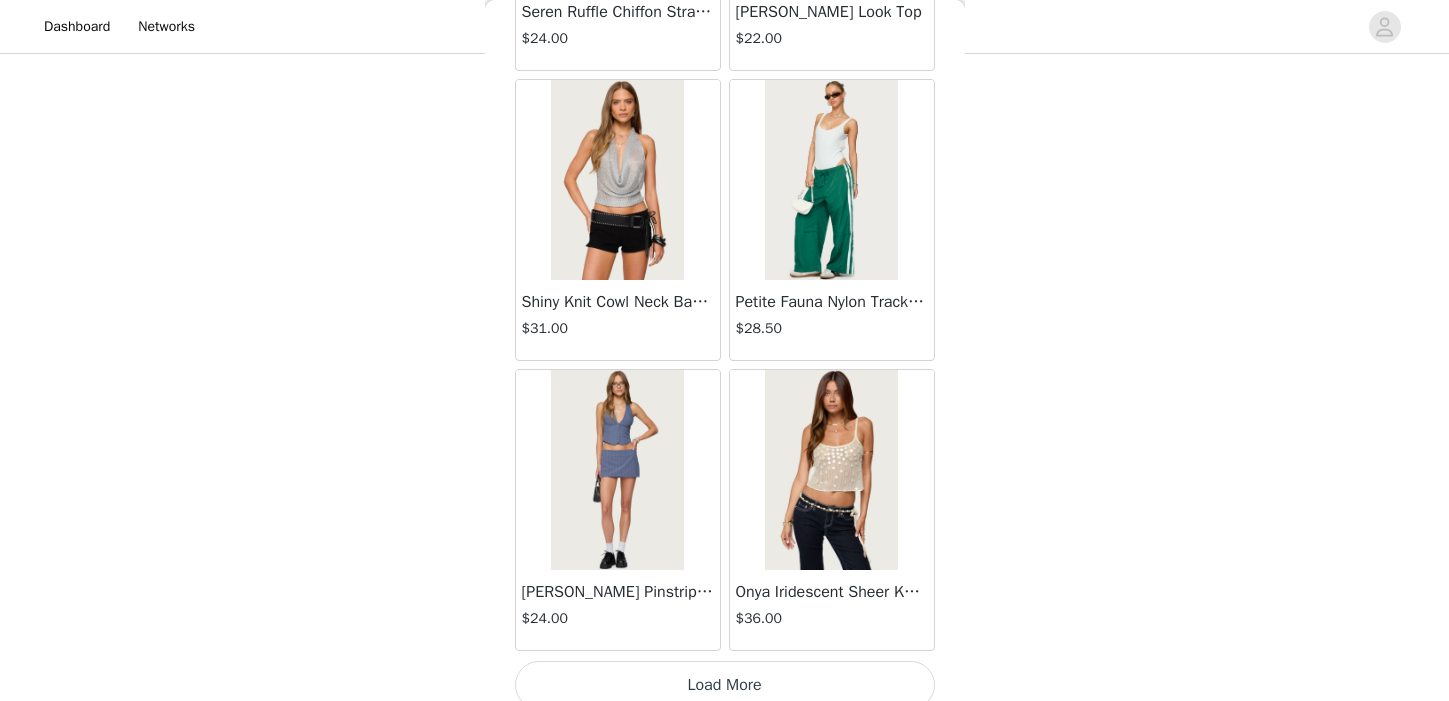 click at bounding box center [831, 470] 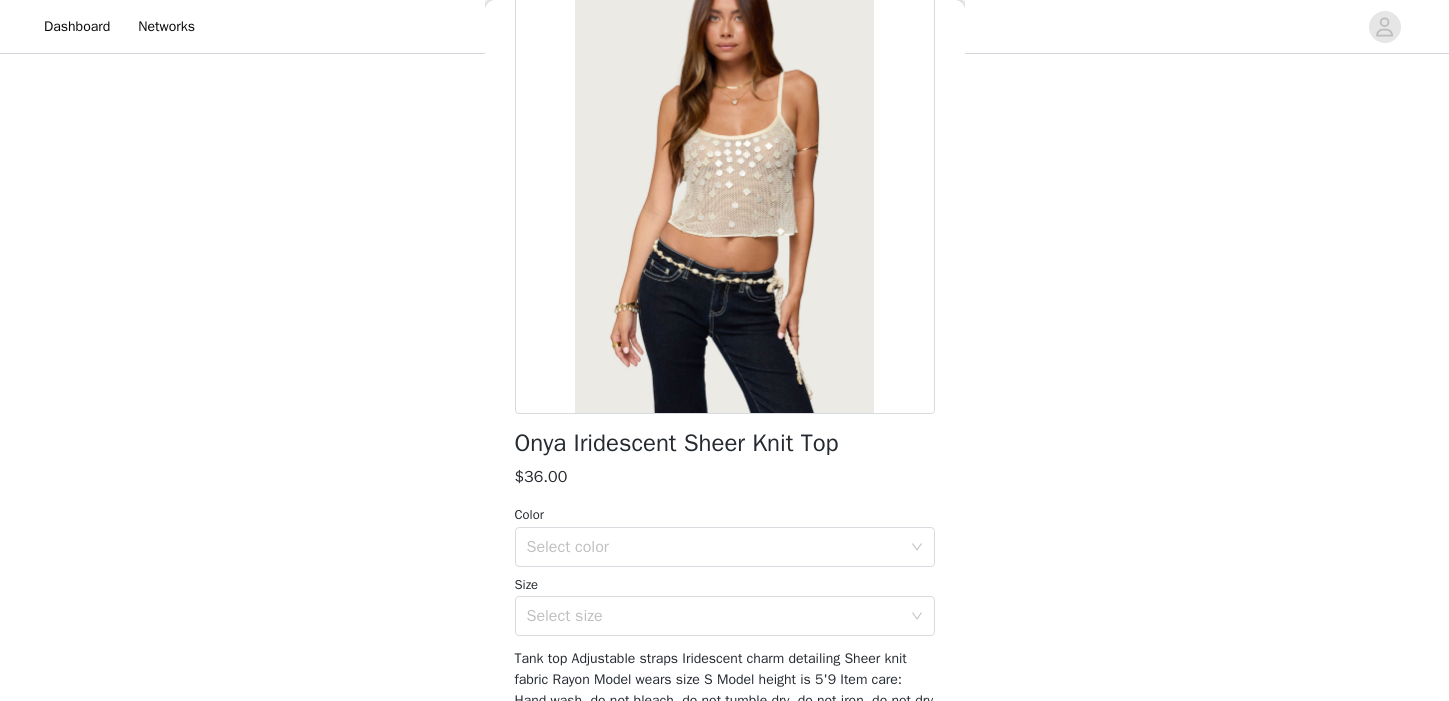 scroll, scrollTop: 155, scrollLeft: 0, axis: vertical 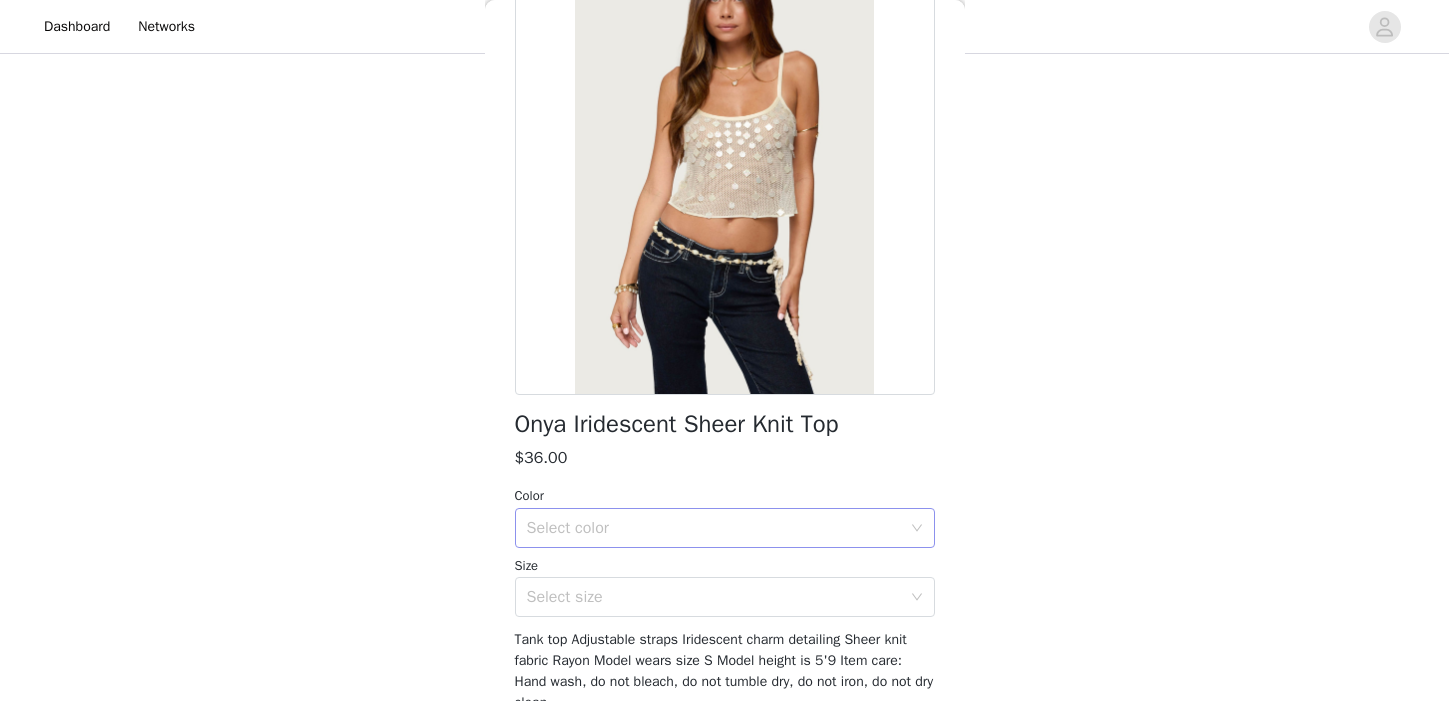 click on "Select color" at bounding box center [714, 528] 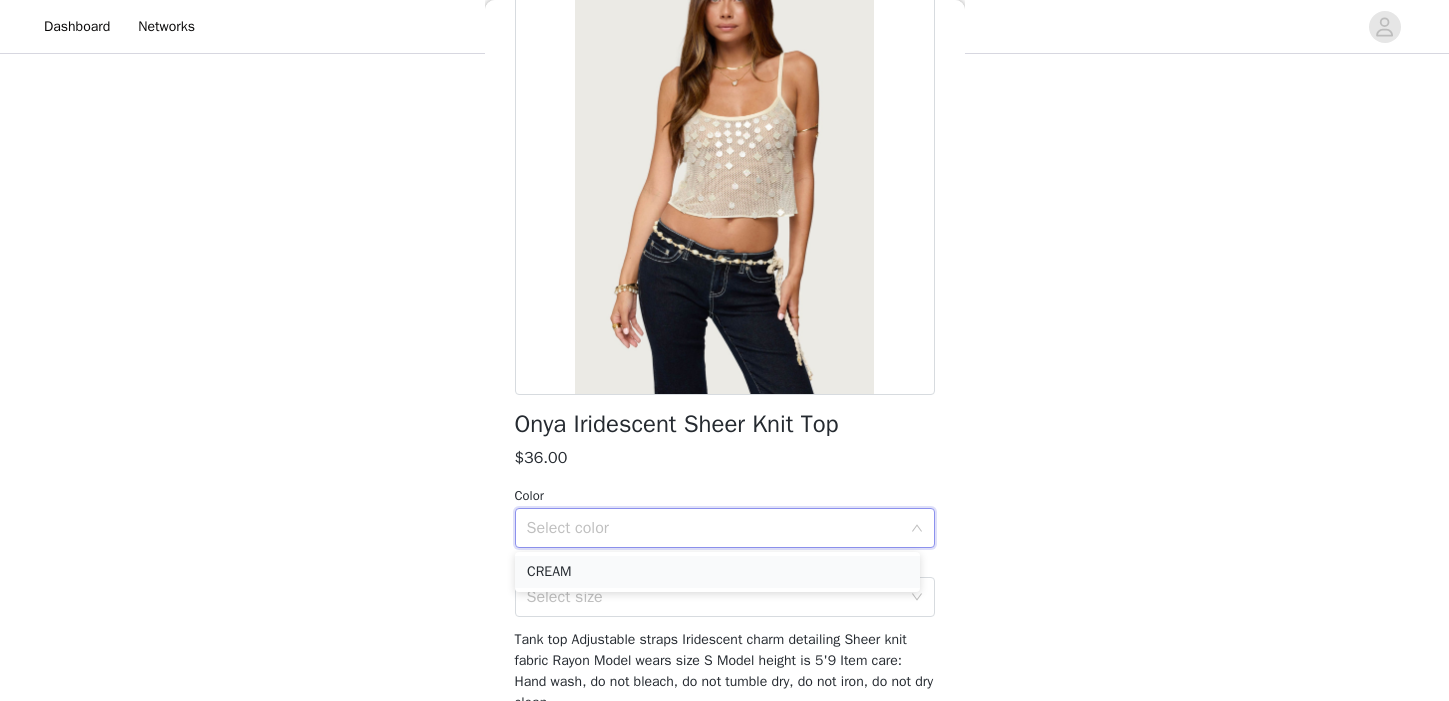 click on "CREAM" at bounding box center [717, 572] 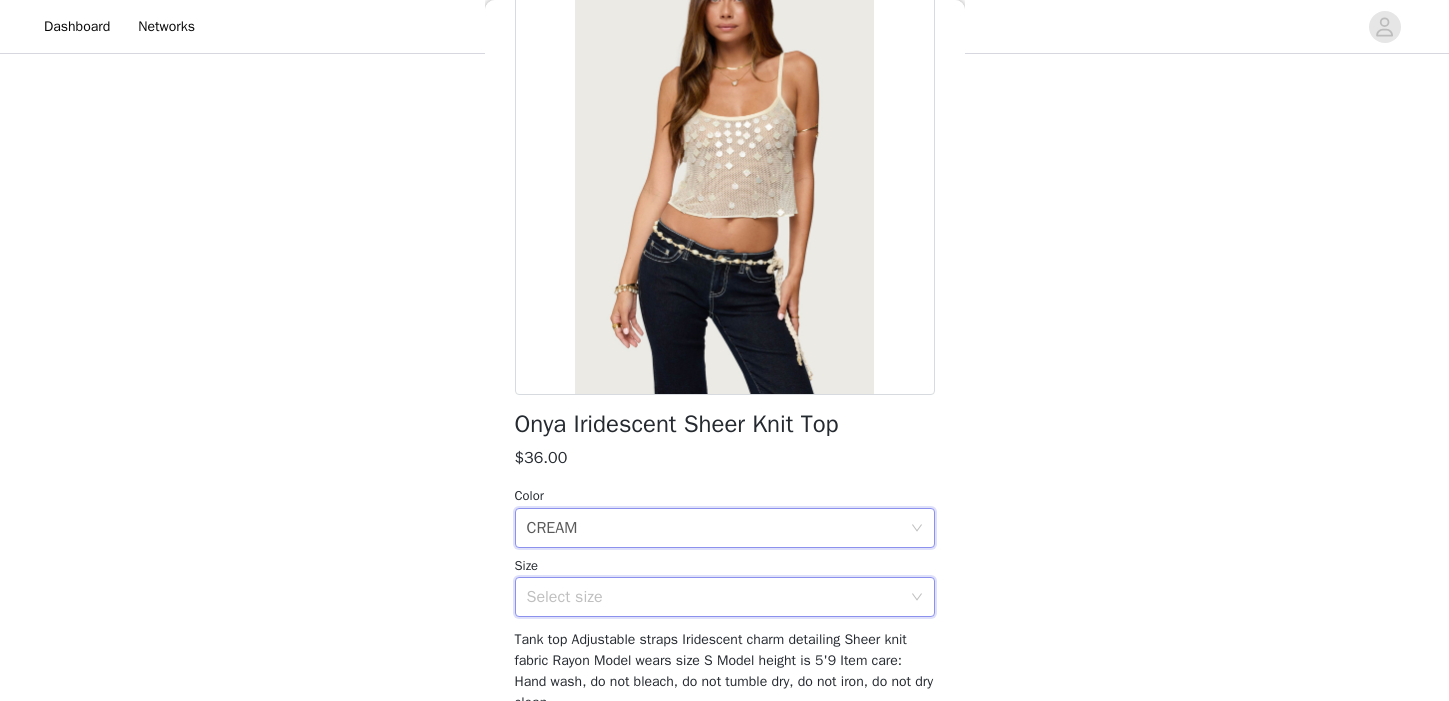 click on "Select size" at bounding box center [718, 597] 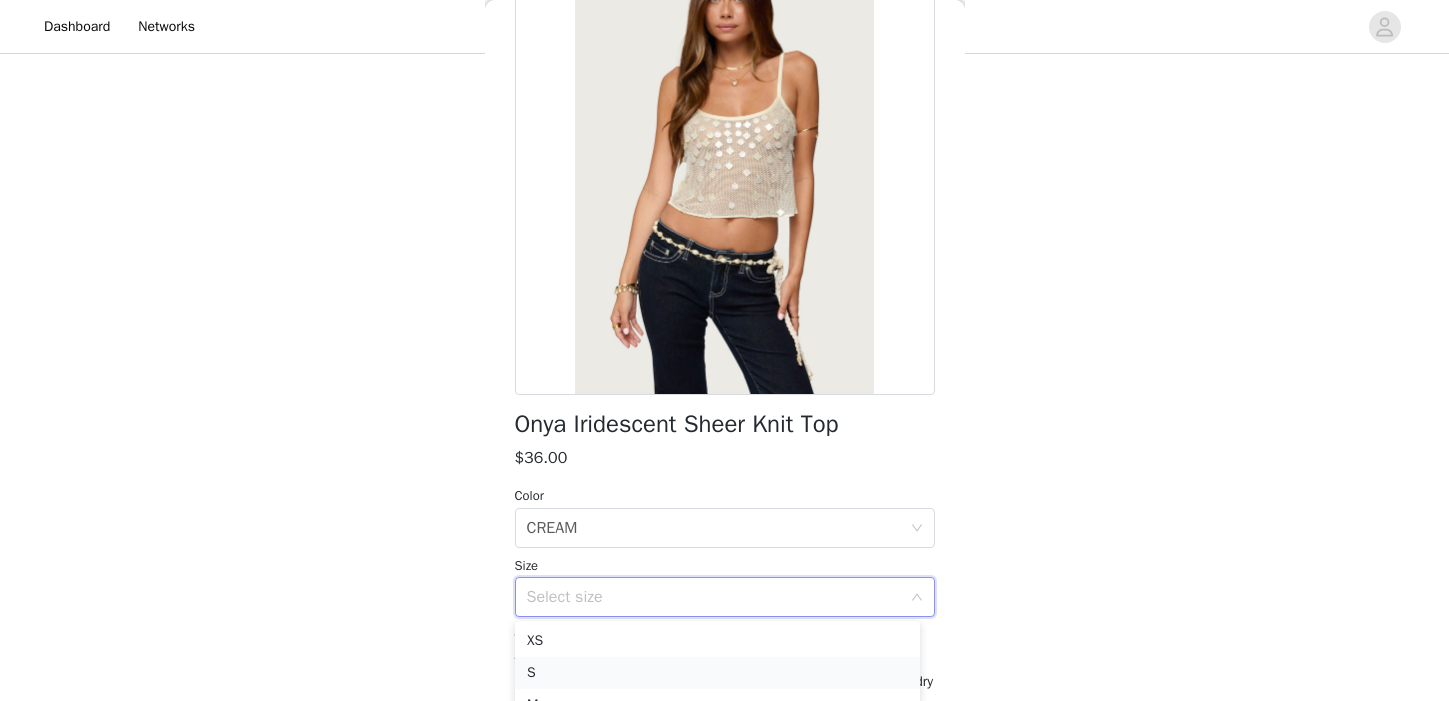click on "S" at bounding box center [717, 673] 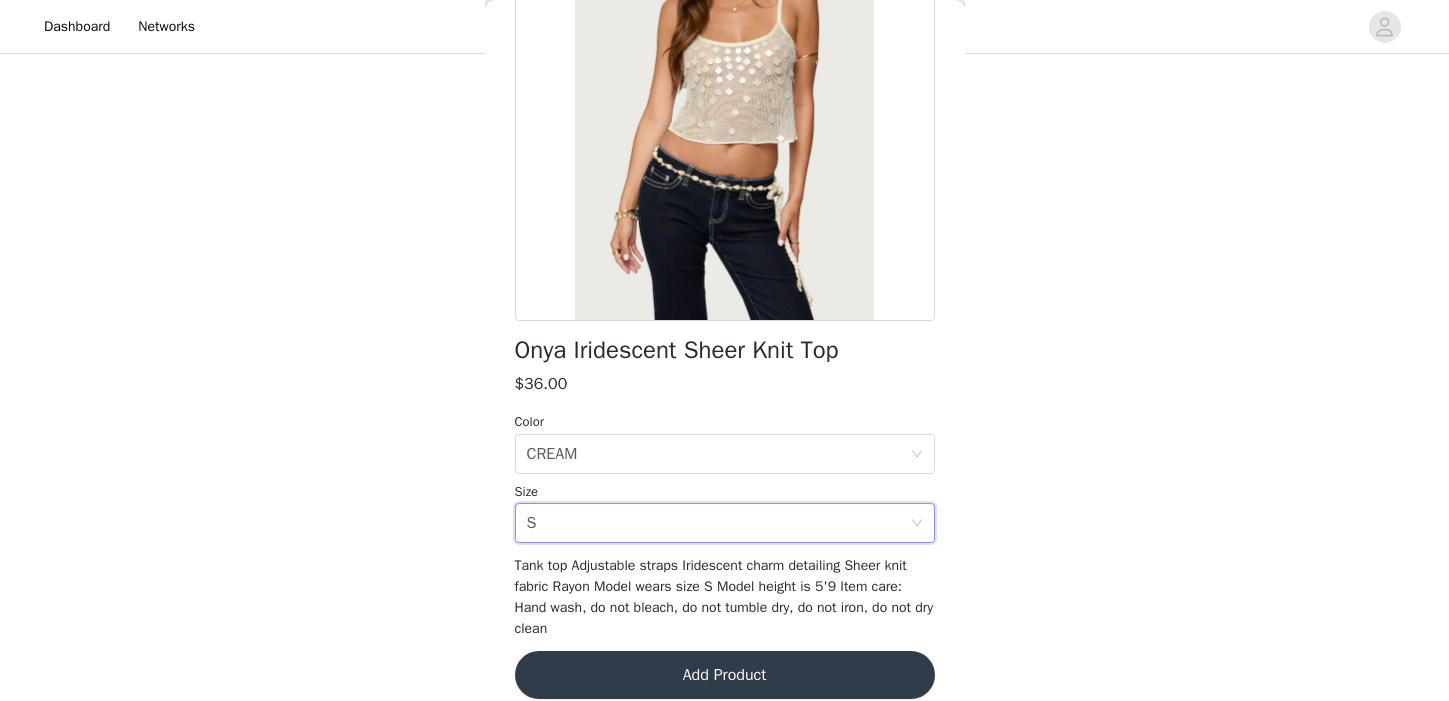 scroll, scrollTop: 251, scrollLeft: 0, axis: vertical 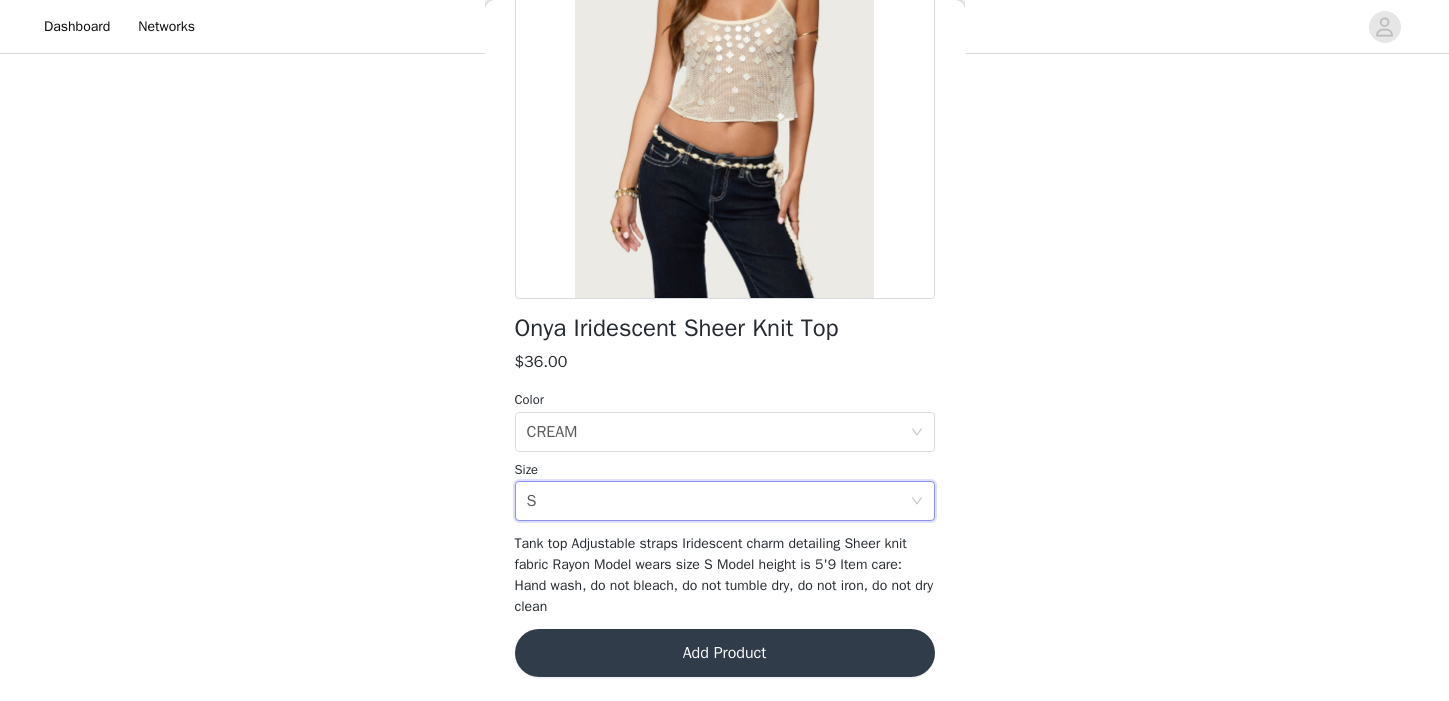 click on "Add Product" at bounding box center [725, 653] 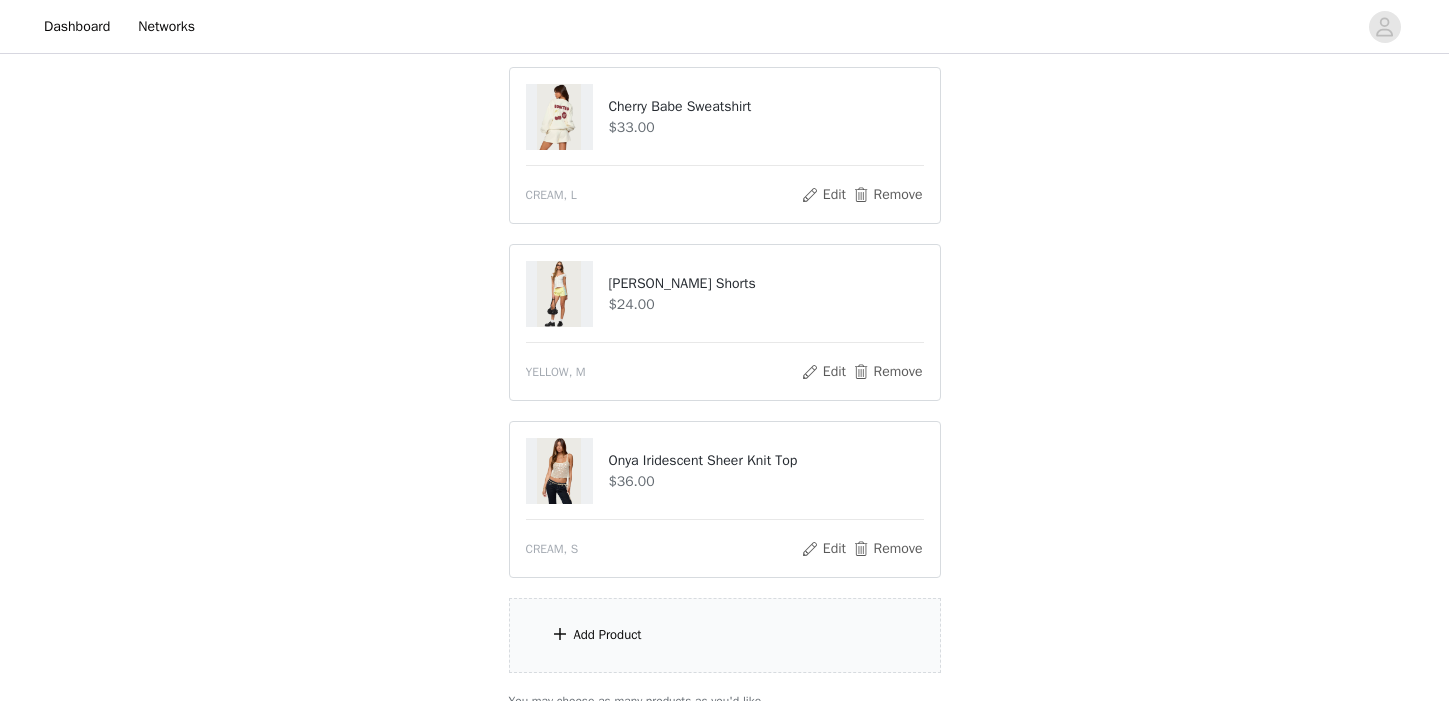 click on "Add Product" at bounding box center [725, 635] 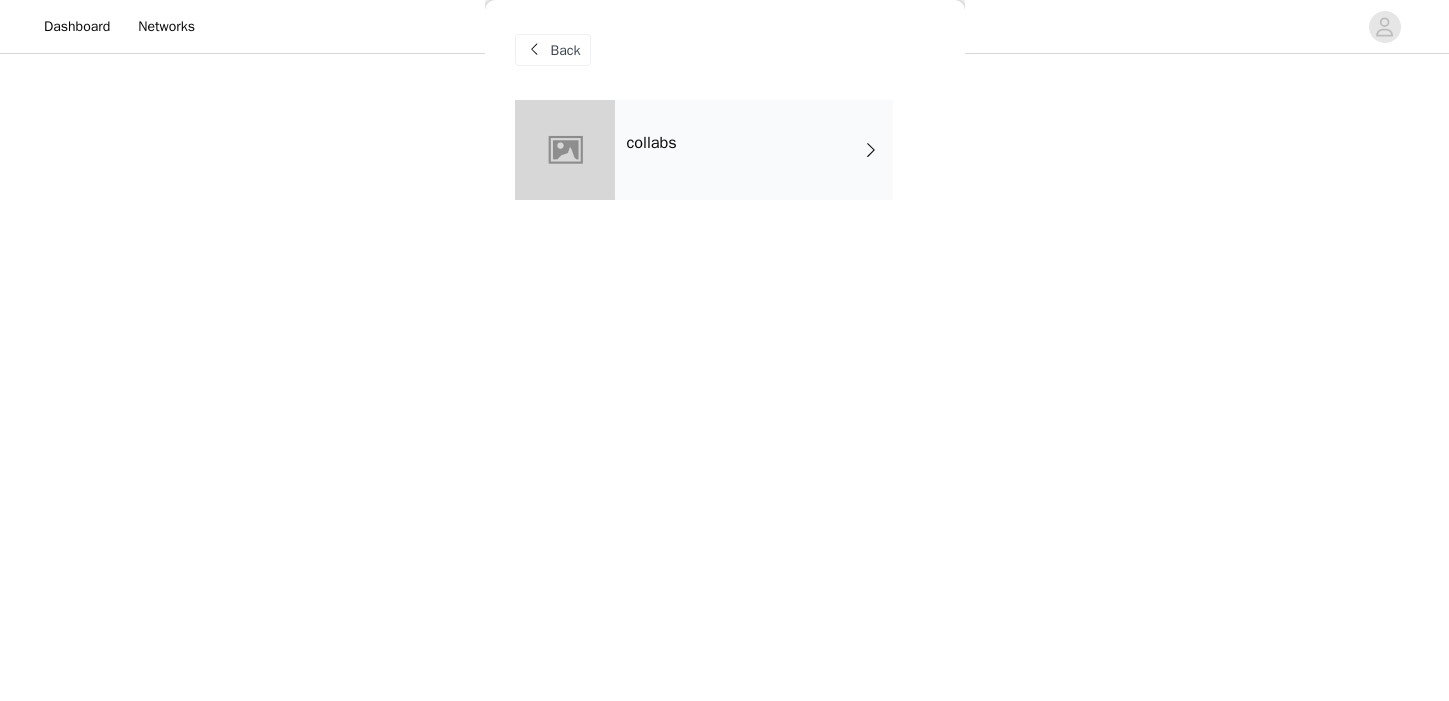 click on "collabs" at bounding box center (754, 150) 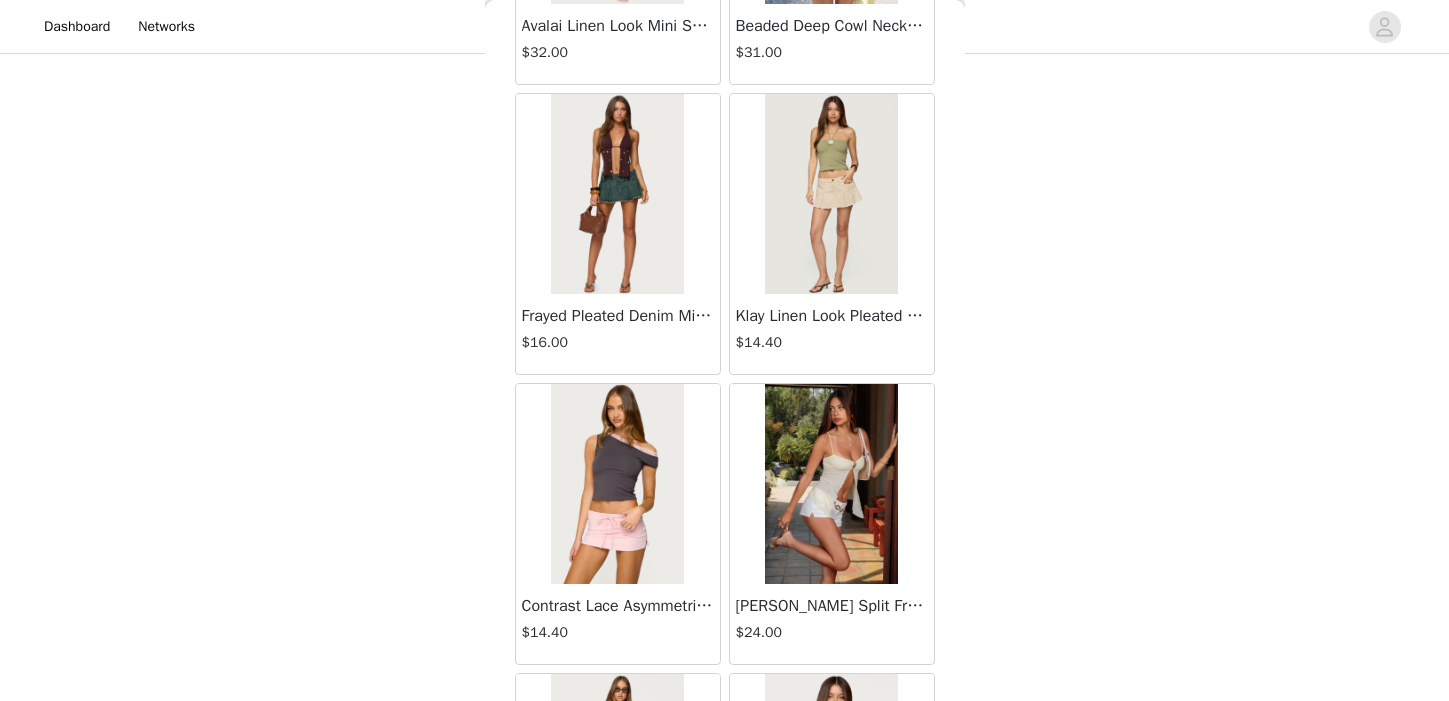 scroll, scrollTop: 2039, scrollLeft: 0, axis: vertical 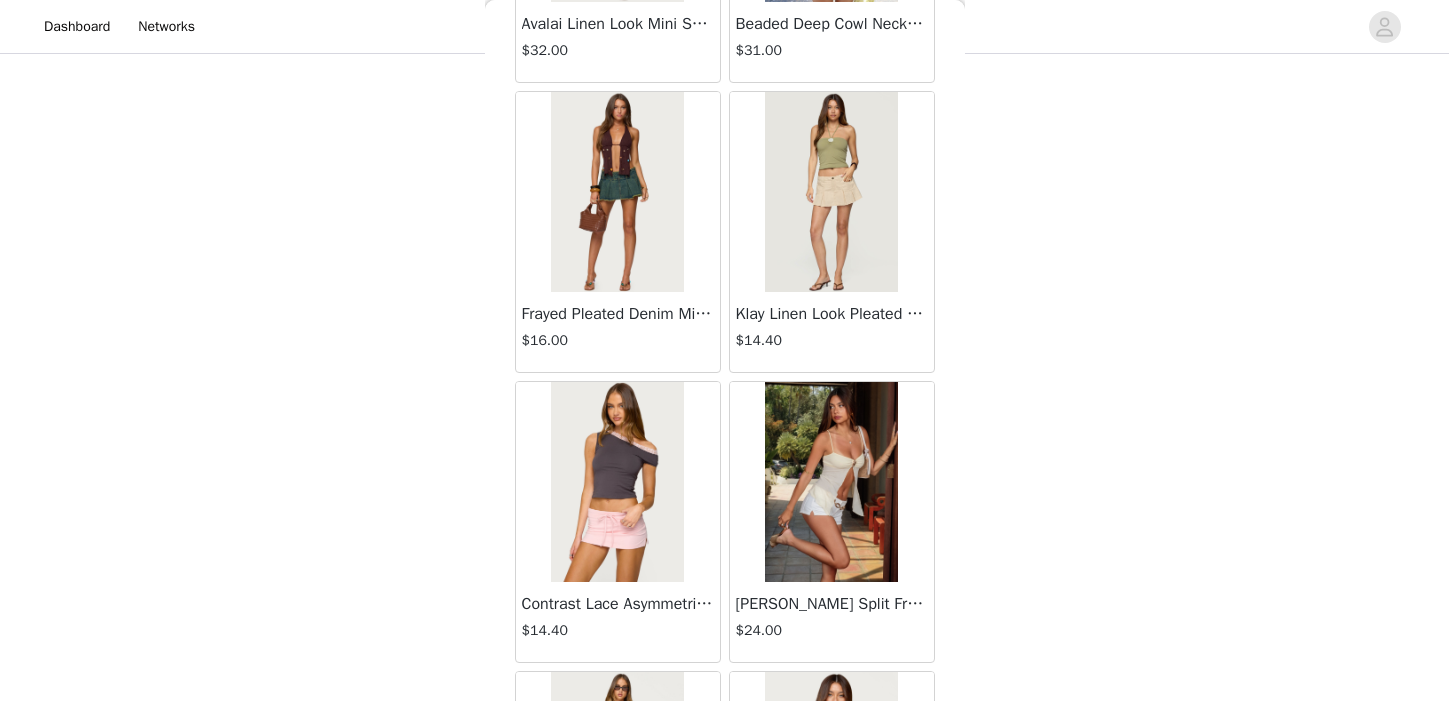 click at bounding box center [617, 192] 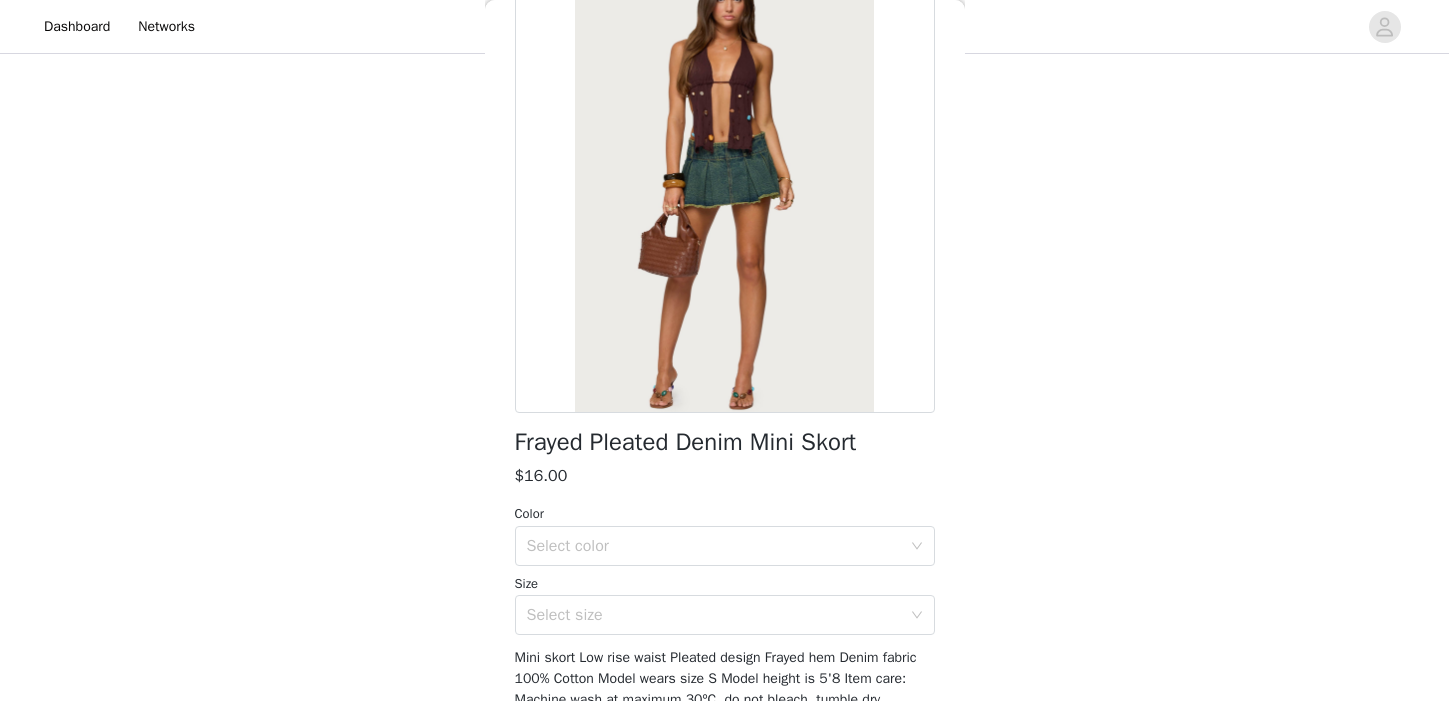 scroll, scrollTop: 145, scrollLeft: 0, axis: vertical 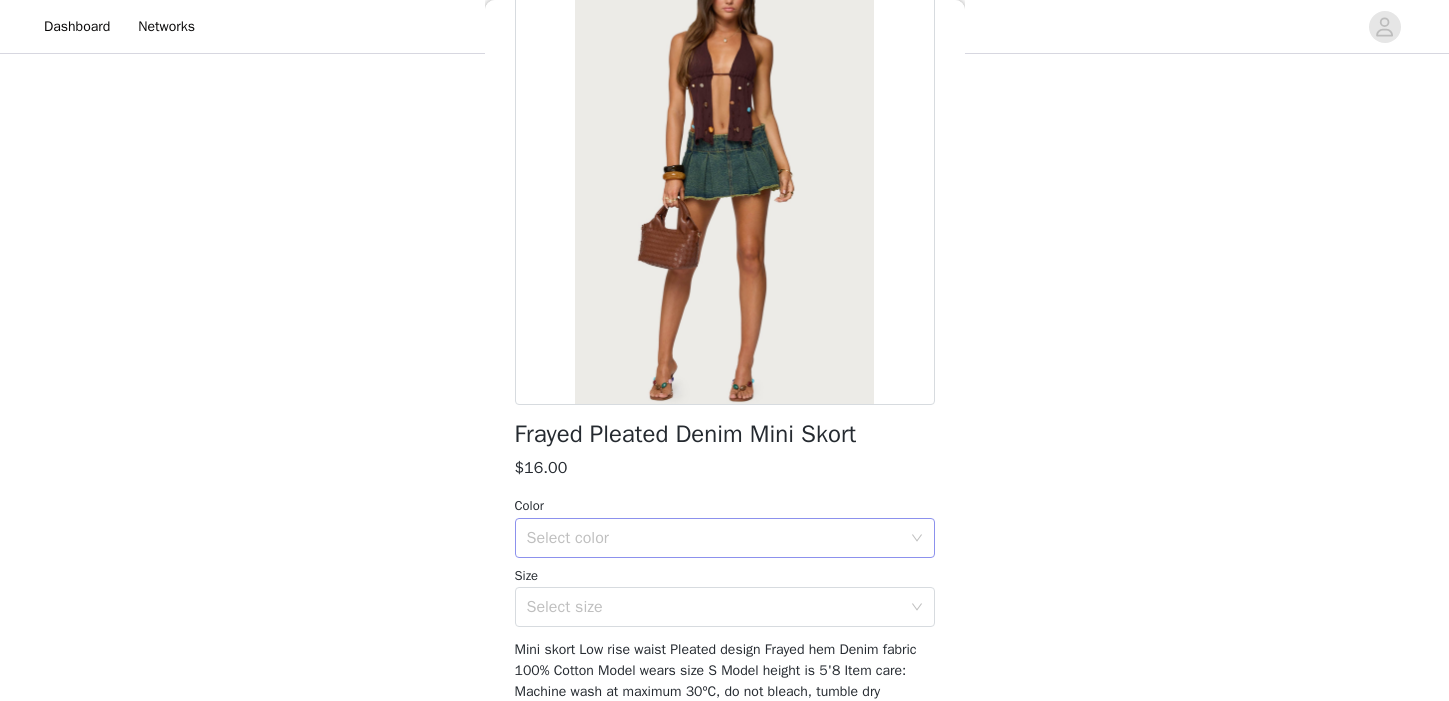 click on "Select color" at bounding box center [714, 538] 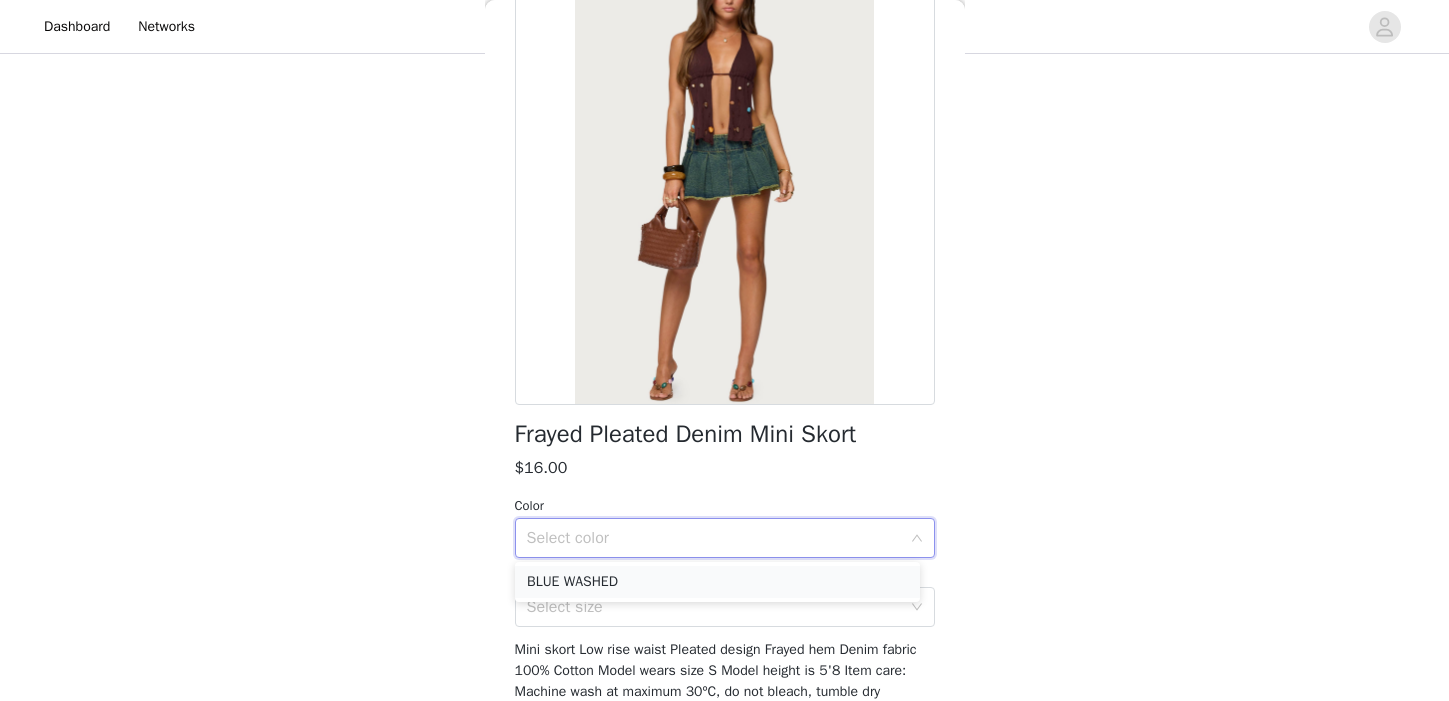 click on "BLUE WASHED" at bounding box center (717, 582) 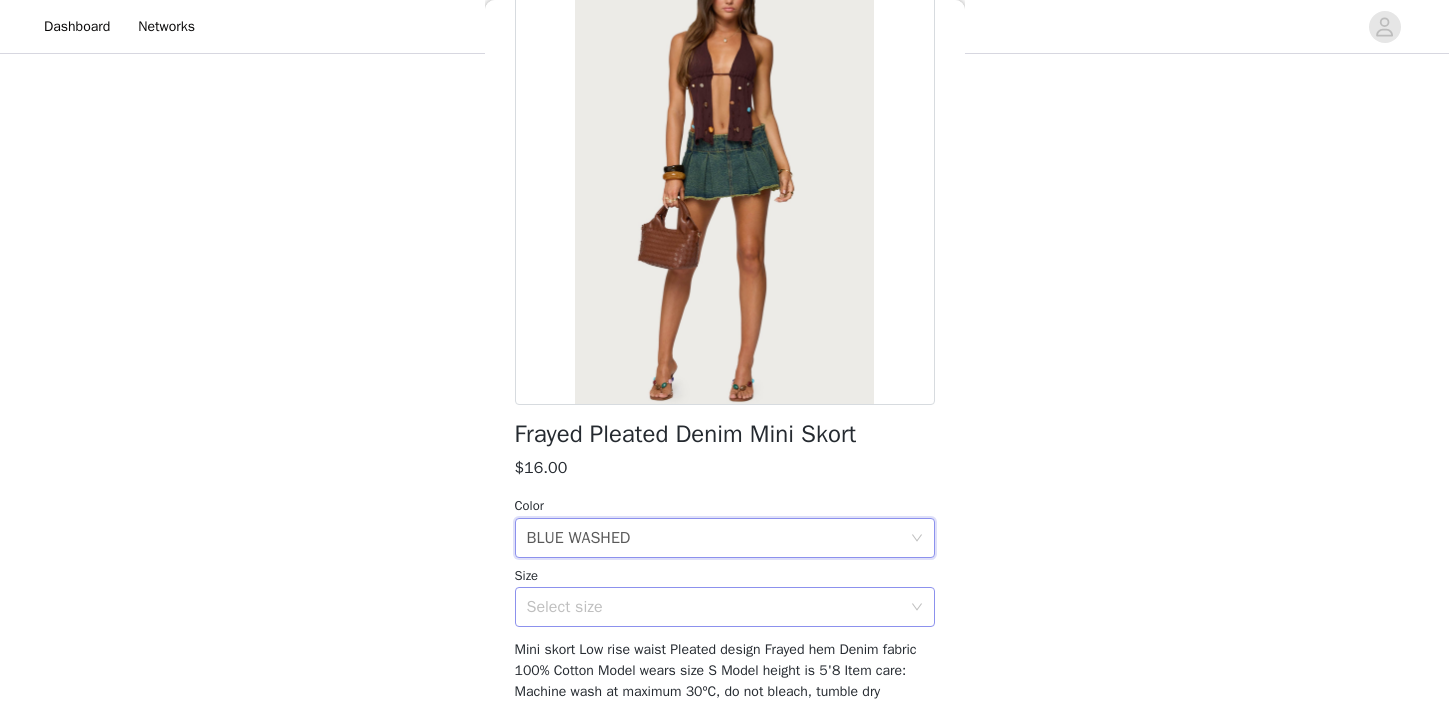 click on "Select size" at bounding box center (718, 607) 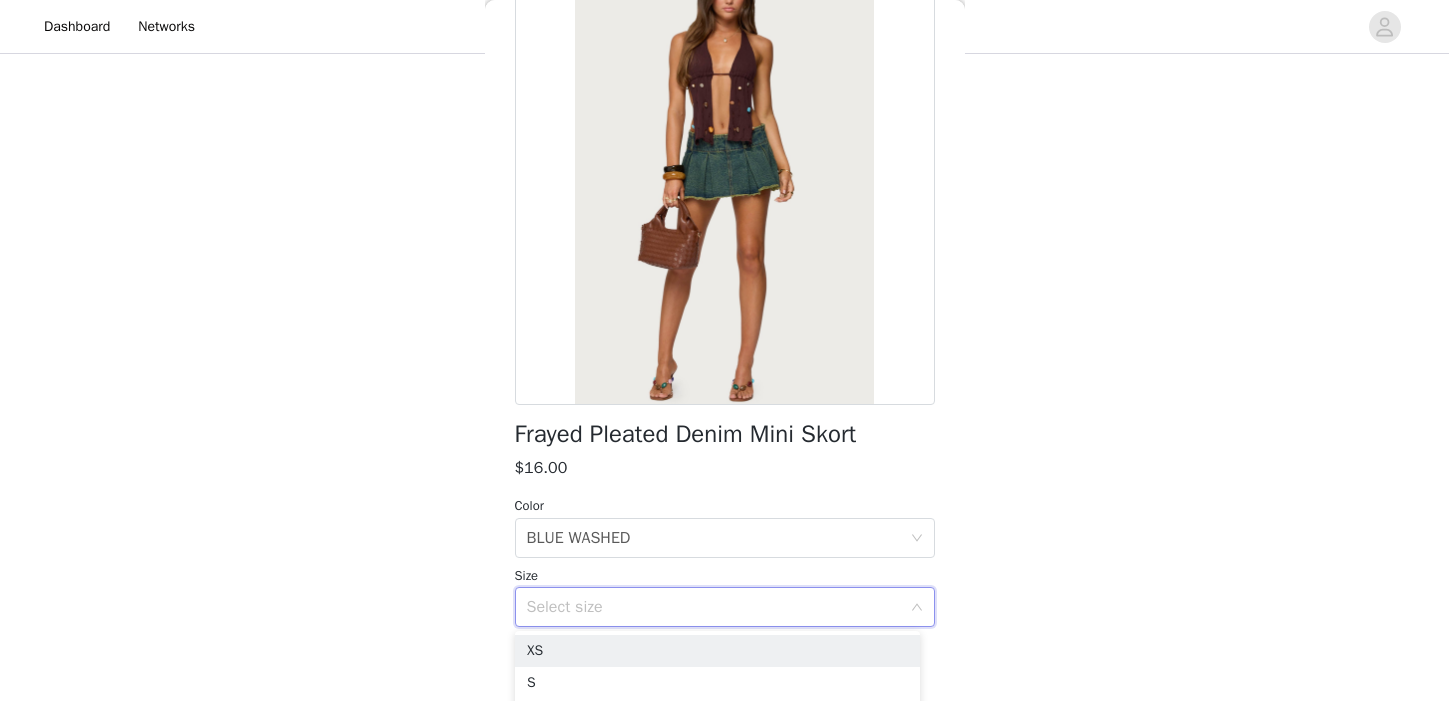 scroll, scrollTop: 251, scrollLeft: 0, axis: vertical 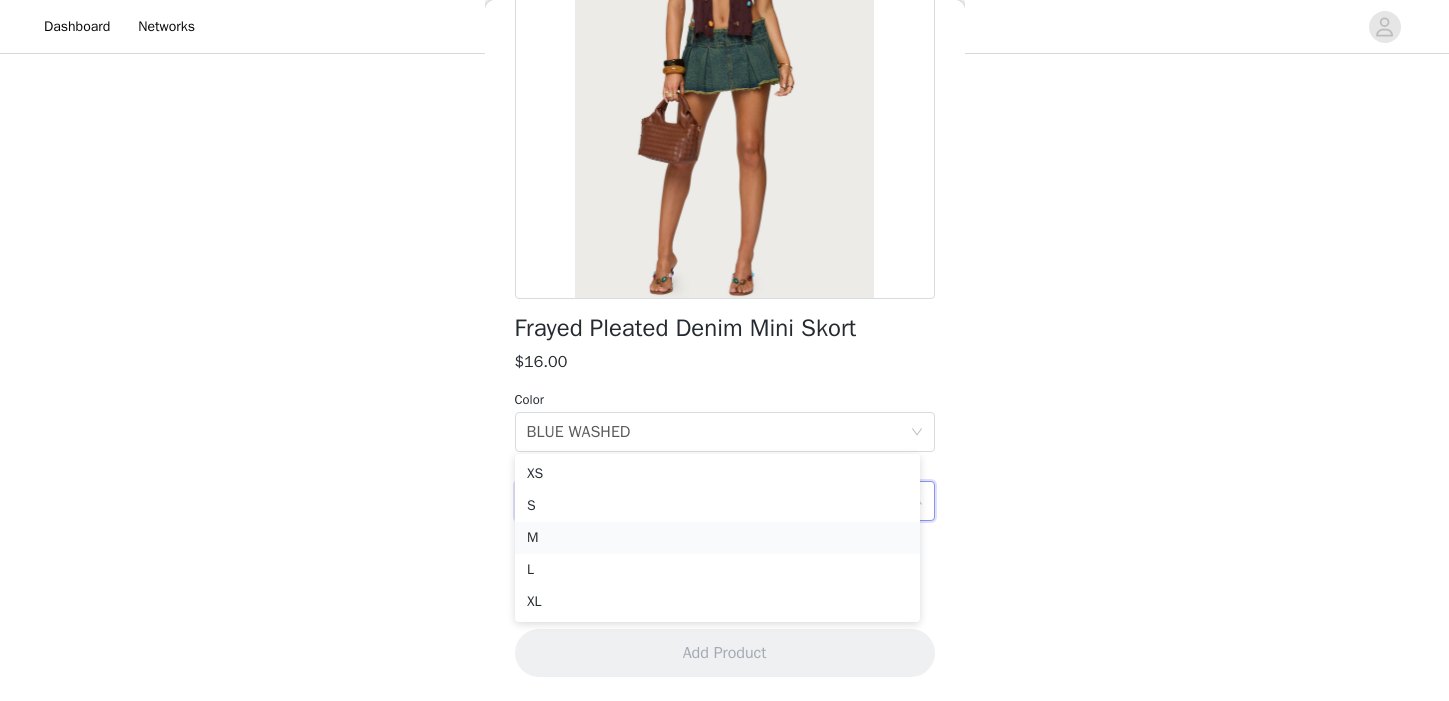 click on "M" at bounding box center (717, 538) 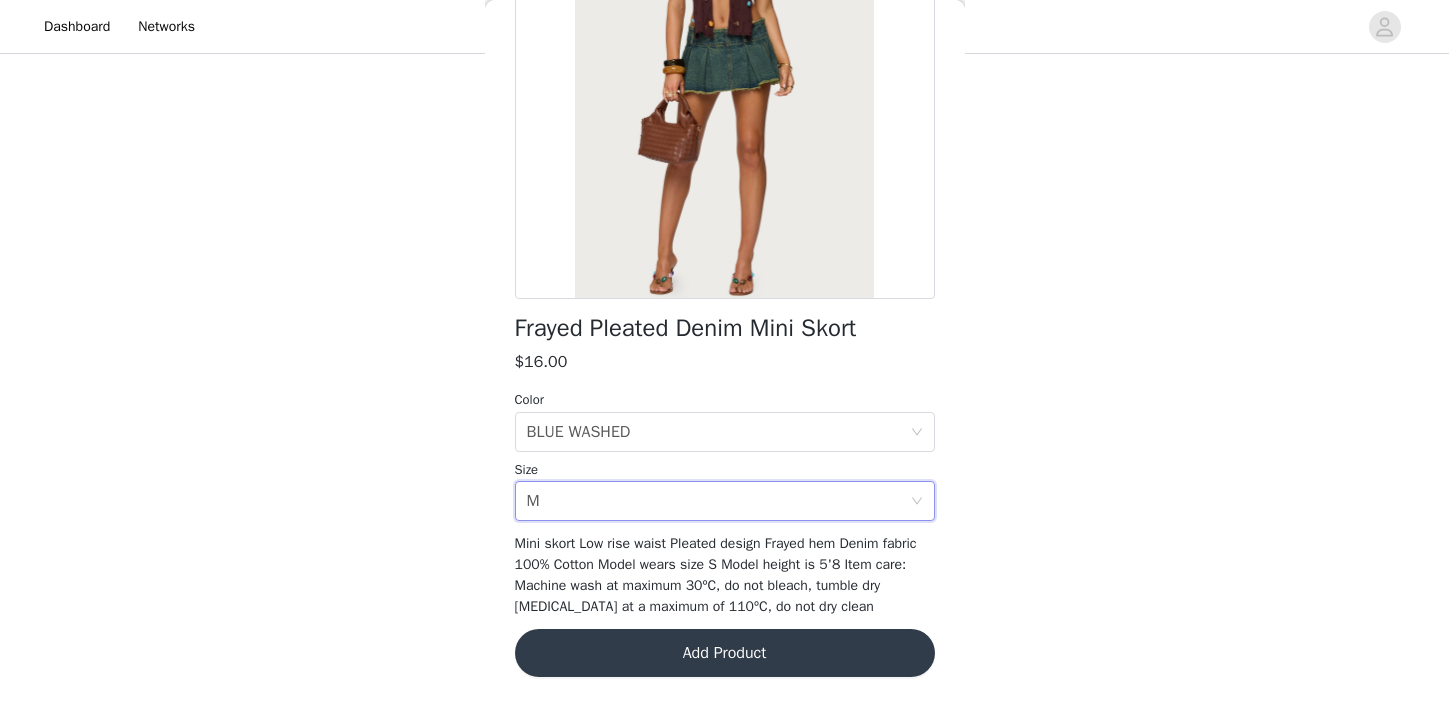 click on "Add Product" at bounding box center [725, 653] 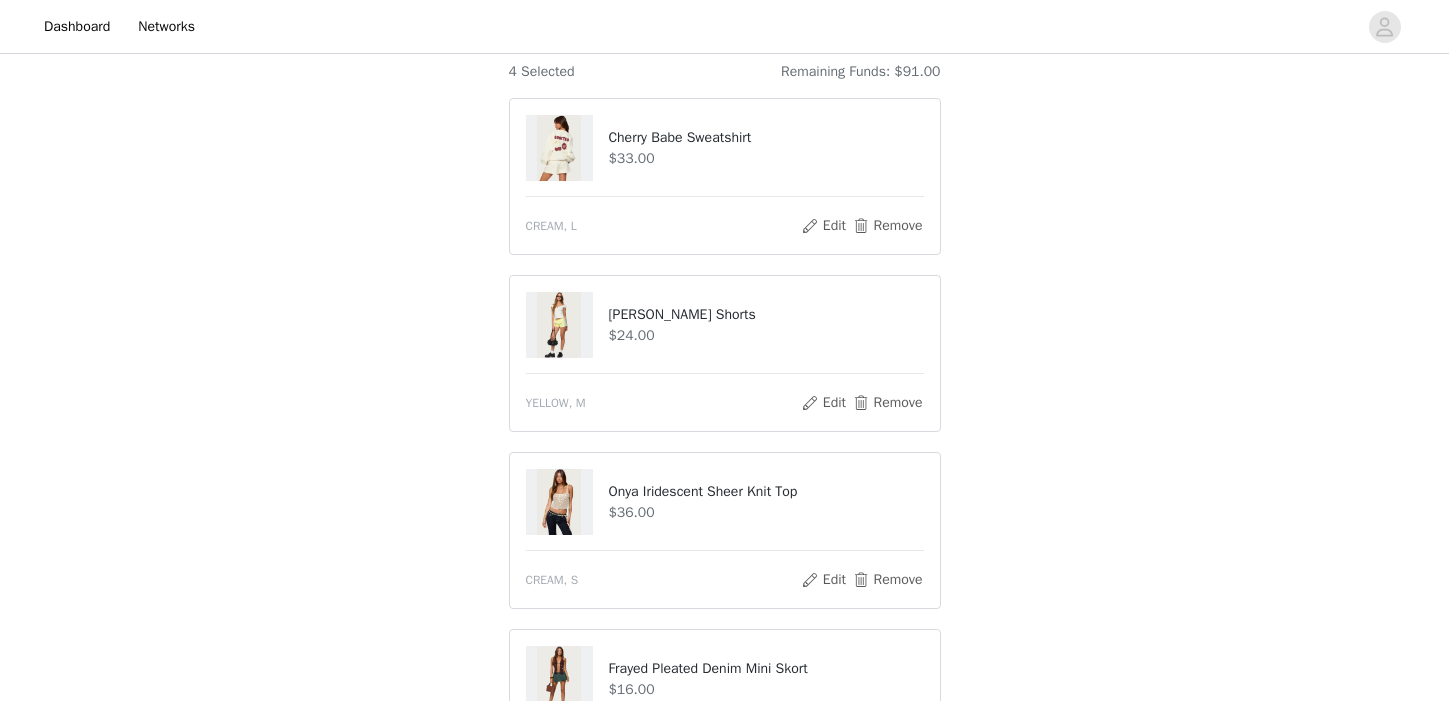 scroll, scrollTop: 183, scrollLeft: 0, axis: vertical 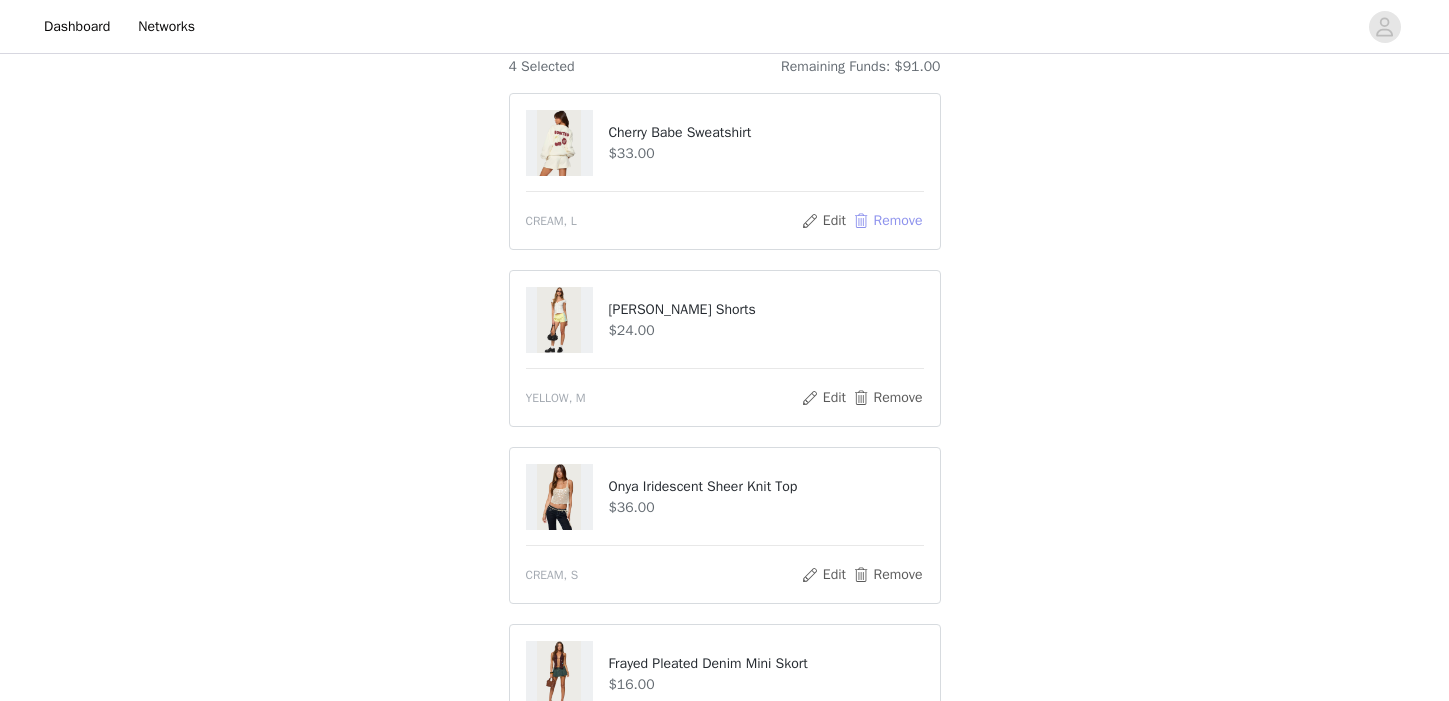click on "Remove" at bounding box center [887, 221] 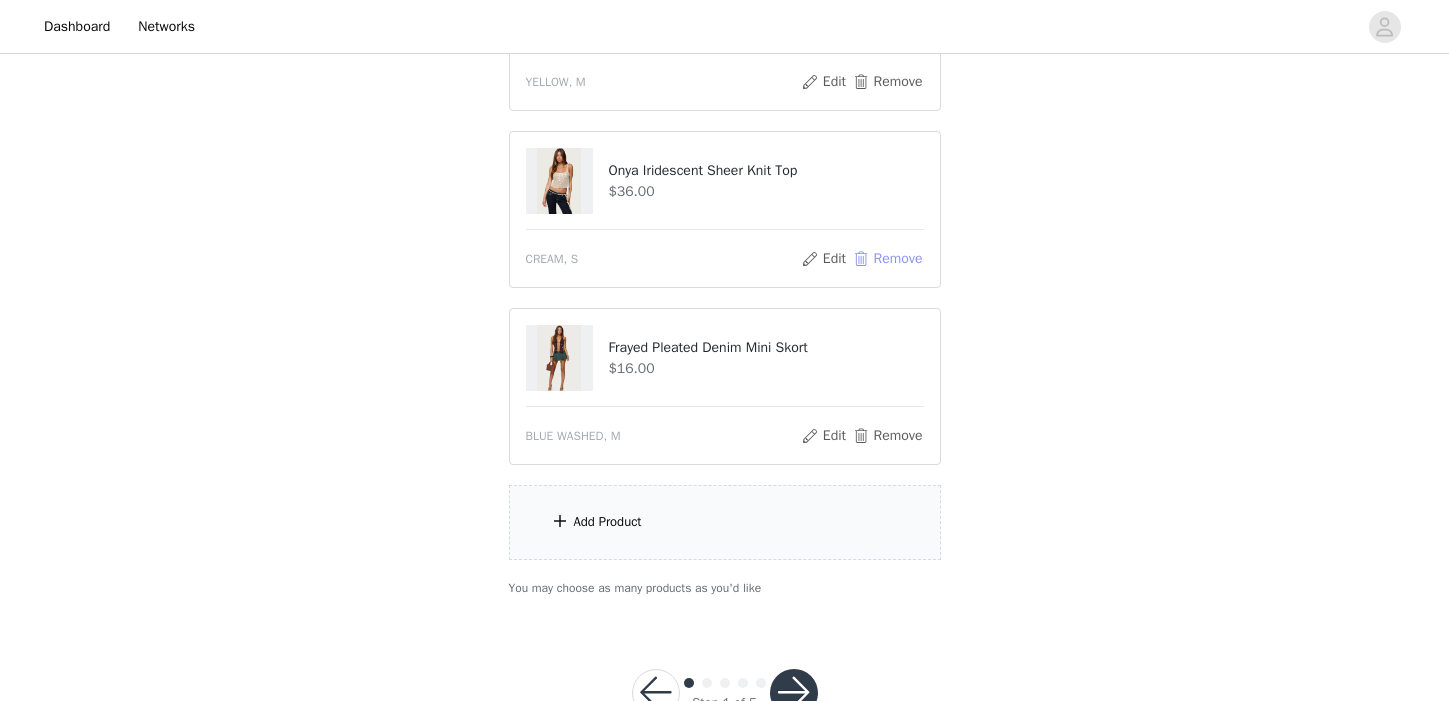 scroll, scrollTop: 386, scrollLeft: 0, axis: vertical 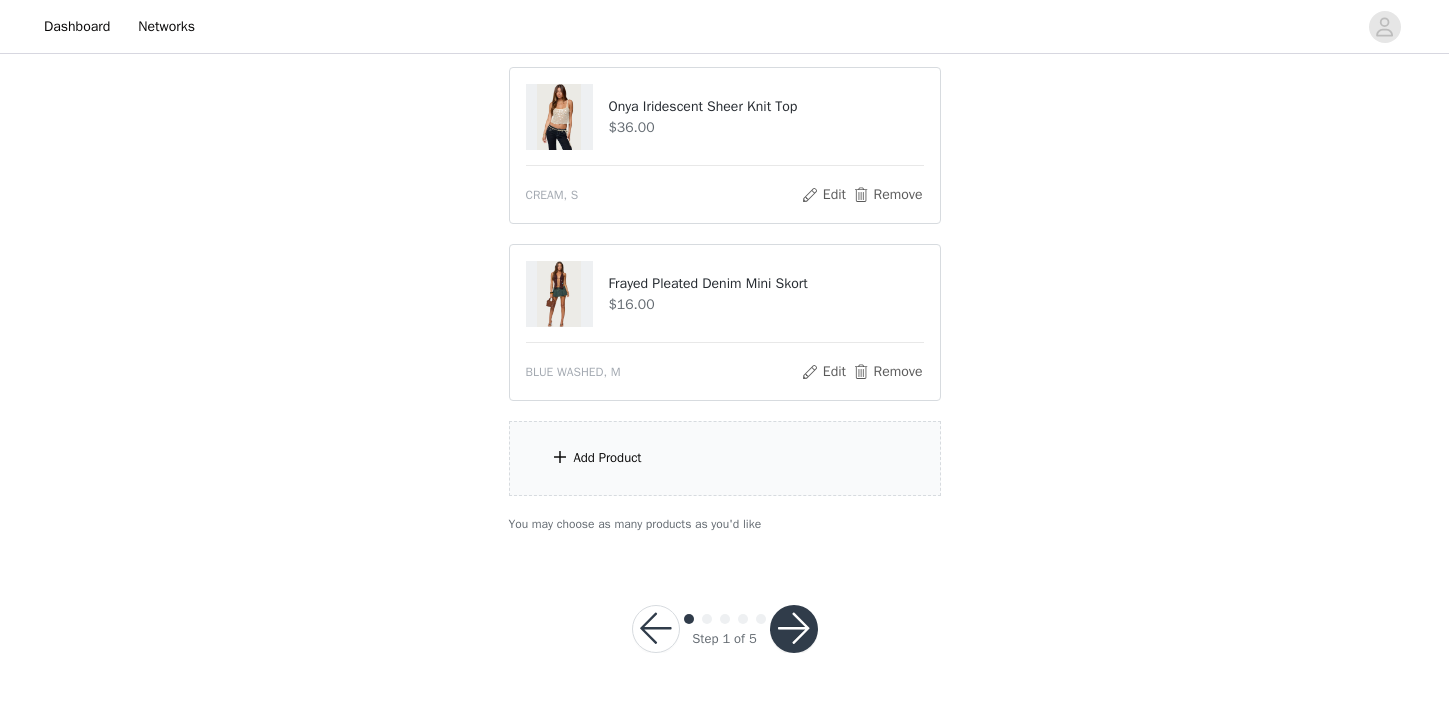 click on "Add Product" at bounding box center [608, 458] 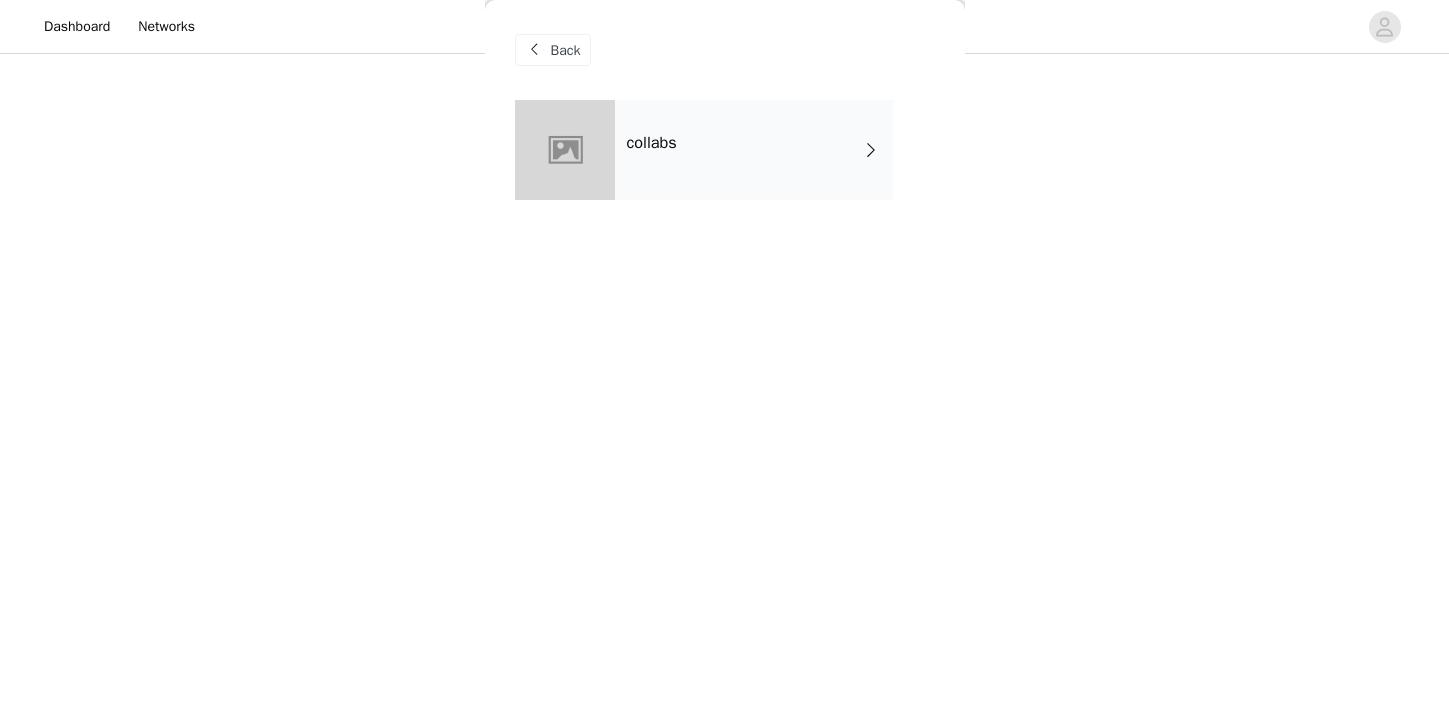 click on "collabs" at bounding box center (754, 150) 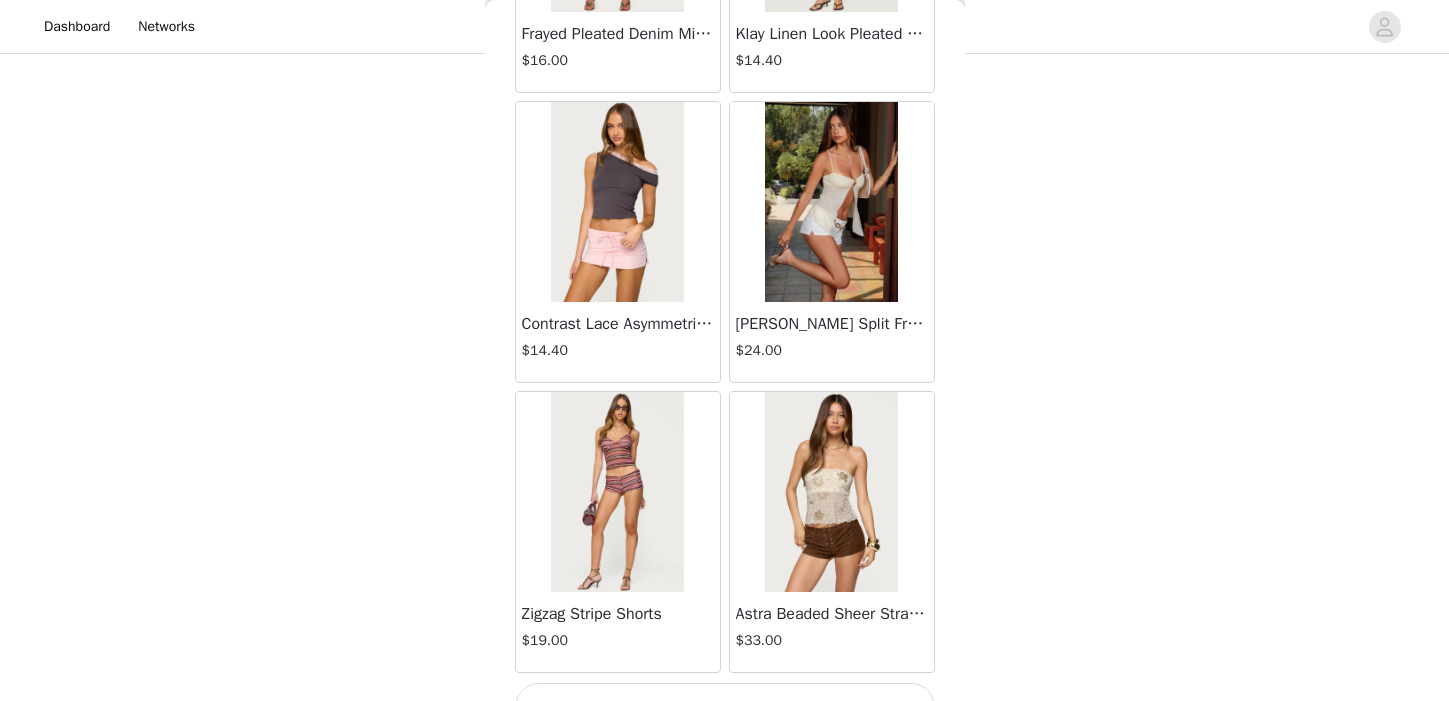 scroll, scrollTop: 2359, scrollLeft: 0, axis: vertical 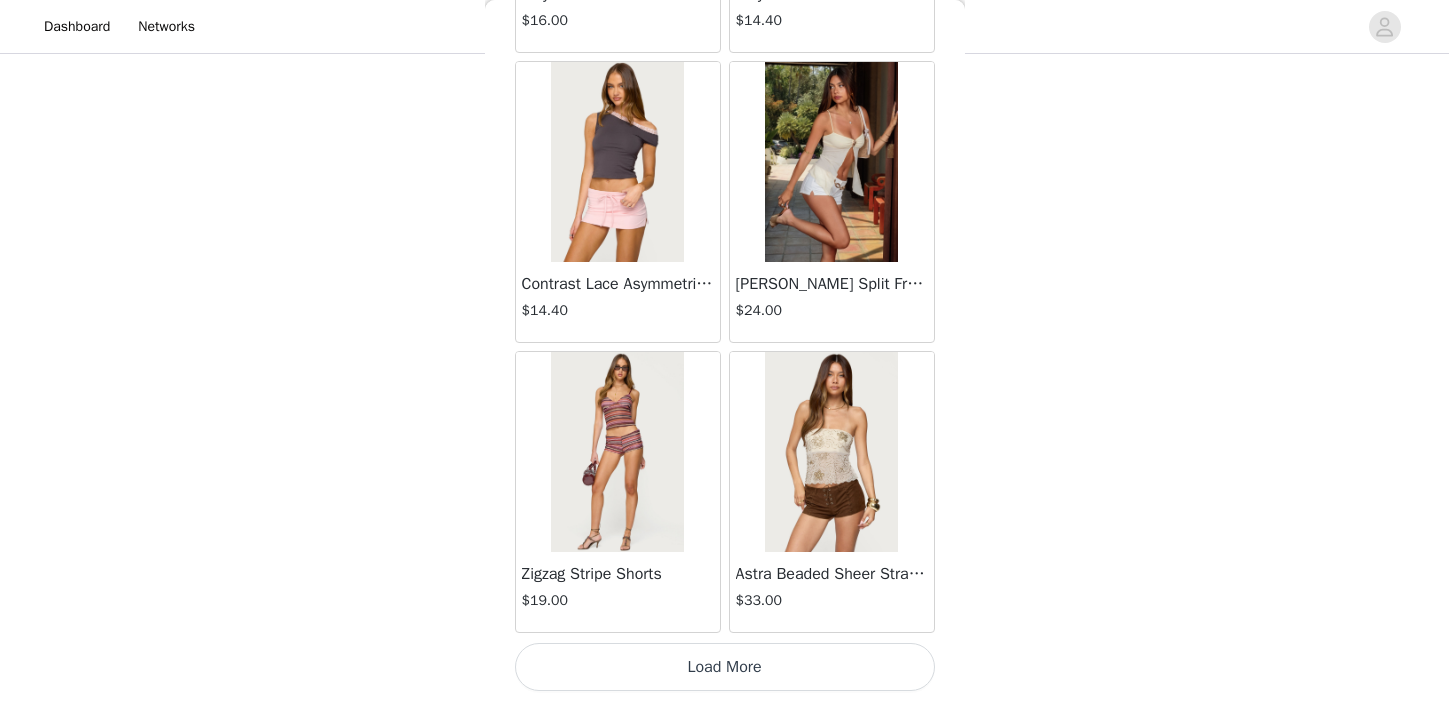 click on "Load More" at bounding box center [725, 667] 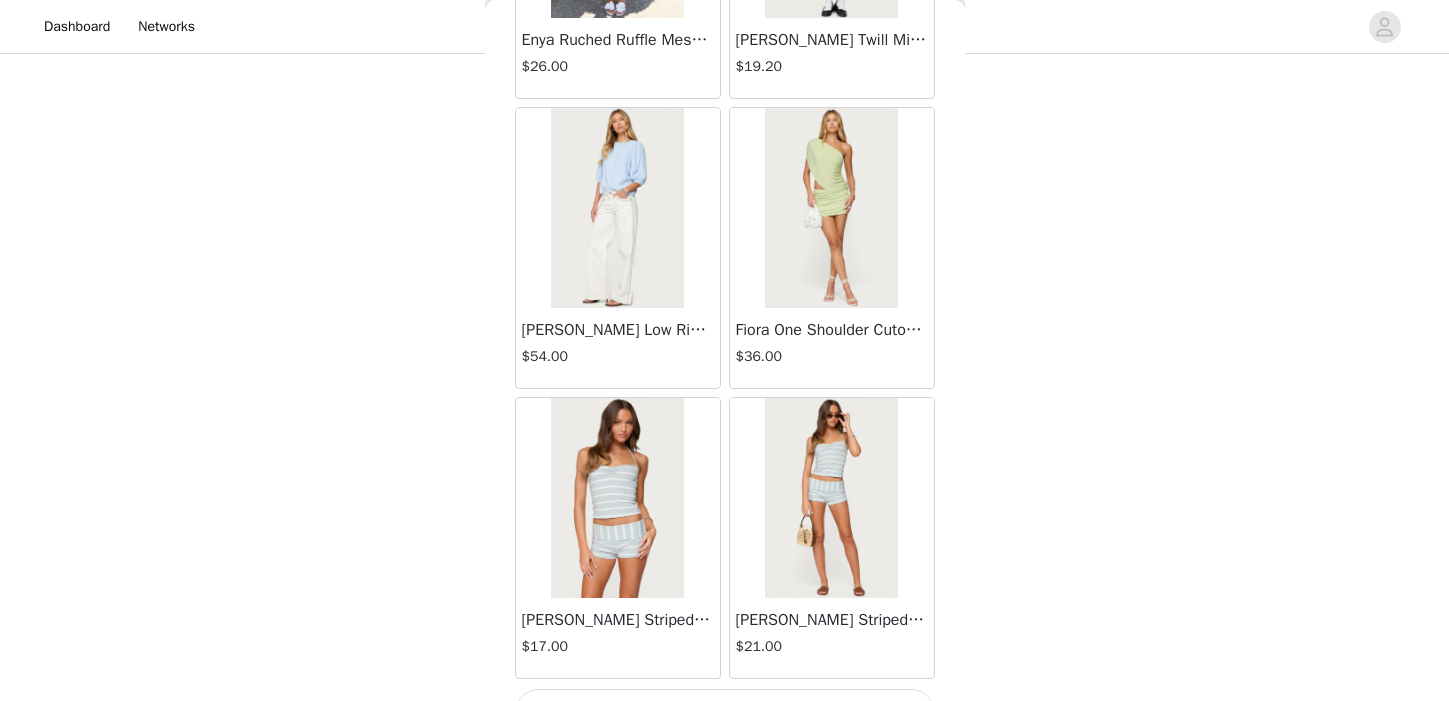 scroll, scrollTop: 5259, scrollLeft: 0, axis: vertical 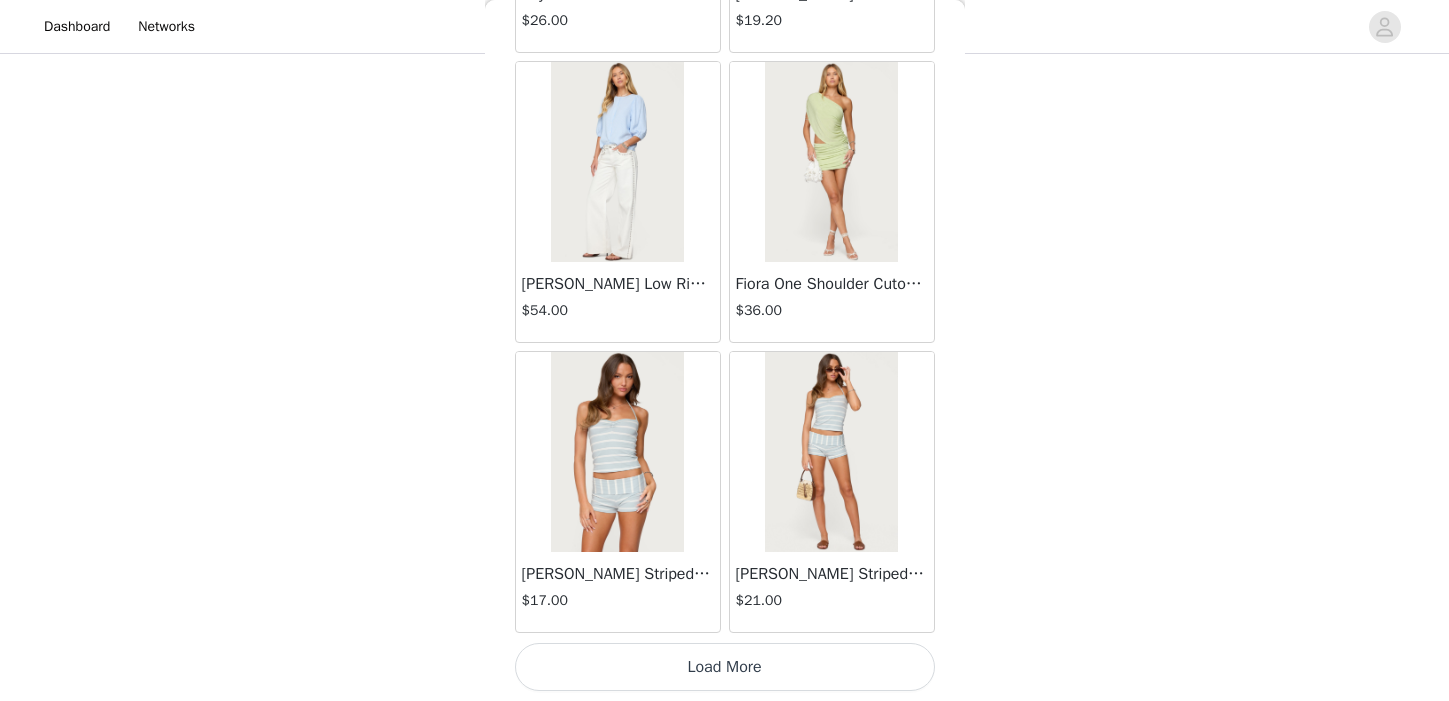click on "Load More" at bounding box center (725, 667) 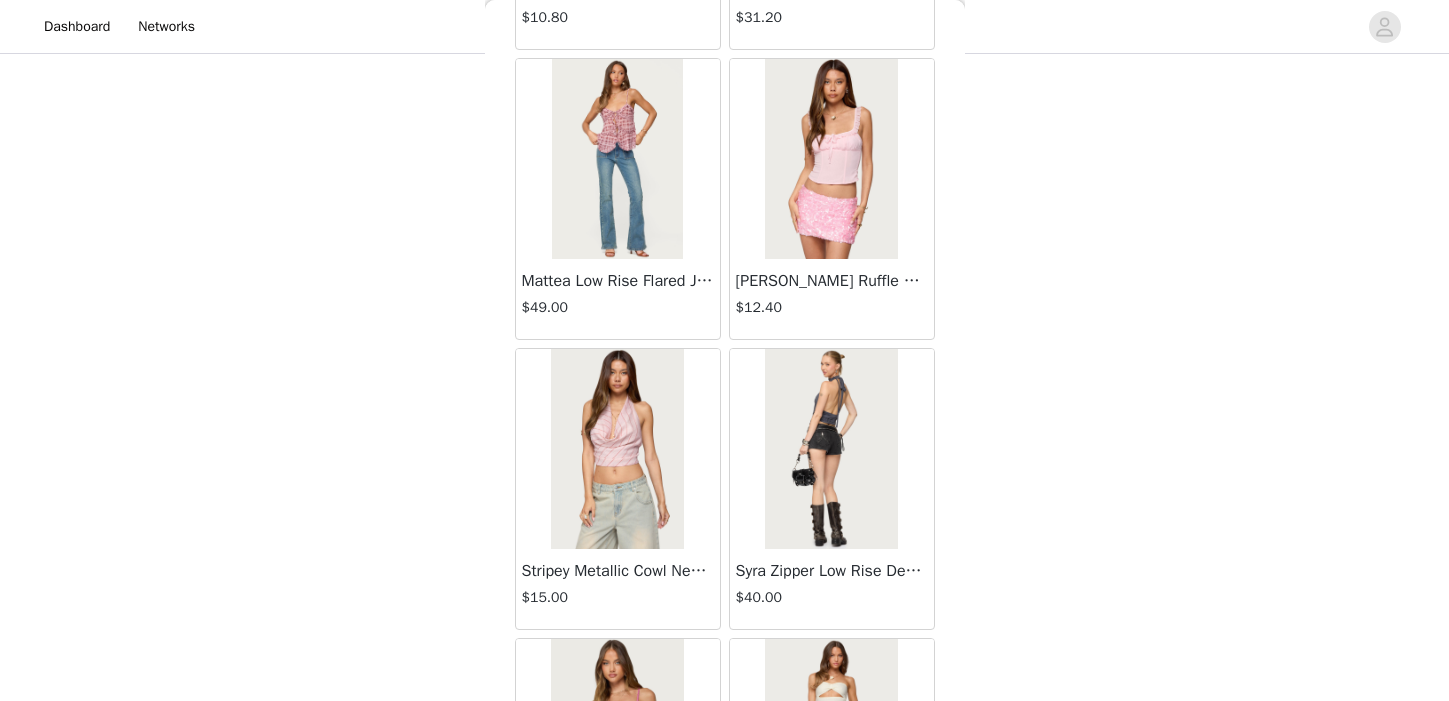 scroll, scrollTop: 7609, scrollLeft: 0, axis: vertical 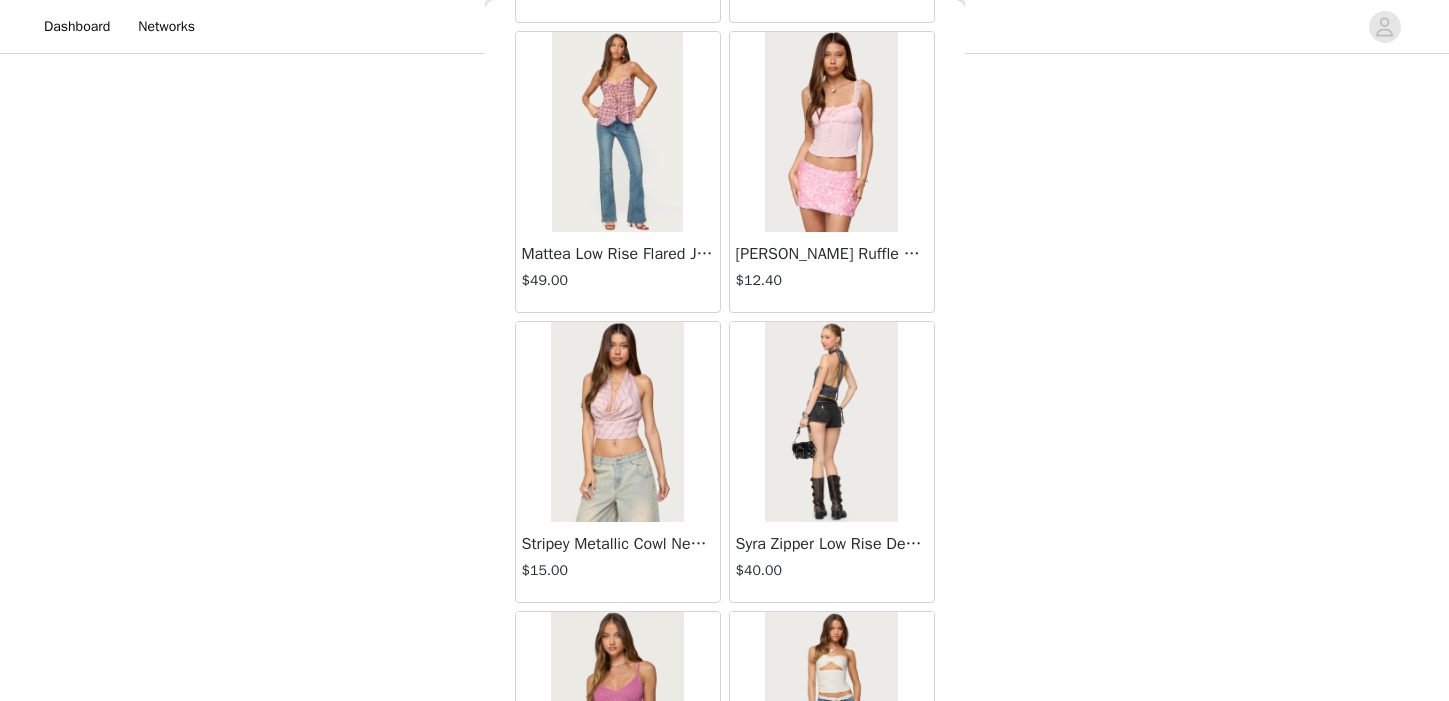 click at bounding box center (618, 132) 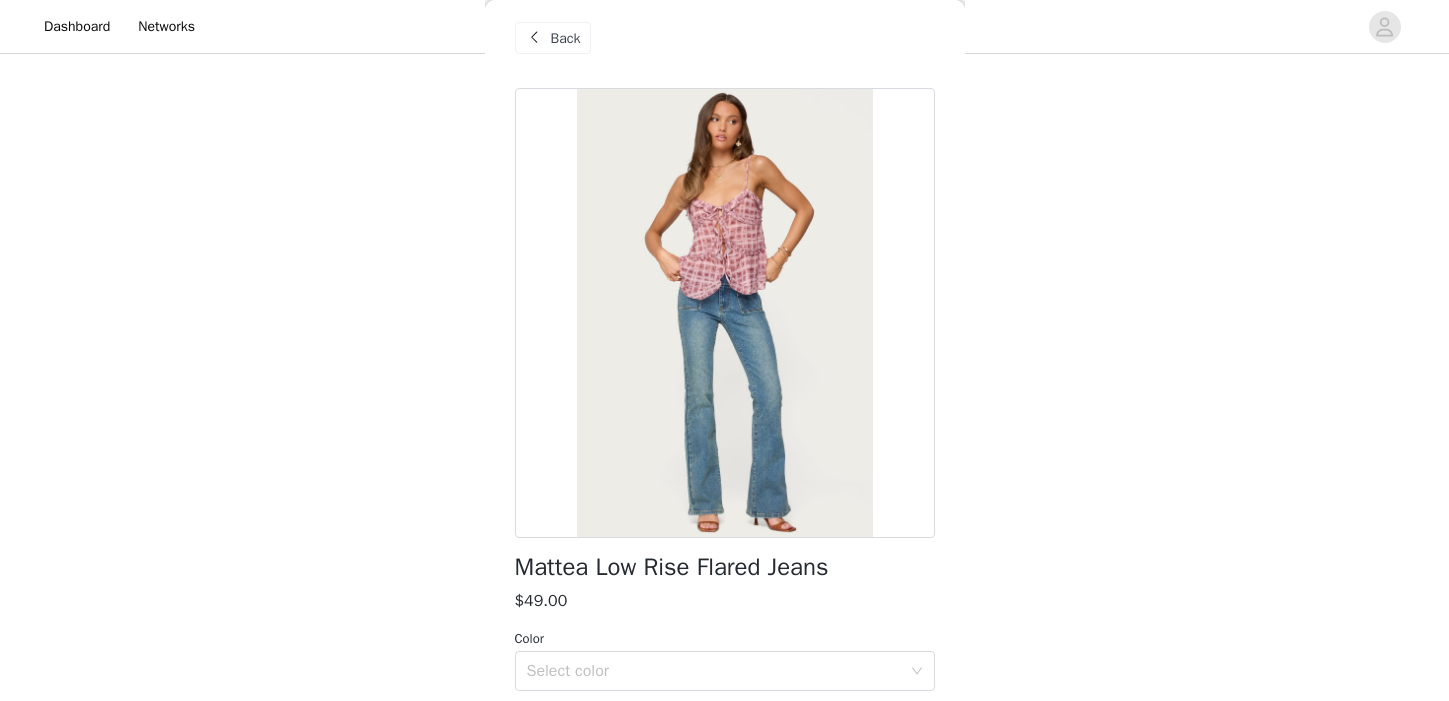 scroll, scrollTop: 0, scrollLeft: 0, axis: both 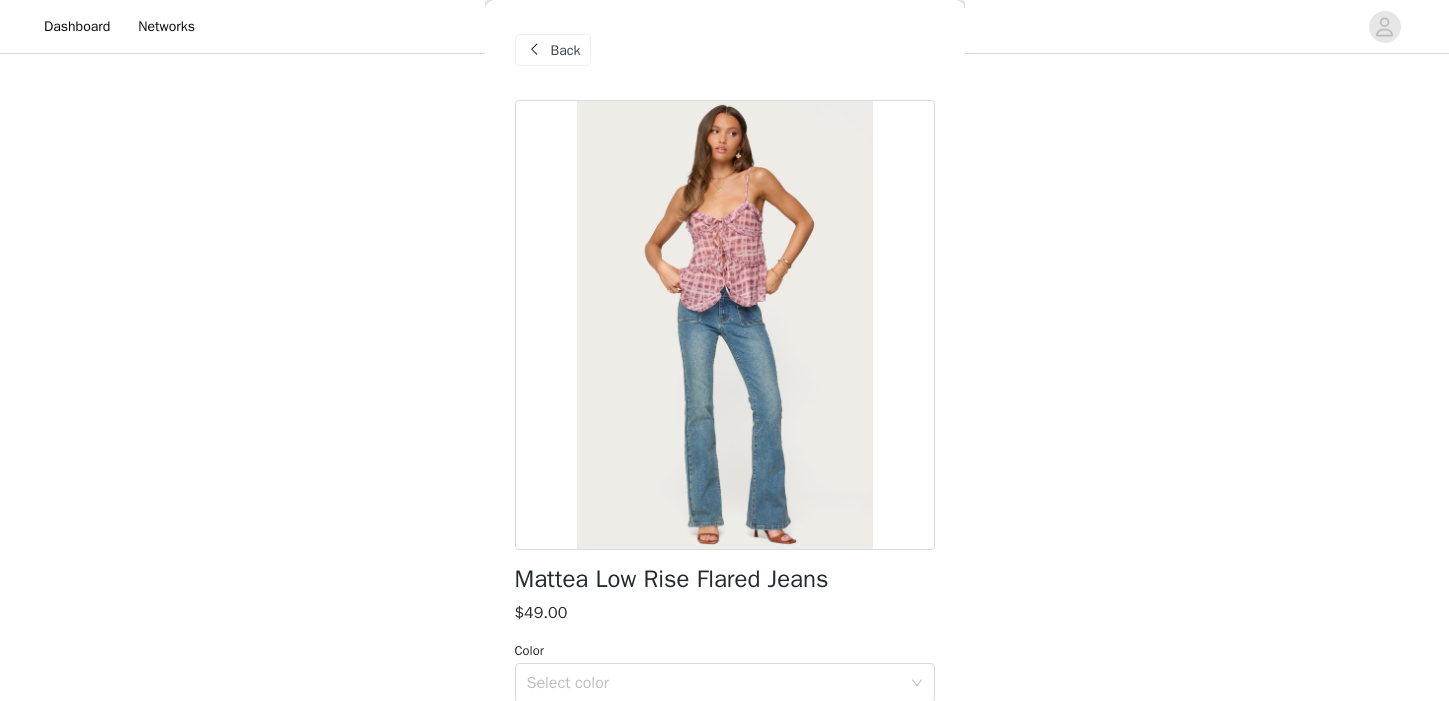 click on "Back" at bounding box center (566, 50) 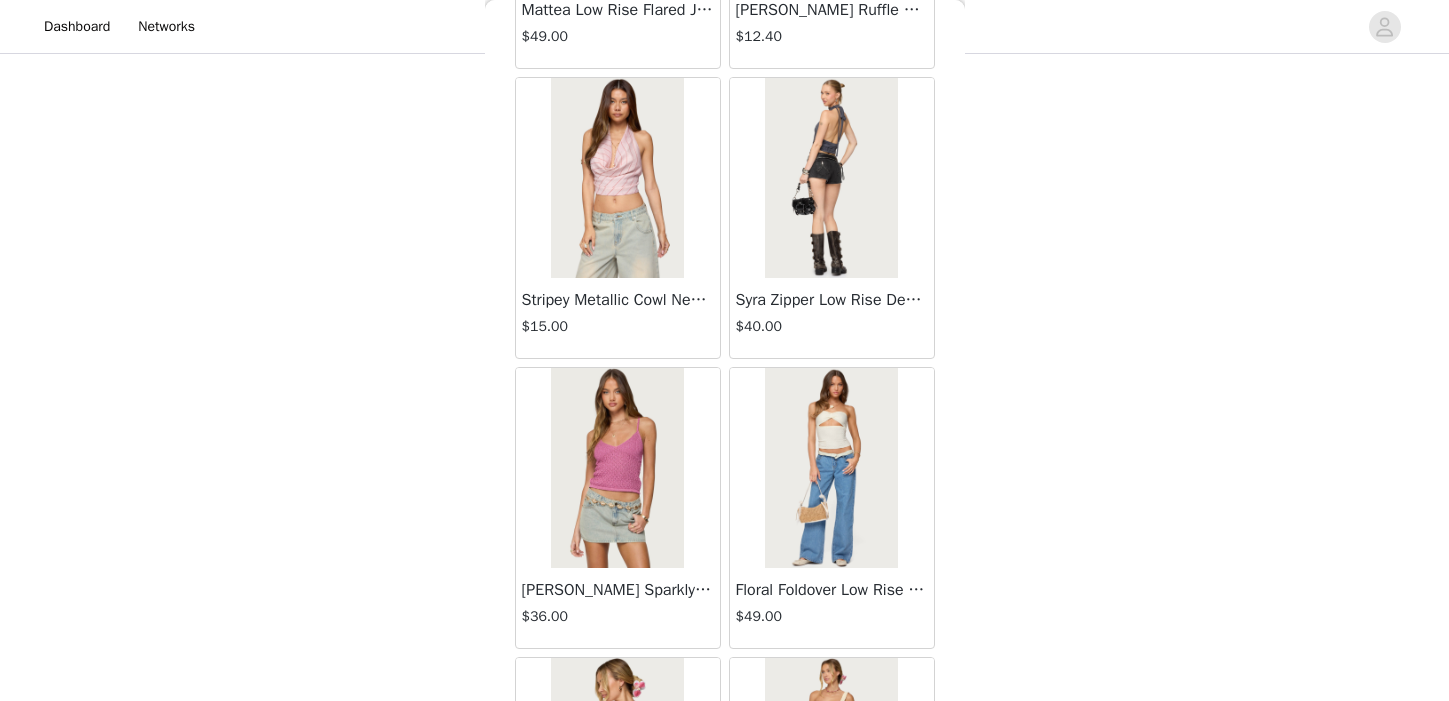 scroll, scrollTop: 8159, scrollLeft: 0, axis: vertical 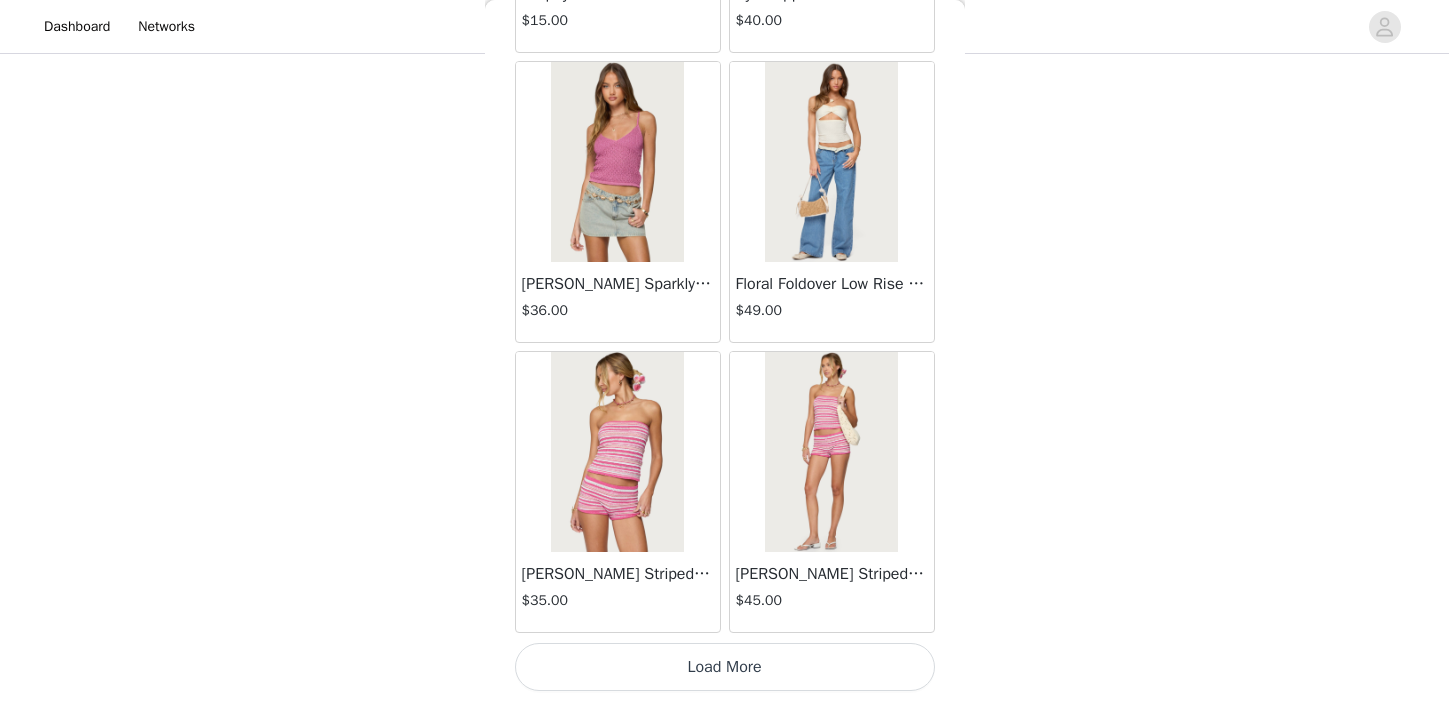 click on "Load More" at bounding box center (725, 667) 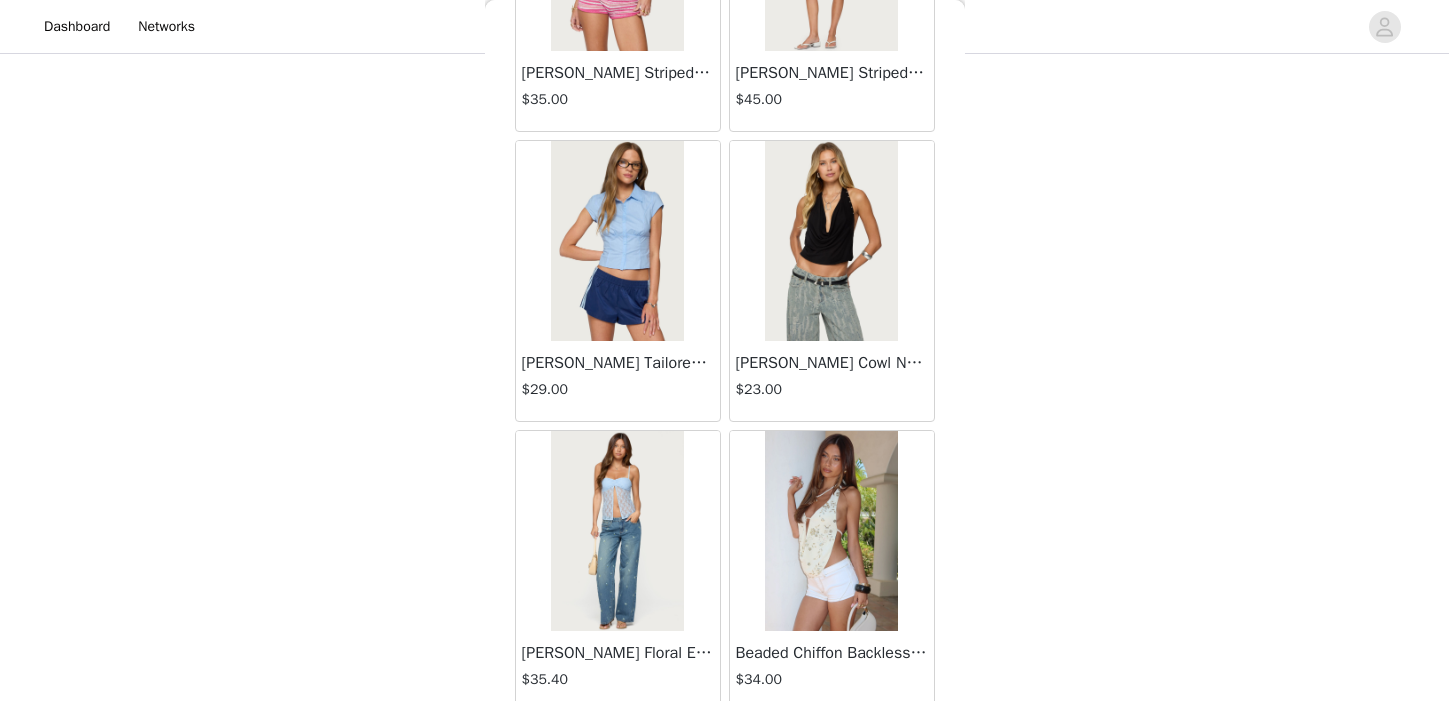 scroll, scrollTop: 8754, scrollLeft: 0, axis: vertical 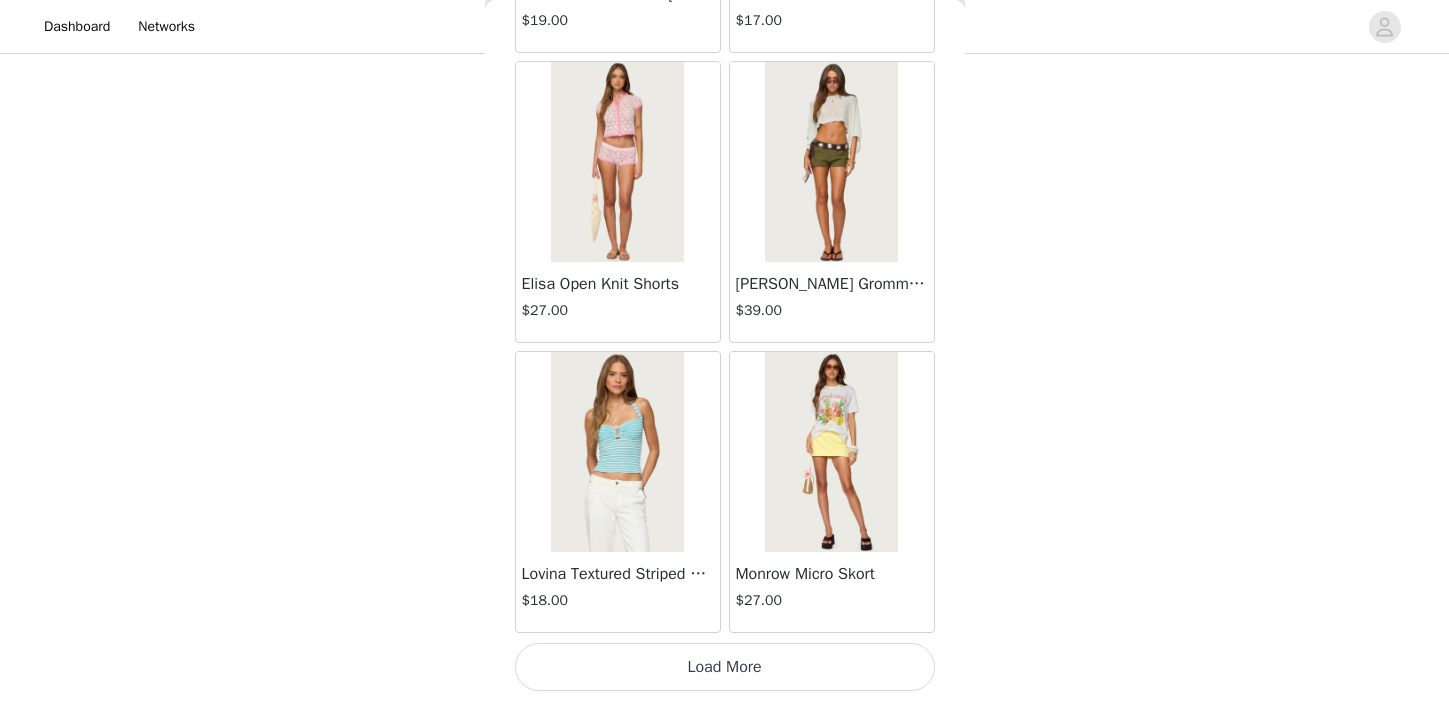 click on "Load More" at bounding box center (725, 667) 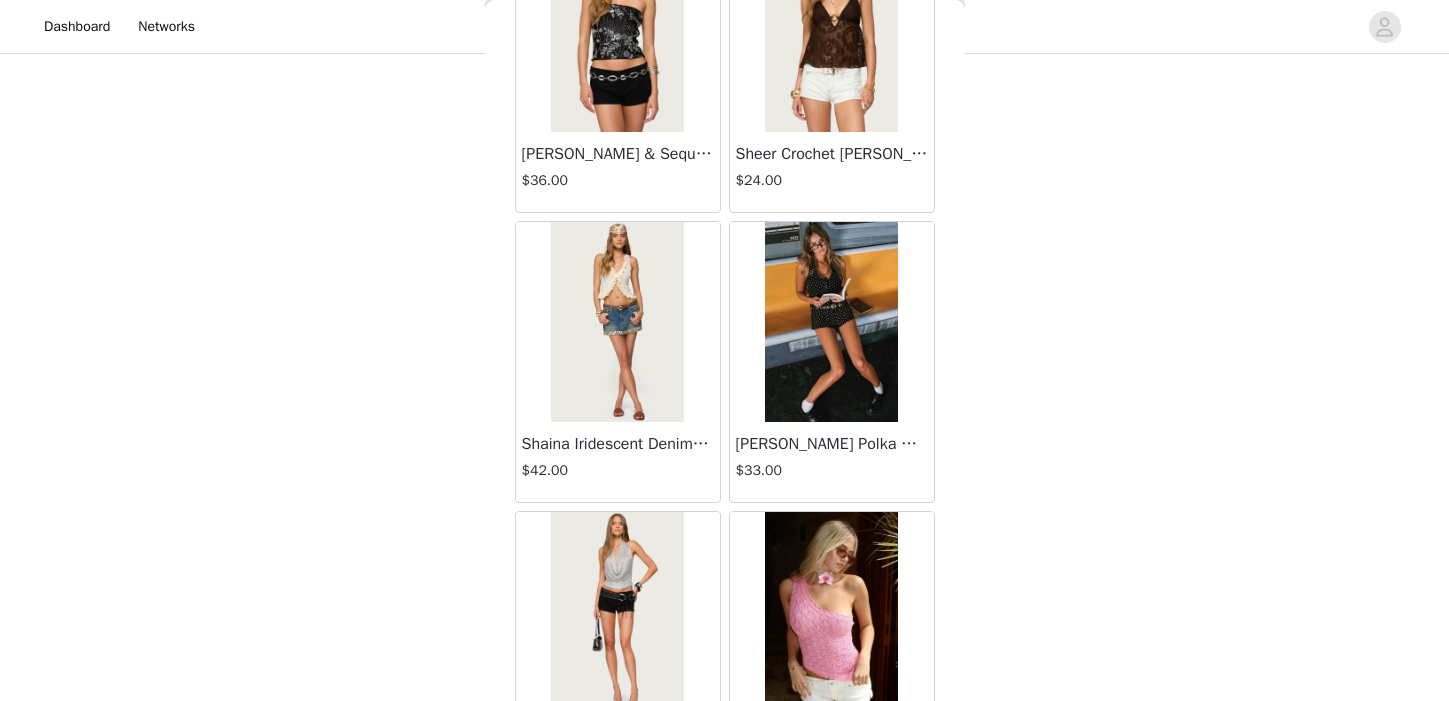 scroll, scrollTop: 12641, scrollLeft: 0, axis: vertical 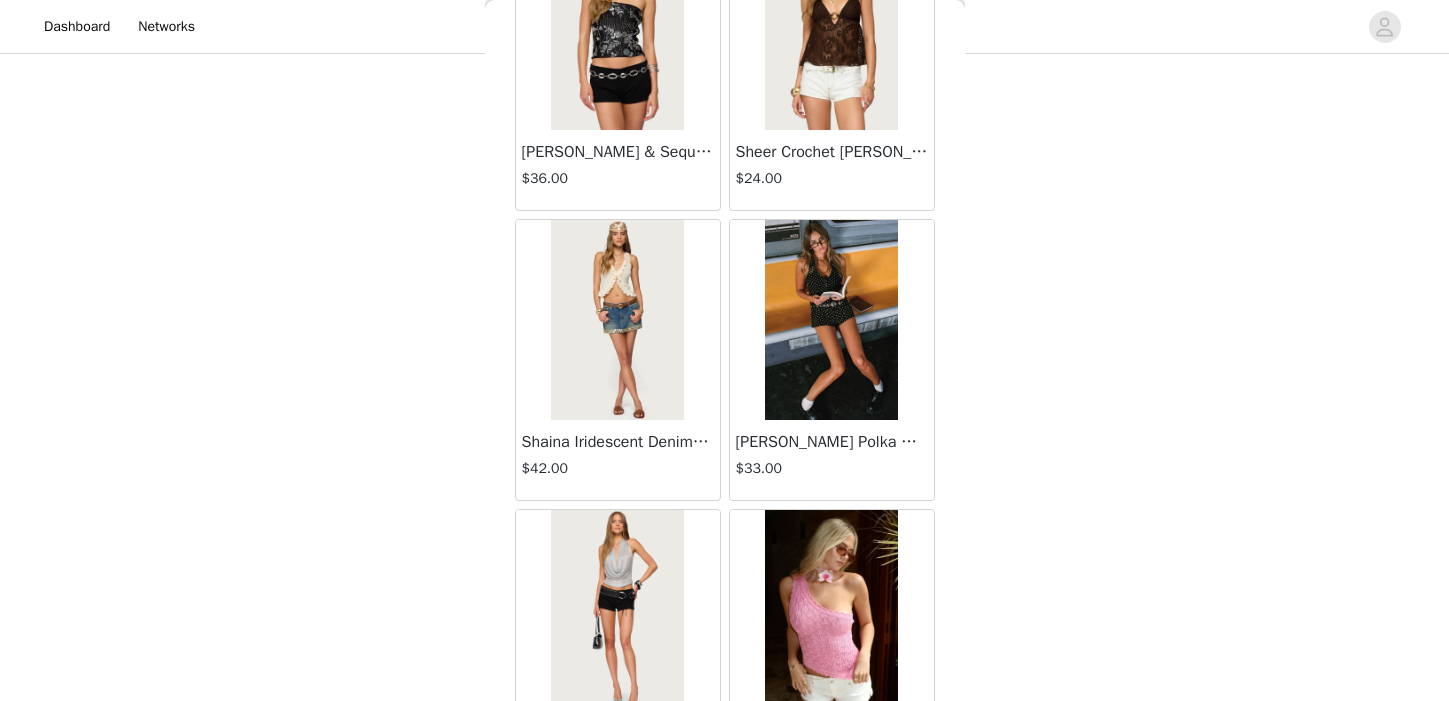 click at bounding box center (617, 320) 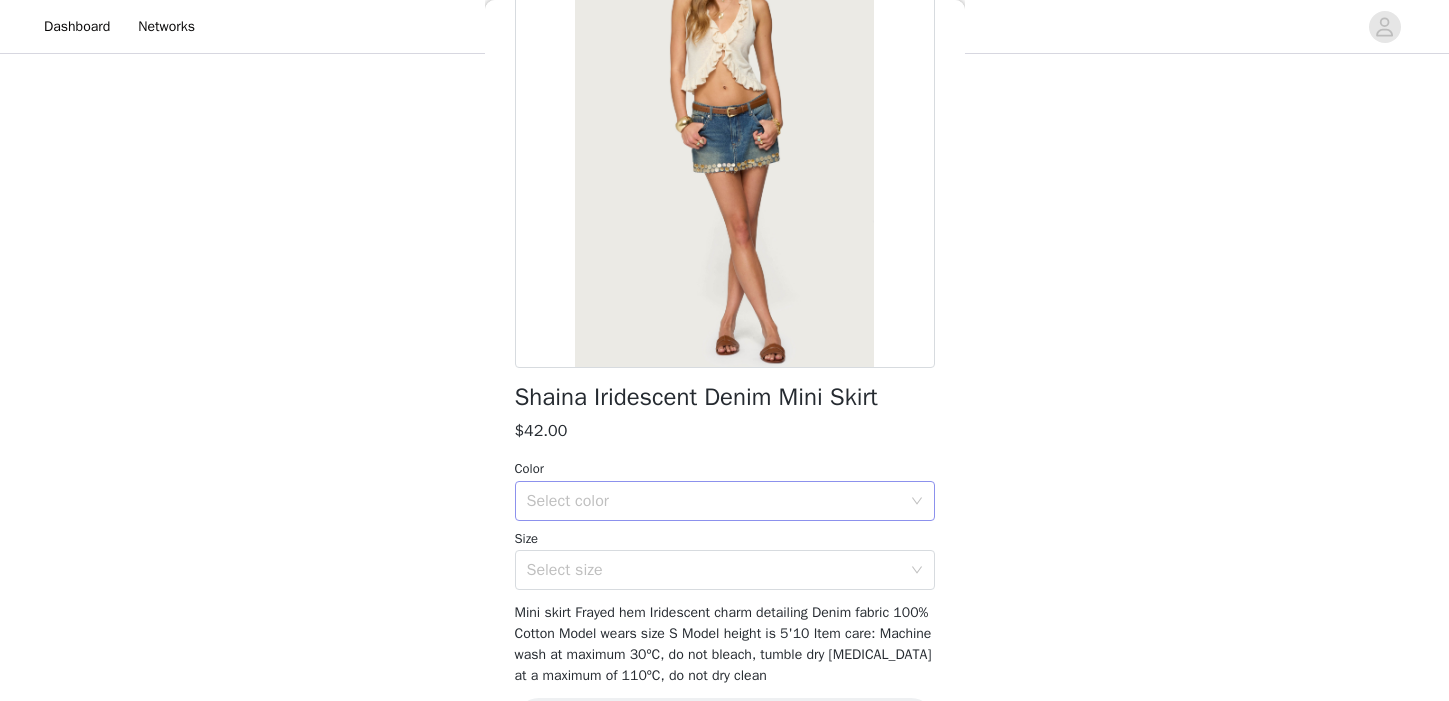 scroll, scrollTop: 0, scrollLeft: 0, axis: both 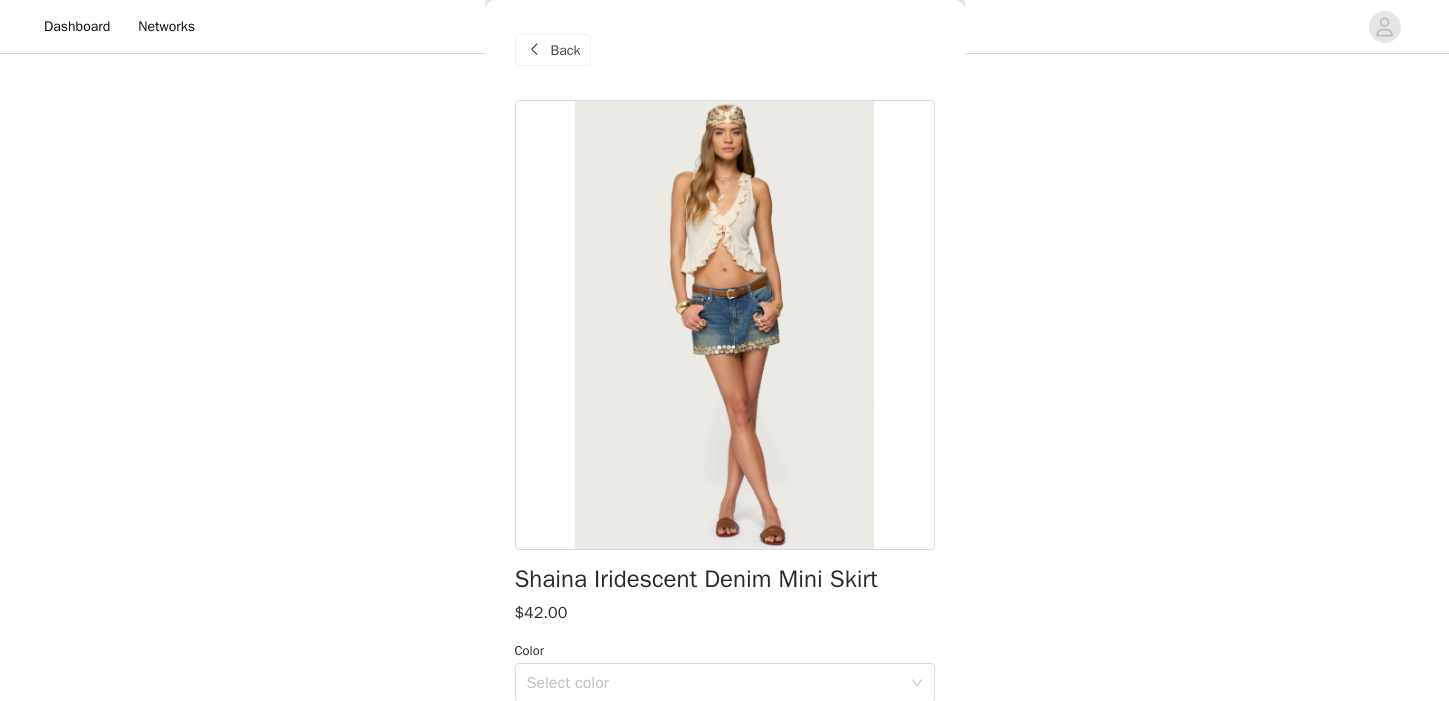 click on "Back" at bounding box center (553, 50) 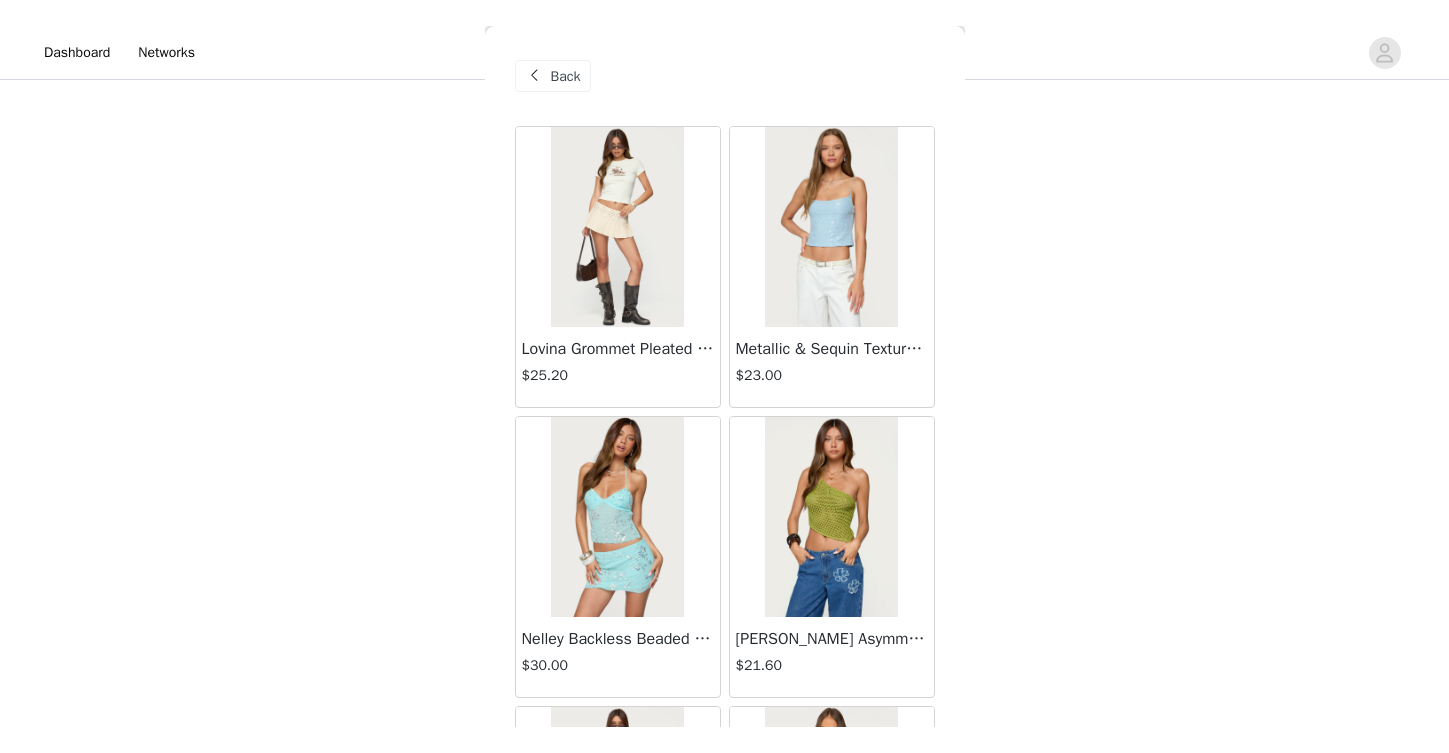 scroll, scrollTop: 334, scrollLeft: 0, axis: vertical 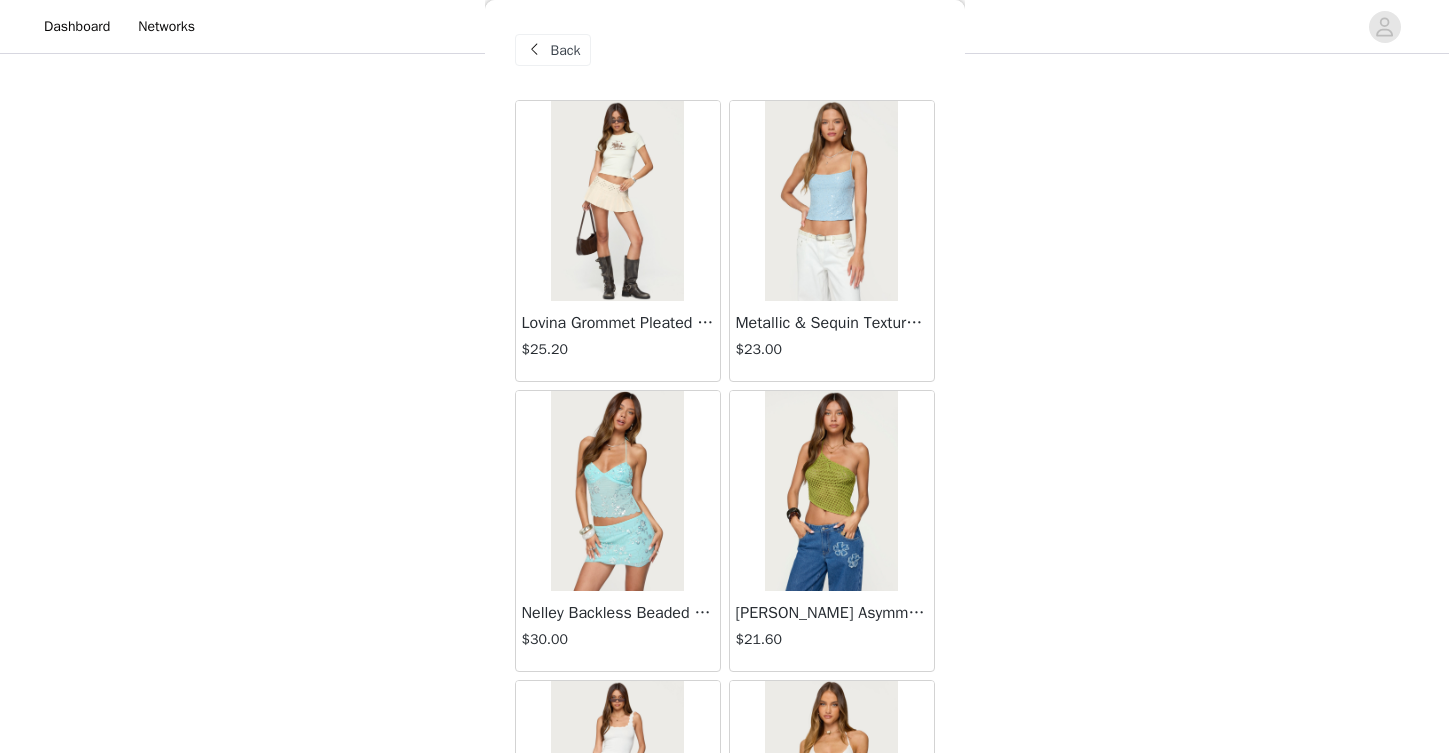click at bounding box center [535, 50] 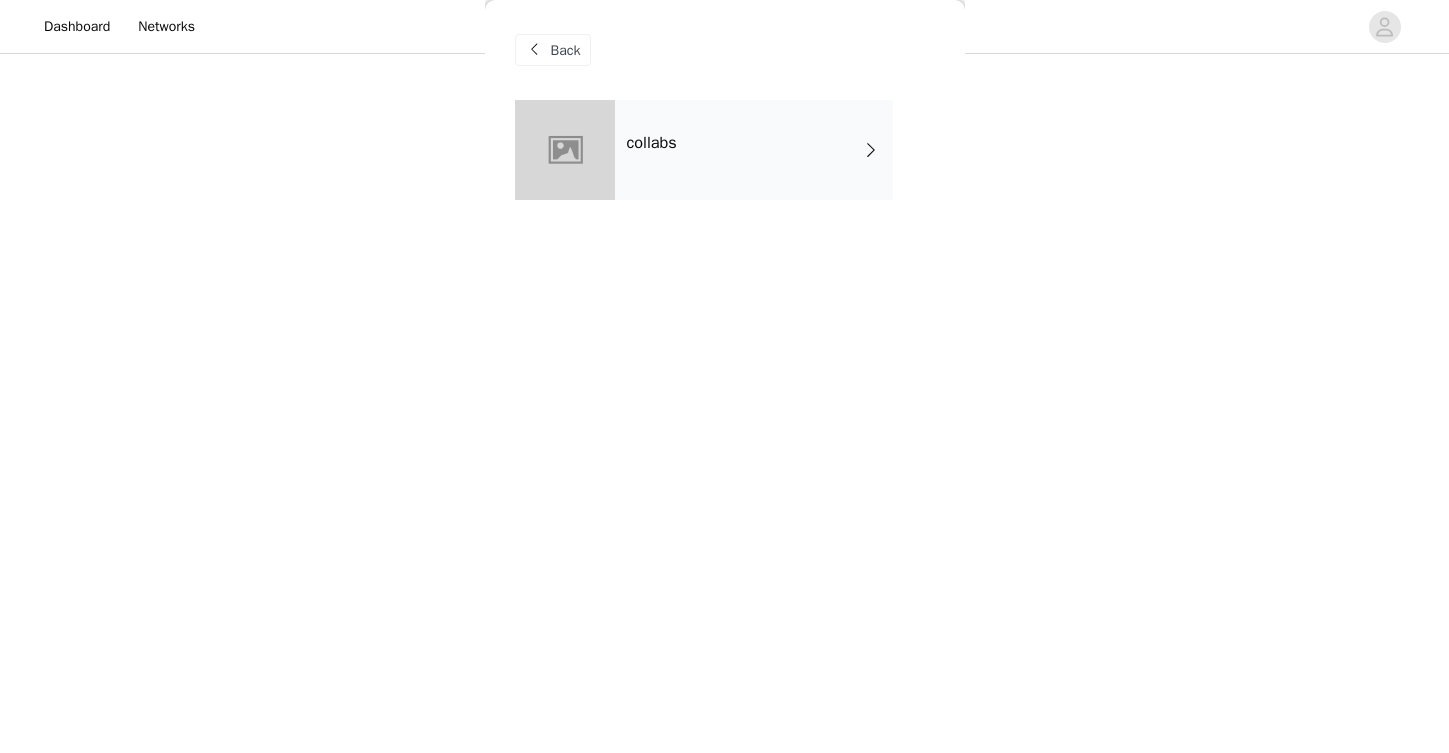 click on "Back" at bounding box center (725, 50) 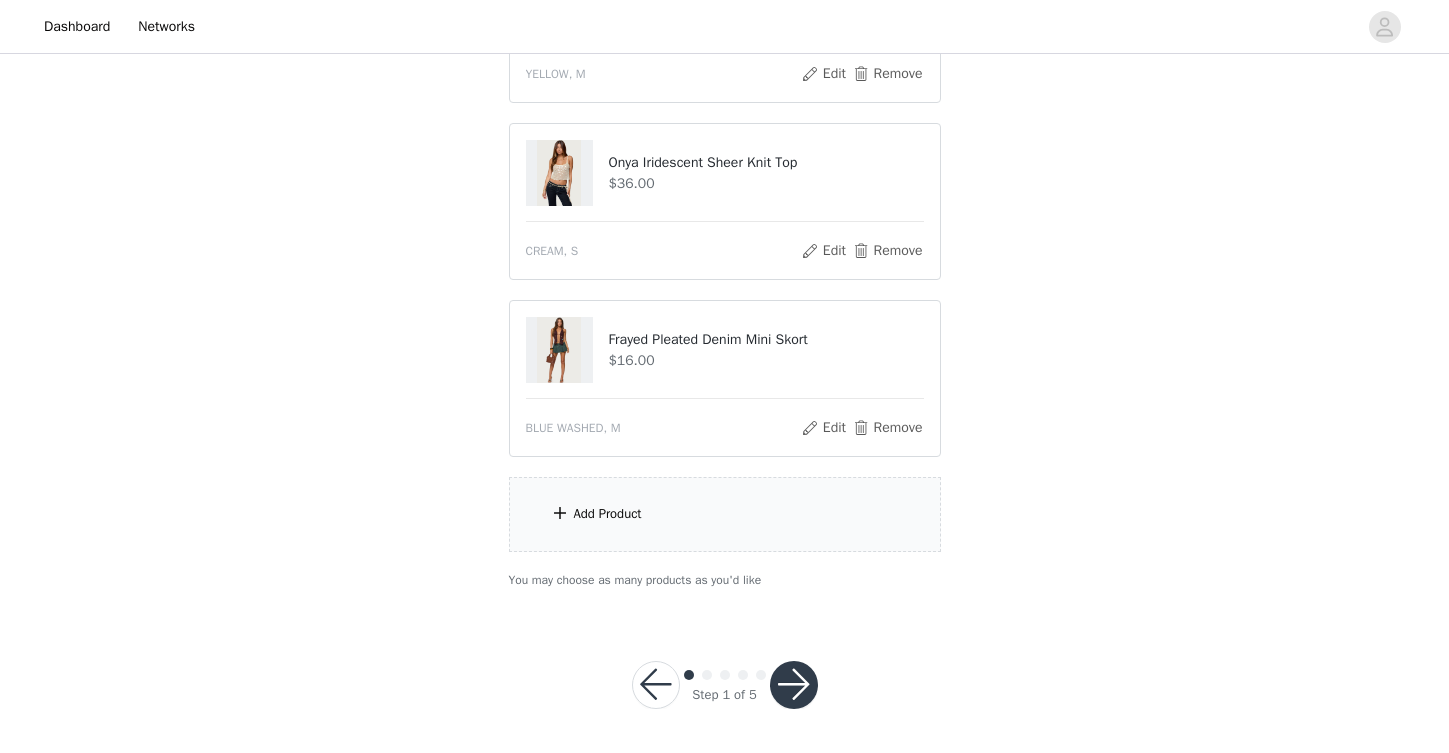scroll, scrollTop: 334, scrollLeft: 0, axis: vertical 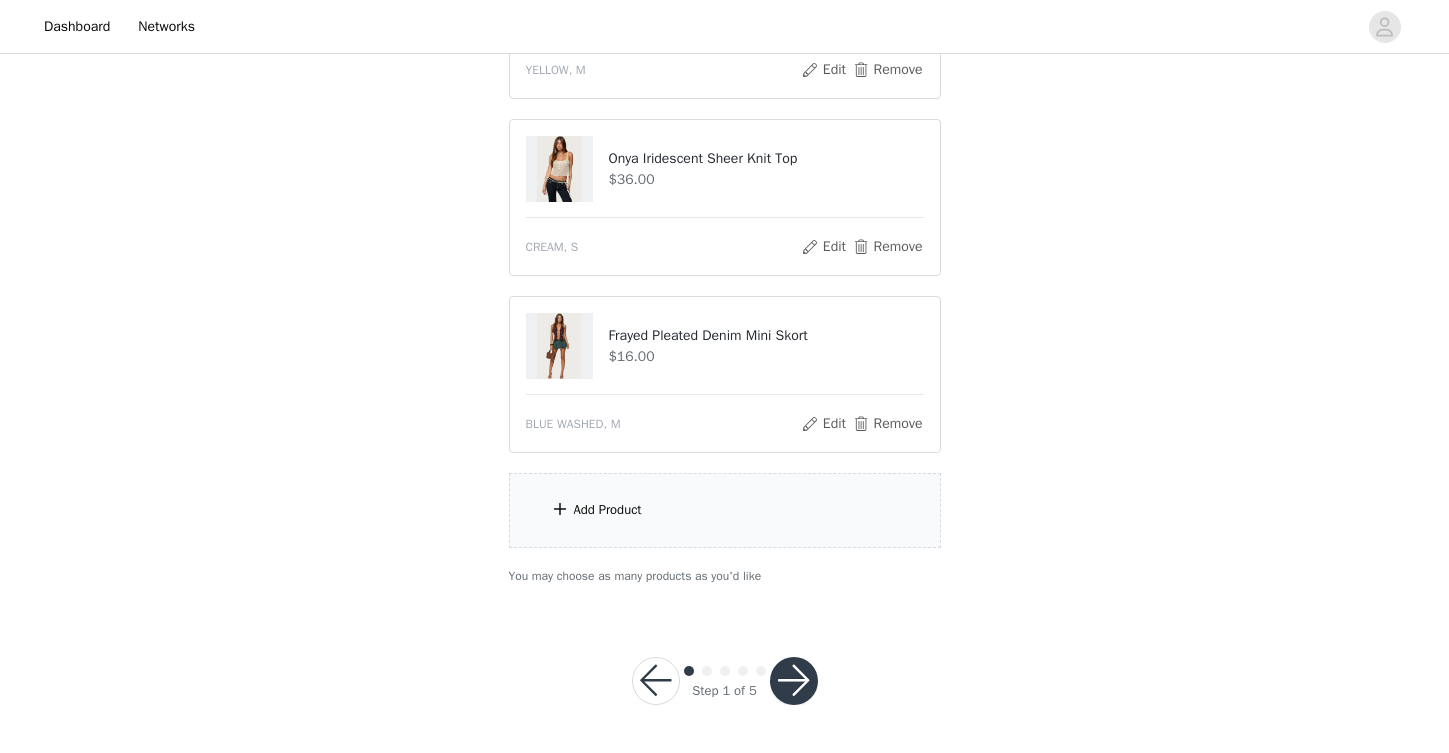 click on "Add Product" at bounding box center [725, 510] 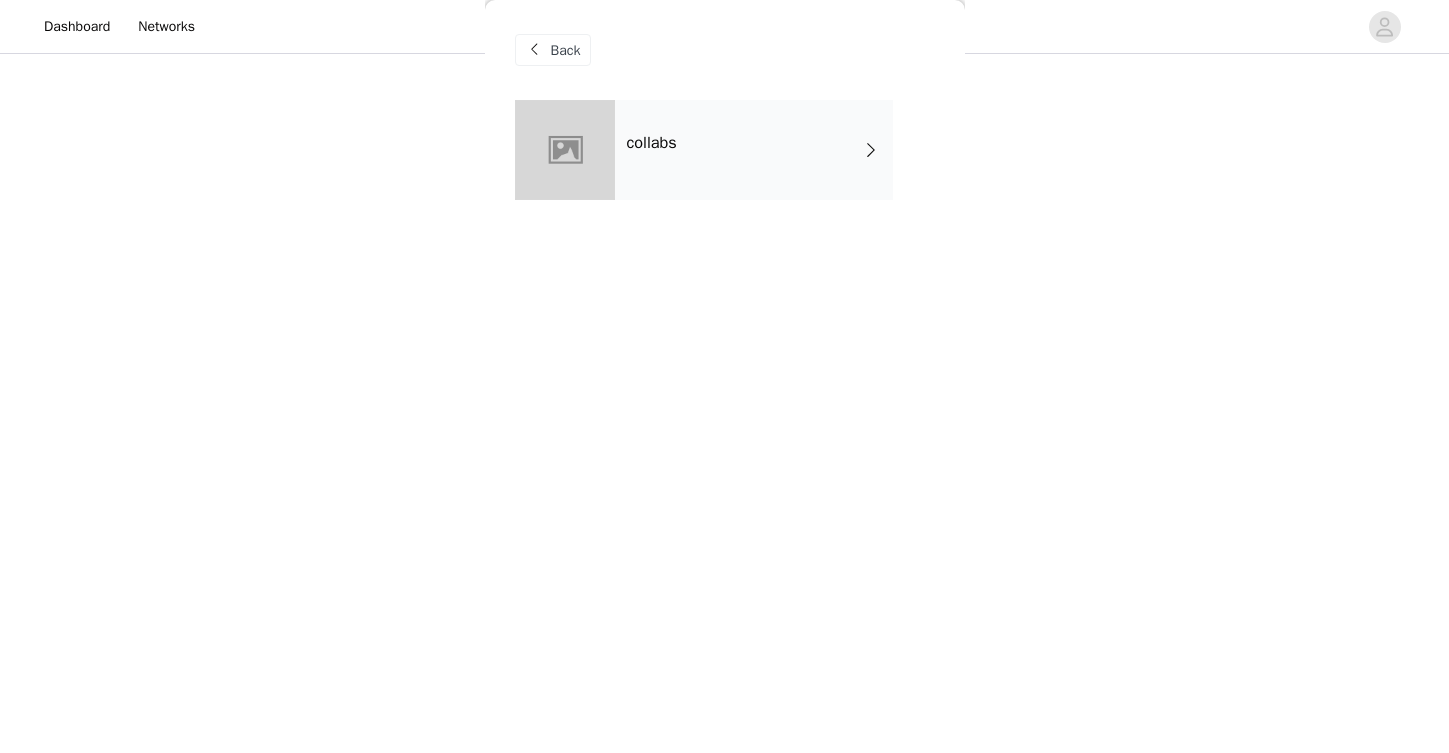 click on "collabs" at bounding box center [754, 150] 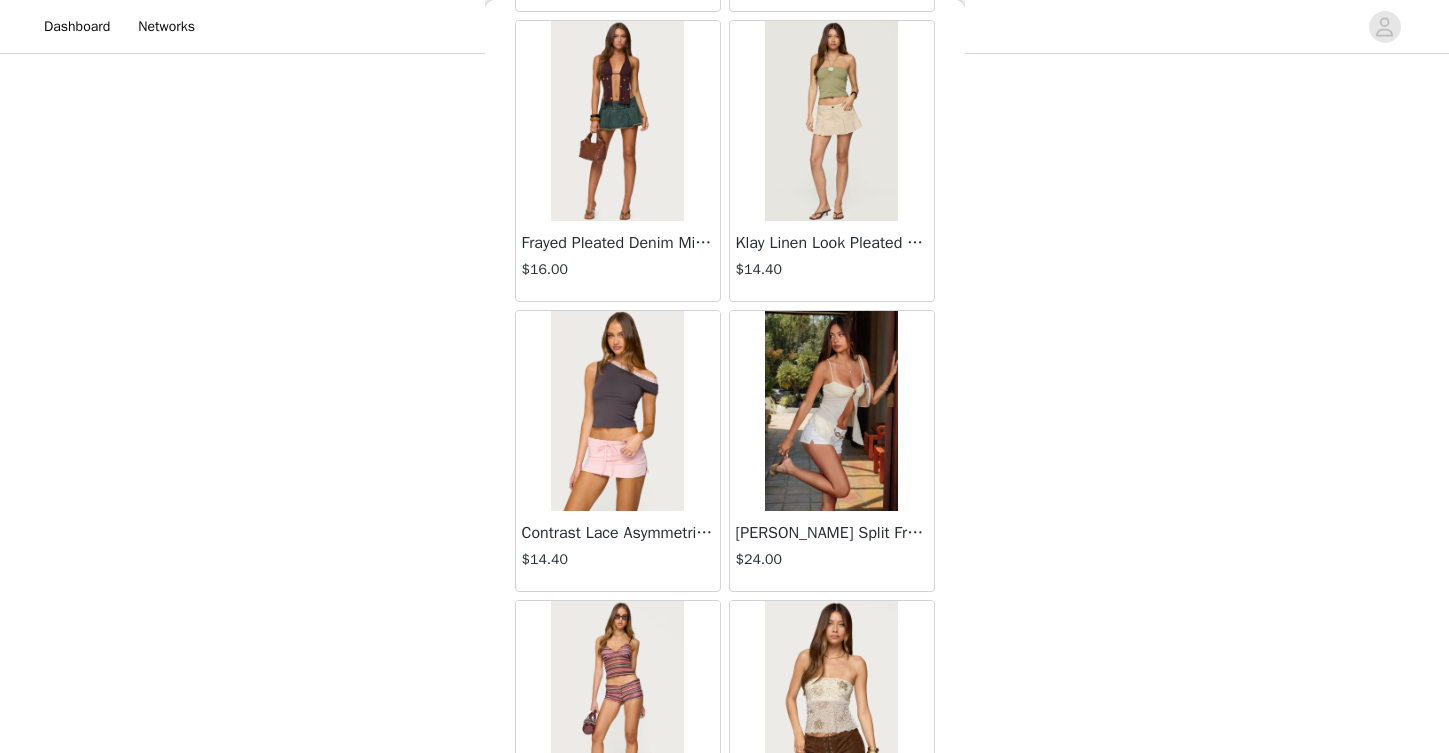 scroll, scrollTop: 2307, scrollLeft: 0, axis: vertical 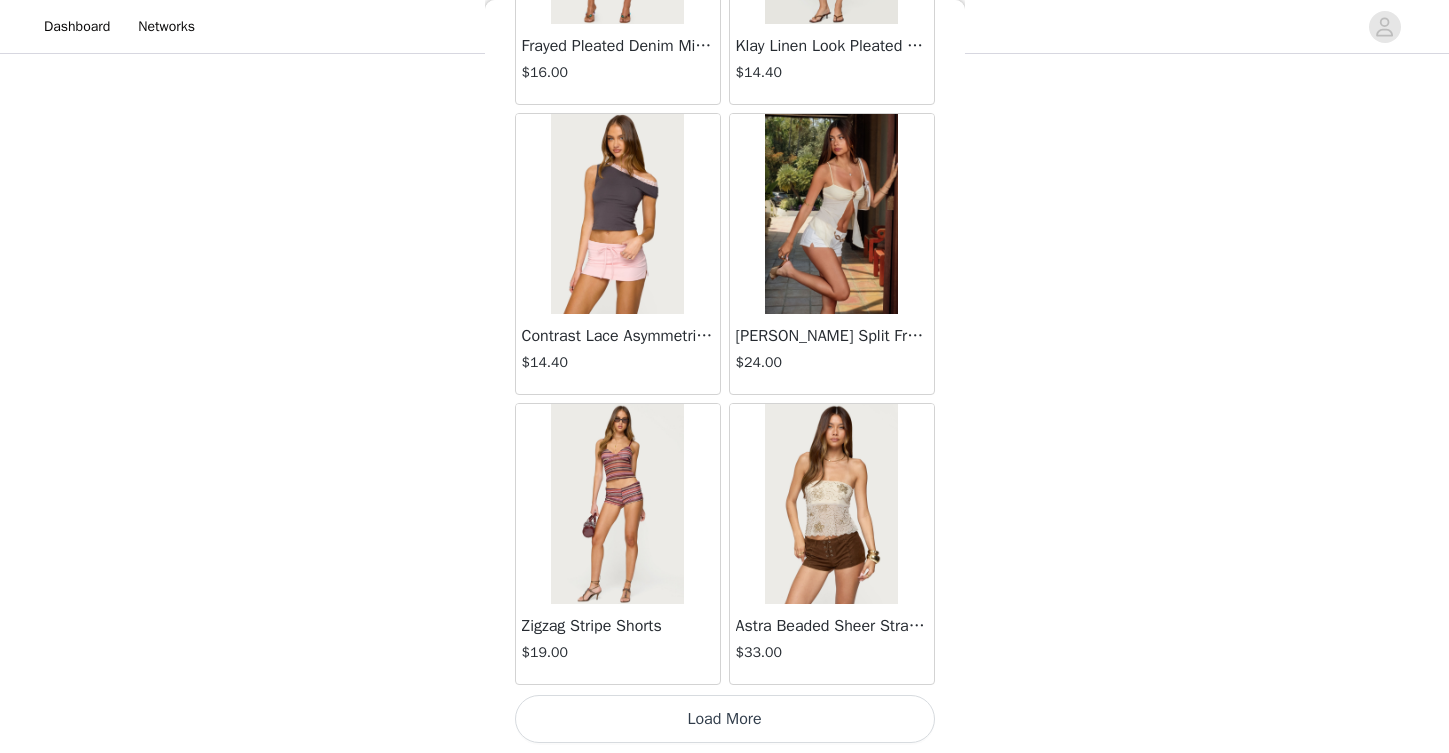 click on "Load More" at bounding box center [725, 719] 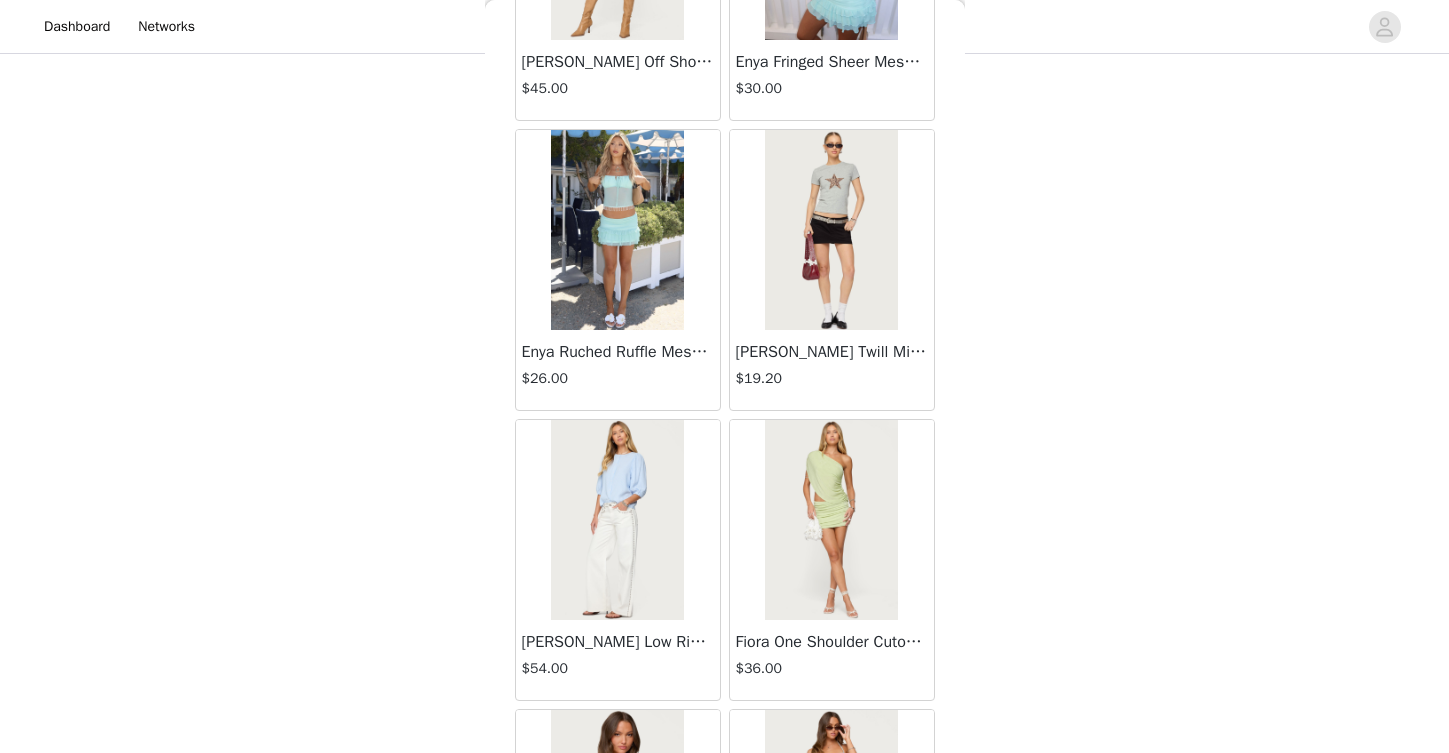 scroll, scrollTop: 5207, scrollLeft: 0, axis: vertical 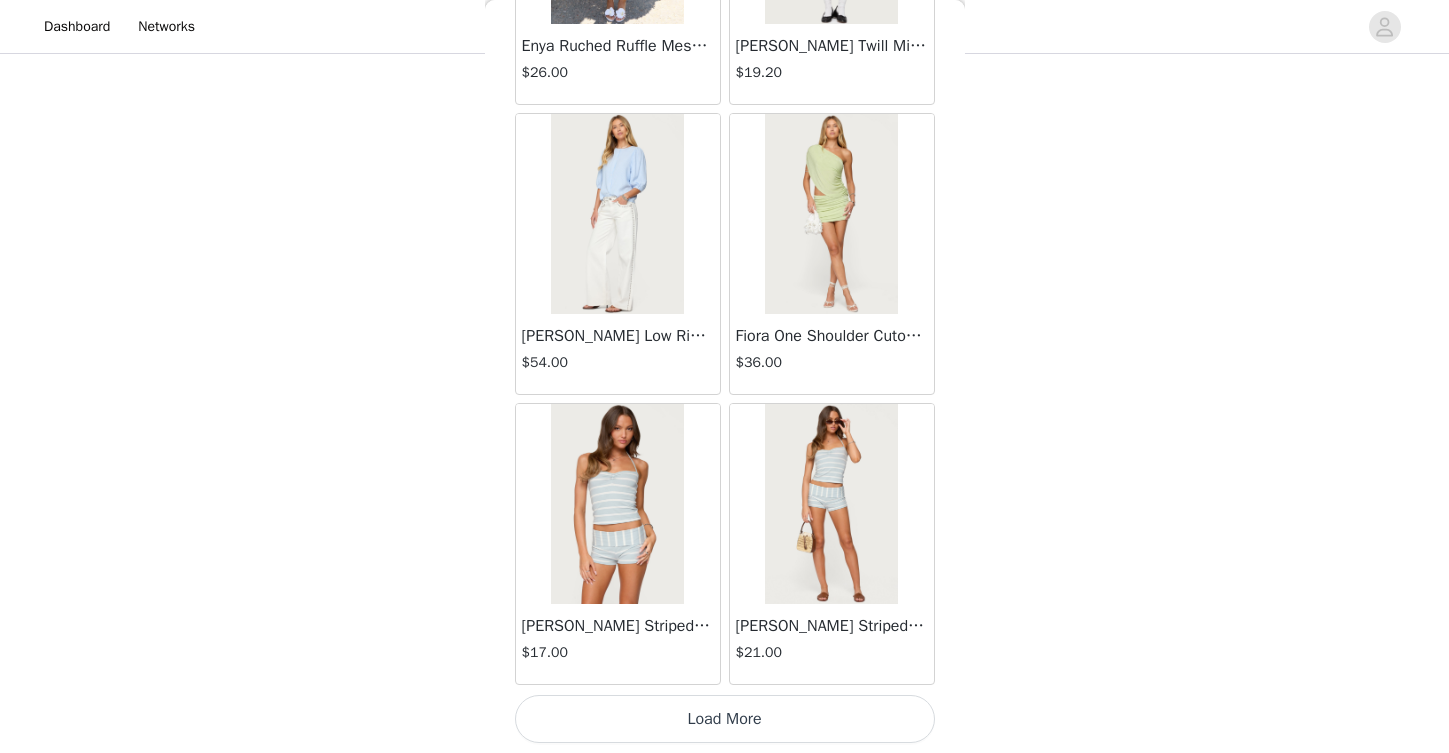 click on "Load More" at bounding box center (725, 719) 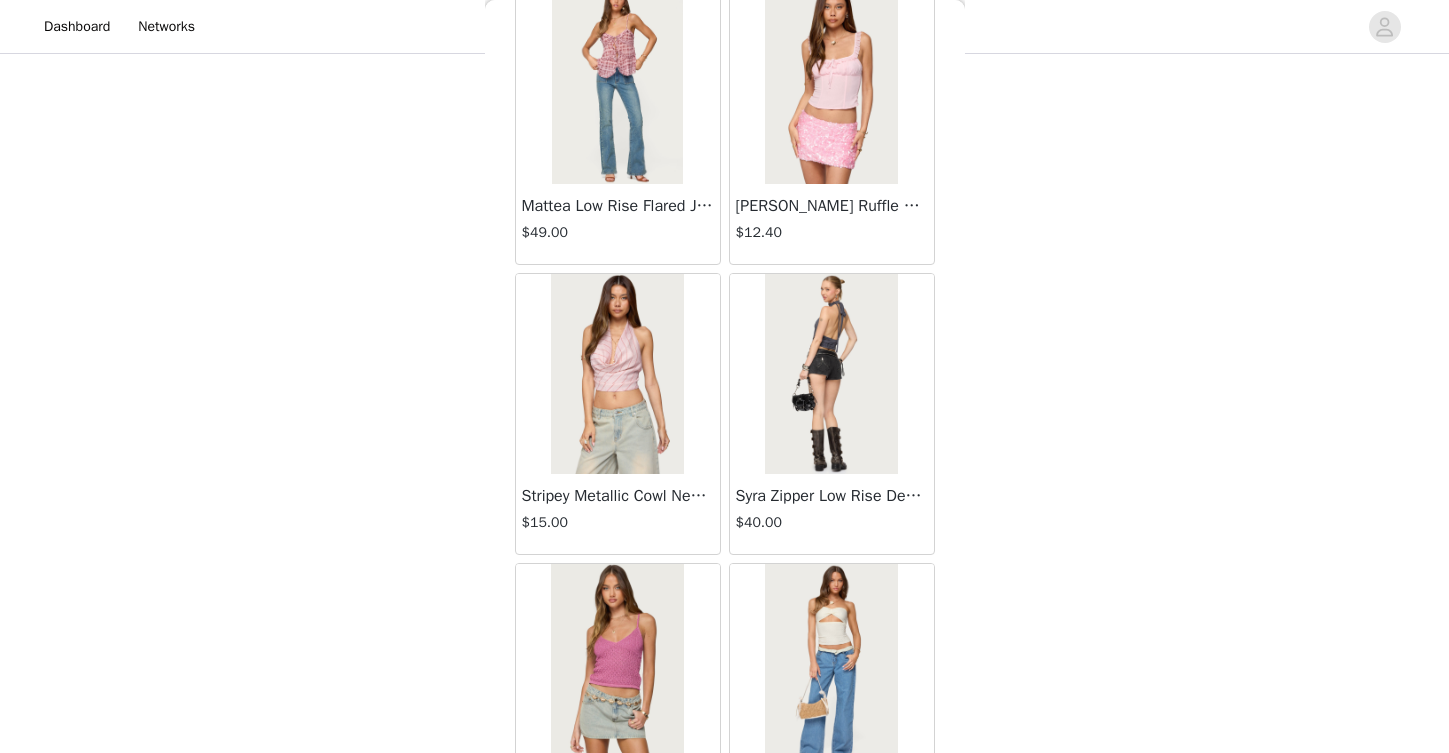 scroll, scrollTop: 8107, scrollLeft: 0, axis: vertical 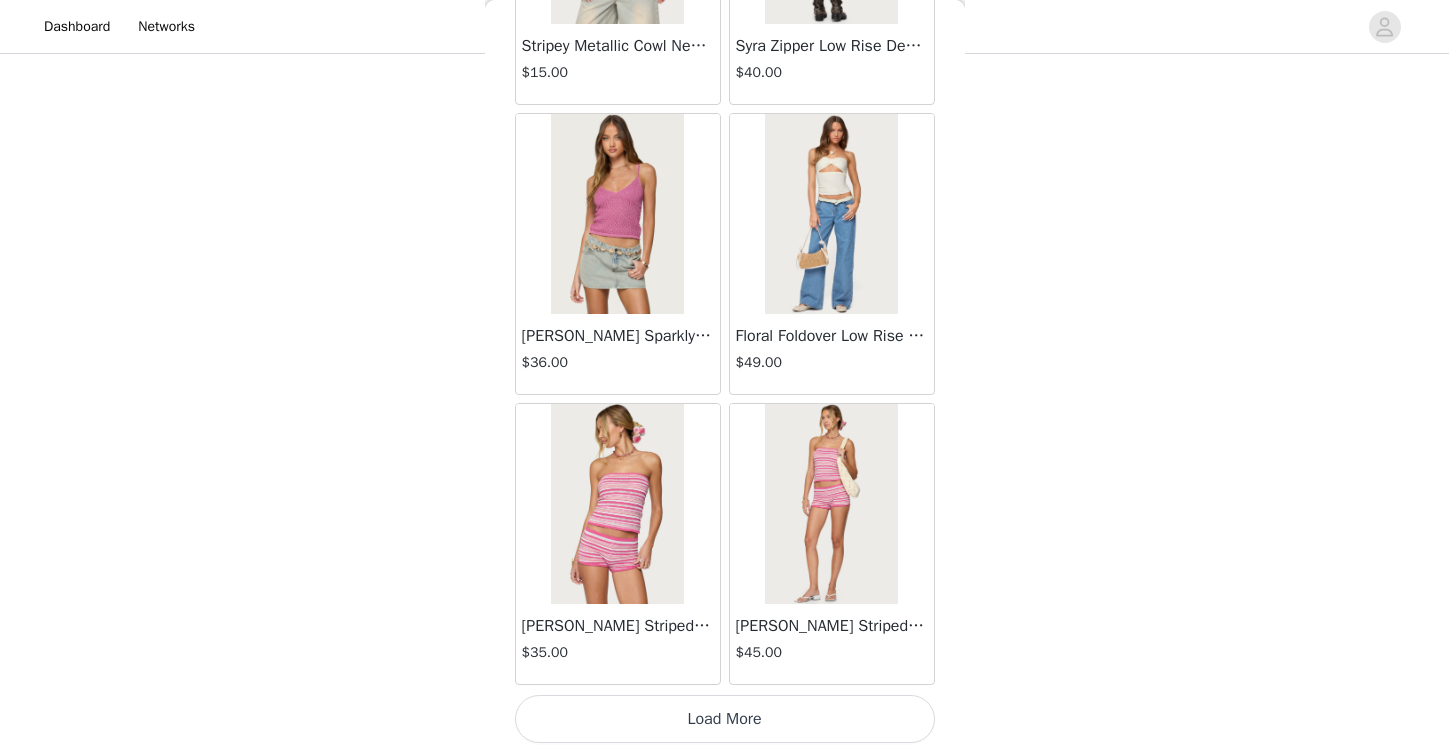 click on "Load More" at bounding box center (725, 719) 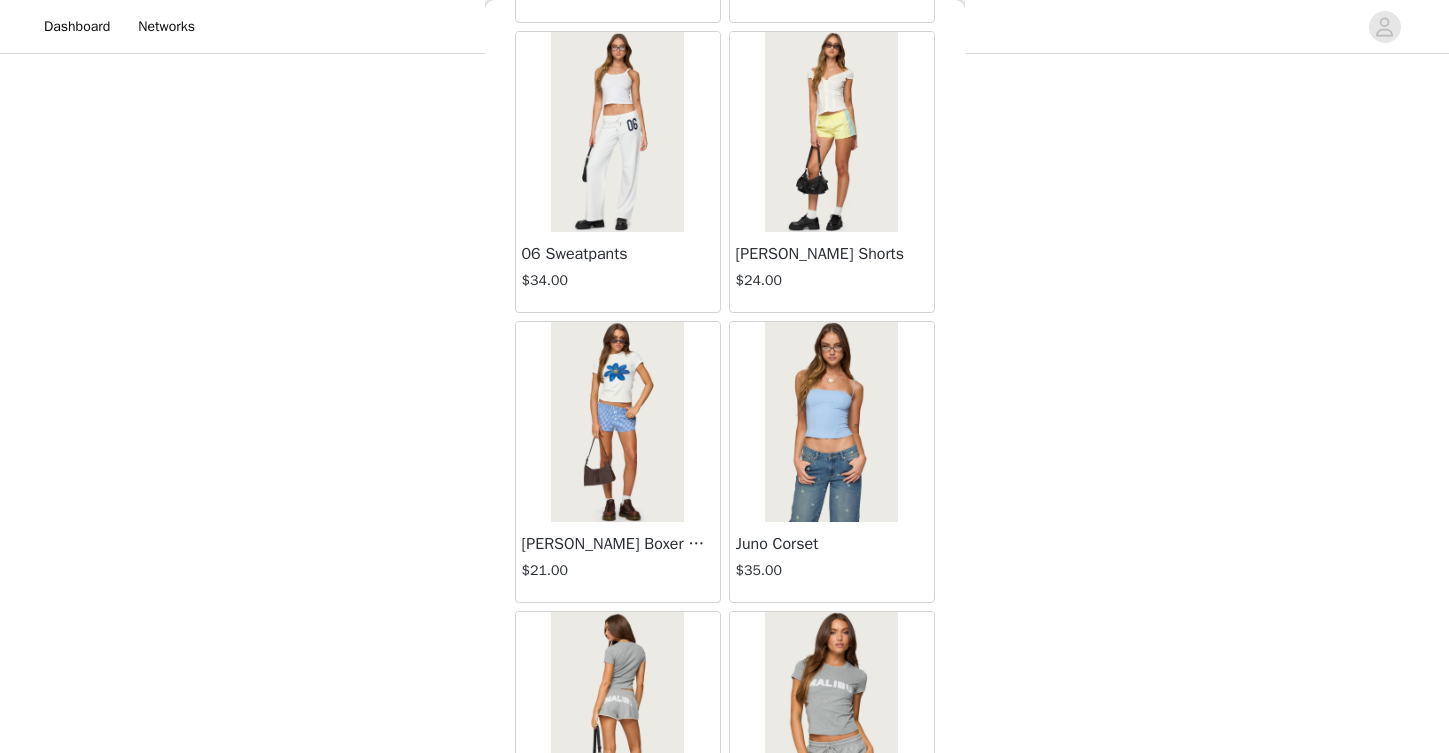 scroll, scrollTop: 11007, scrollLeft: 0, axis: vertical 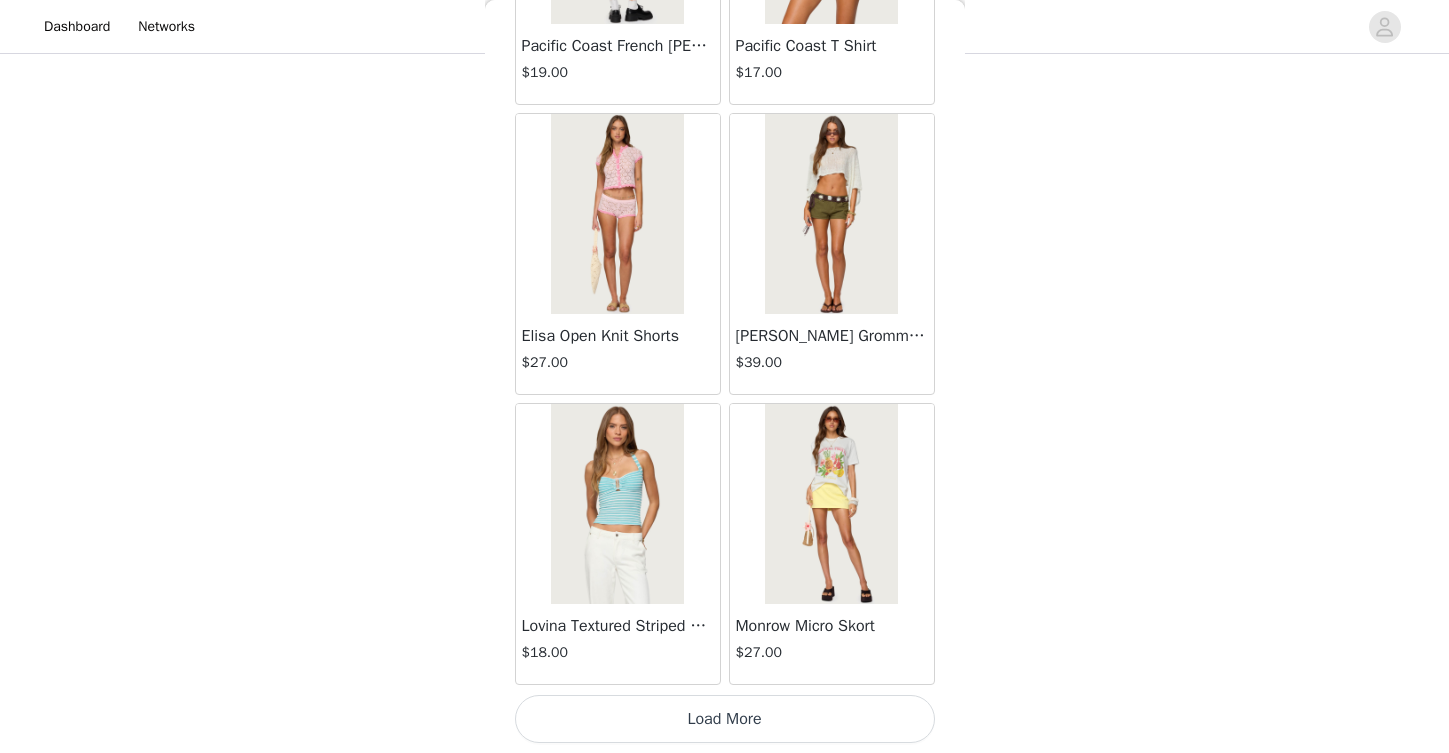click on "Load More" at bounding box center [725, 719] 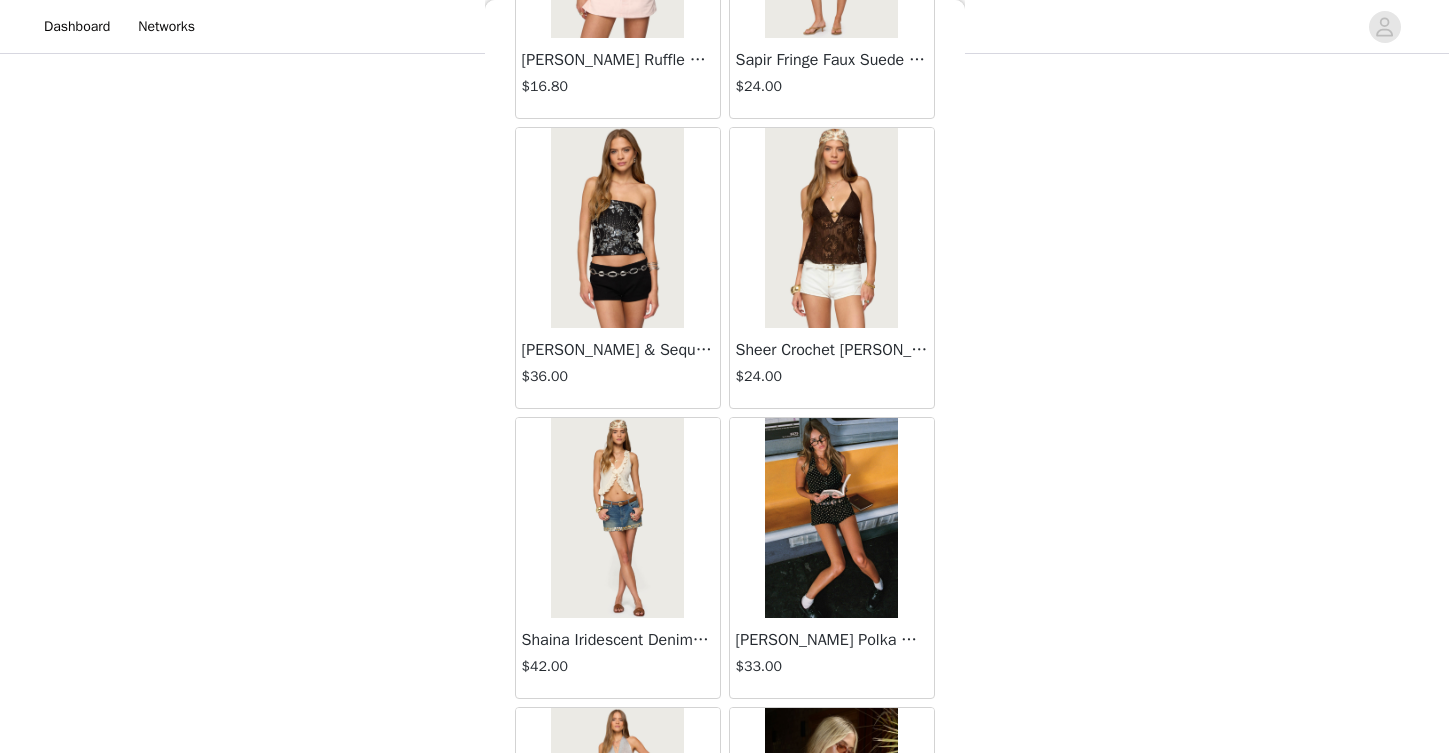 scroll, scrollTop: 13907, scrollLeft: 0, axis: vertical 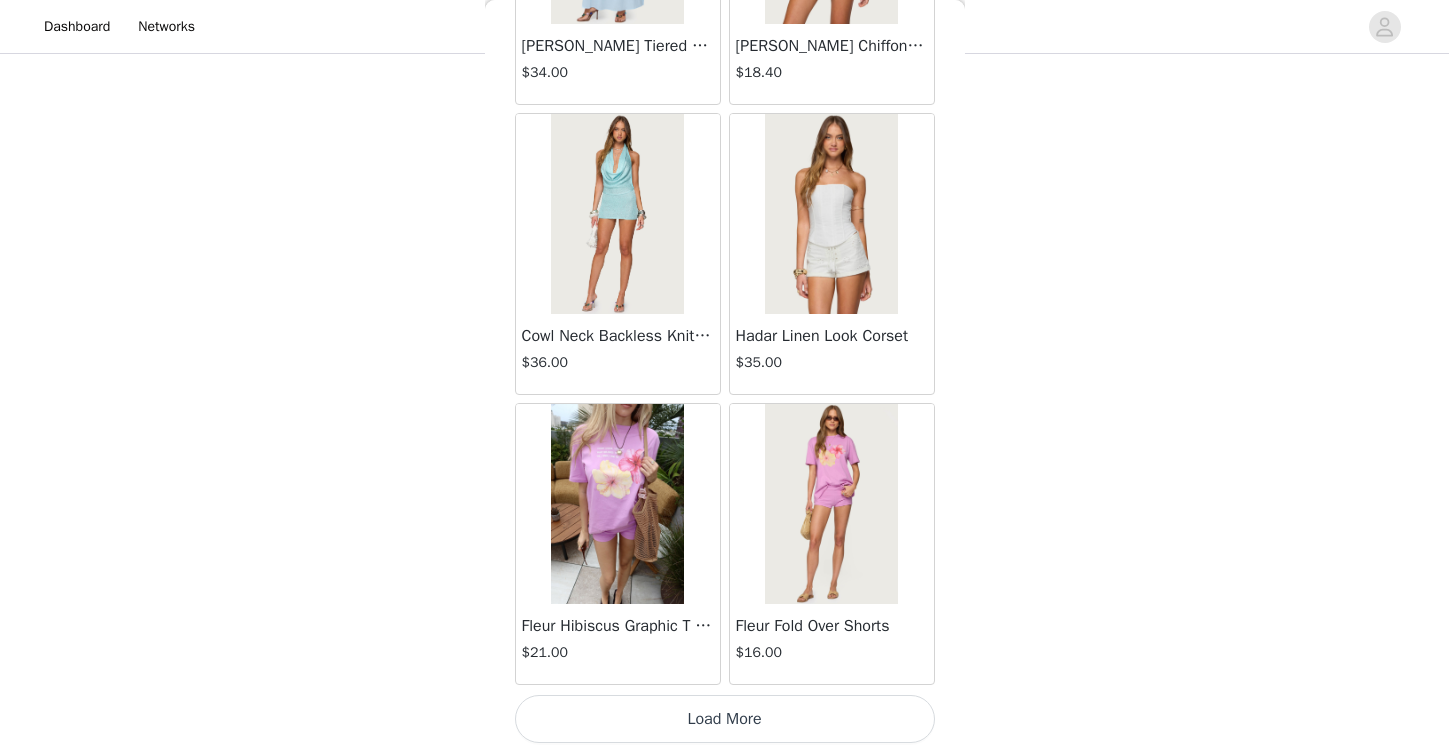 click on "Lovina Grommet Pleated Mini Skort   $25.20       Metallic & Sequin Textured Tank Top   $23.00       Nelley Backless Beaded Sequin Chiffon Top   $30.00       [PERSON_NAME] Asymmetric One Shoulder Crochet Top   $21.60       [PERSON_NAME] Plaid Micro Shorts   $25.00       [PERSON_NAME] Floral Texured Sheer Halter Top   $23.00       Maree Bead V Neck Top   $19.00       Maree Bead Cut Out Mini Skirt   $17.00       [PERSON_NAME] Cut Out Halter Top   $24.00       Juney Pinstripe Tailored Button Up Shirt   $30.00       Avenly Striped Tie Front Babydoll Top   $23.00       [PERSON_NAME] Studded Grommet Tube Top   $25.00       Avalai Linen Look Mini Skort   $32.00       Beaded Deep Cowl Neck Backless Top   $31.00       Frayed Pleated Denim Mini Skort   $16.00       Klay Linen Look Pleated Mini Skort   $14.40       Contrast Lace Asymmetric Off Shoulder Top   $14.40       [PERSON_NAME] Split Front Sheer Mesh Top   $24.00       Zigzag Stripe Shorts   $19.00       Astra Beaded Sheer Strapless Top   $33.00       Beaded Floral Embroidered Tank Top   $32.00" at bounding box center [725, -6529] 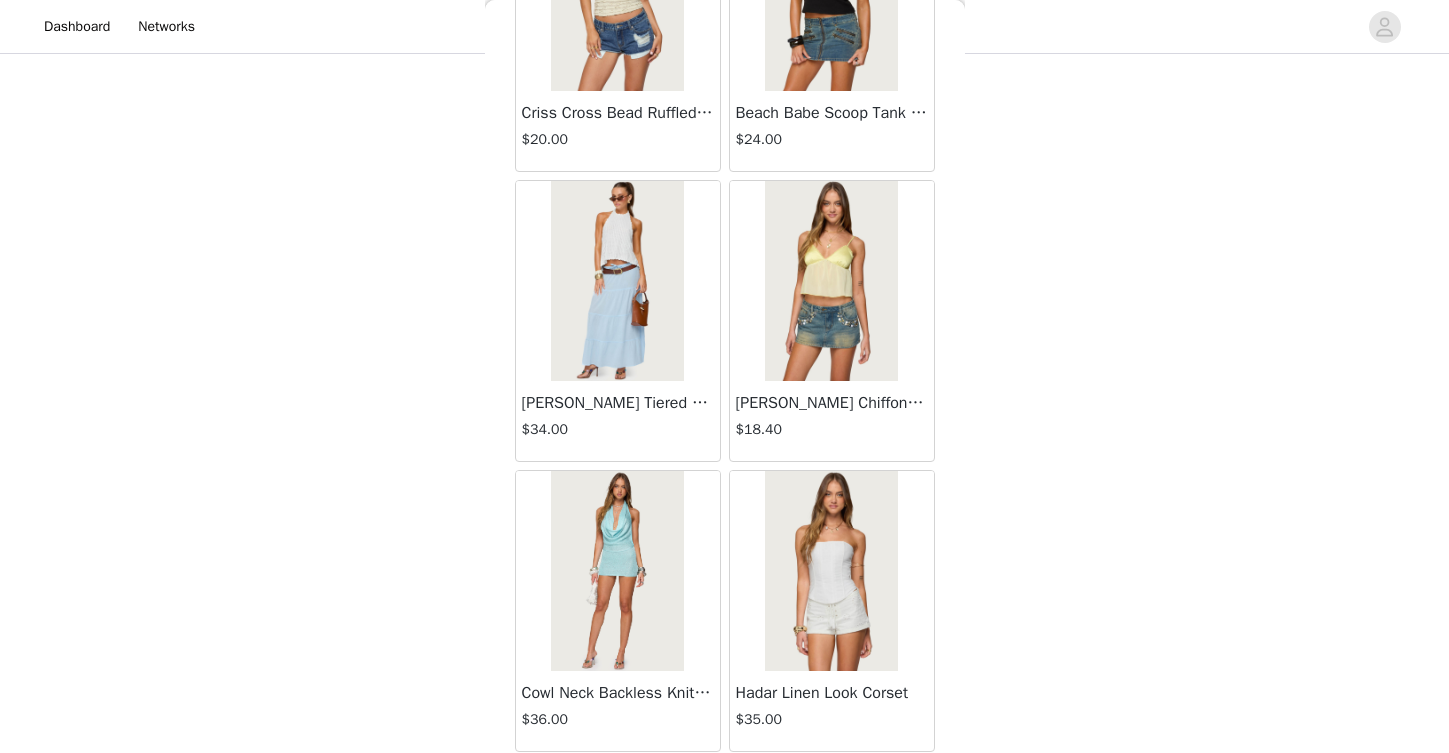 scroll, scrollTop: 13907, scrollLeft: 0, axis: vertical 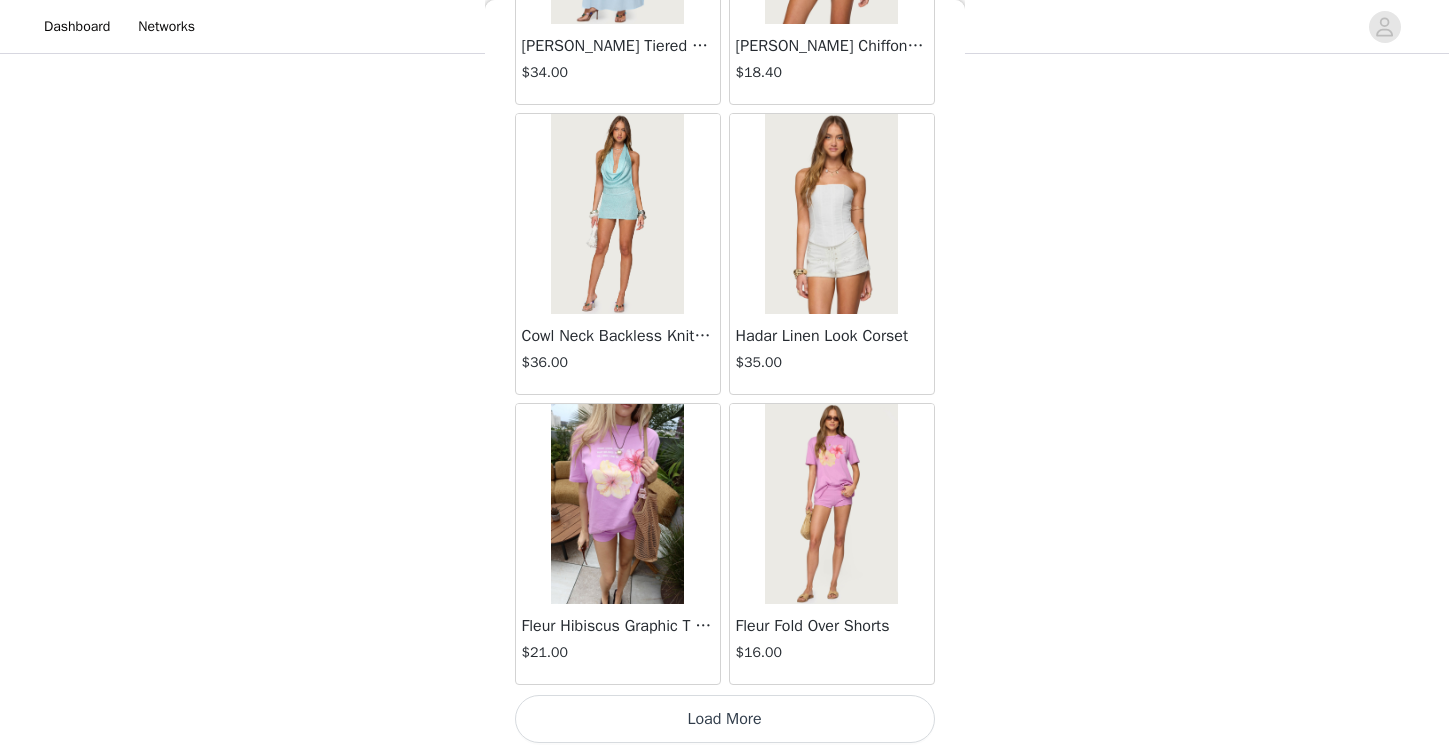 click on "Load More" at bounding box center (725, 719) 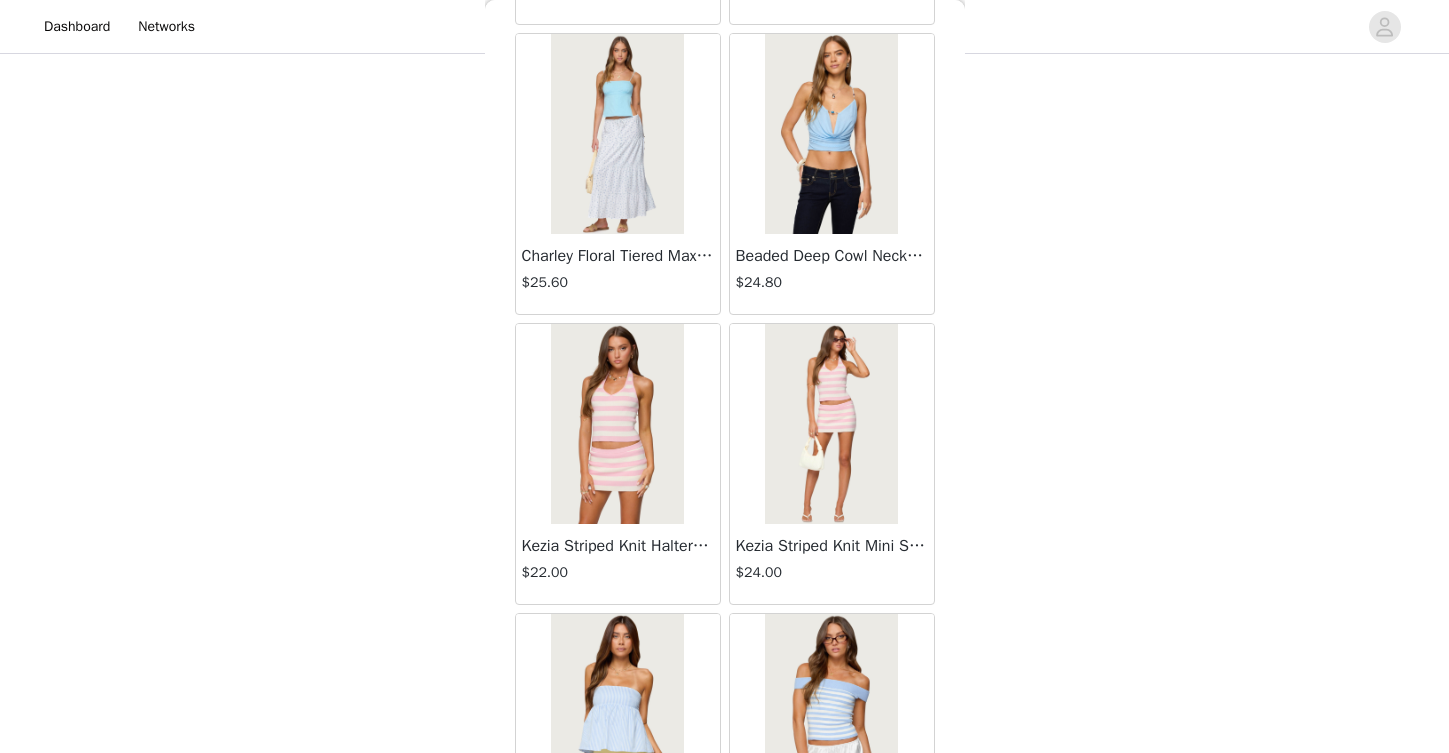 scroll, scrollTop: 16807, scrollLeft: 0, axis: vertical 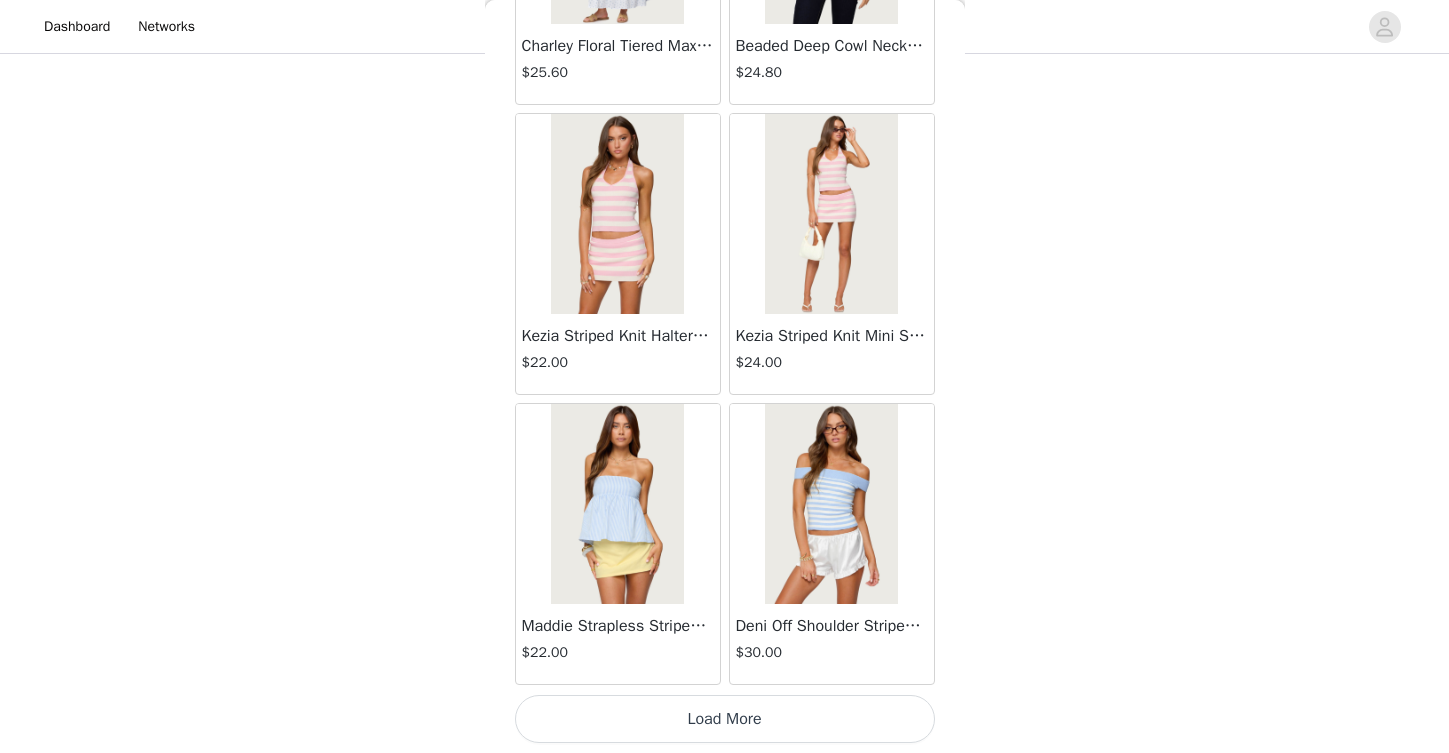 click on "Load More" at bounding box center (725, 719) 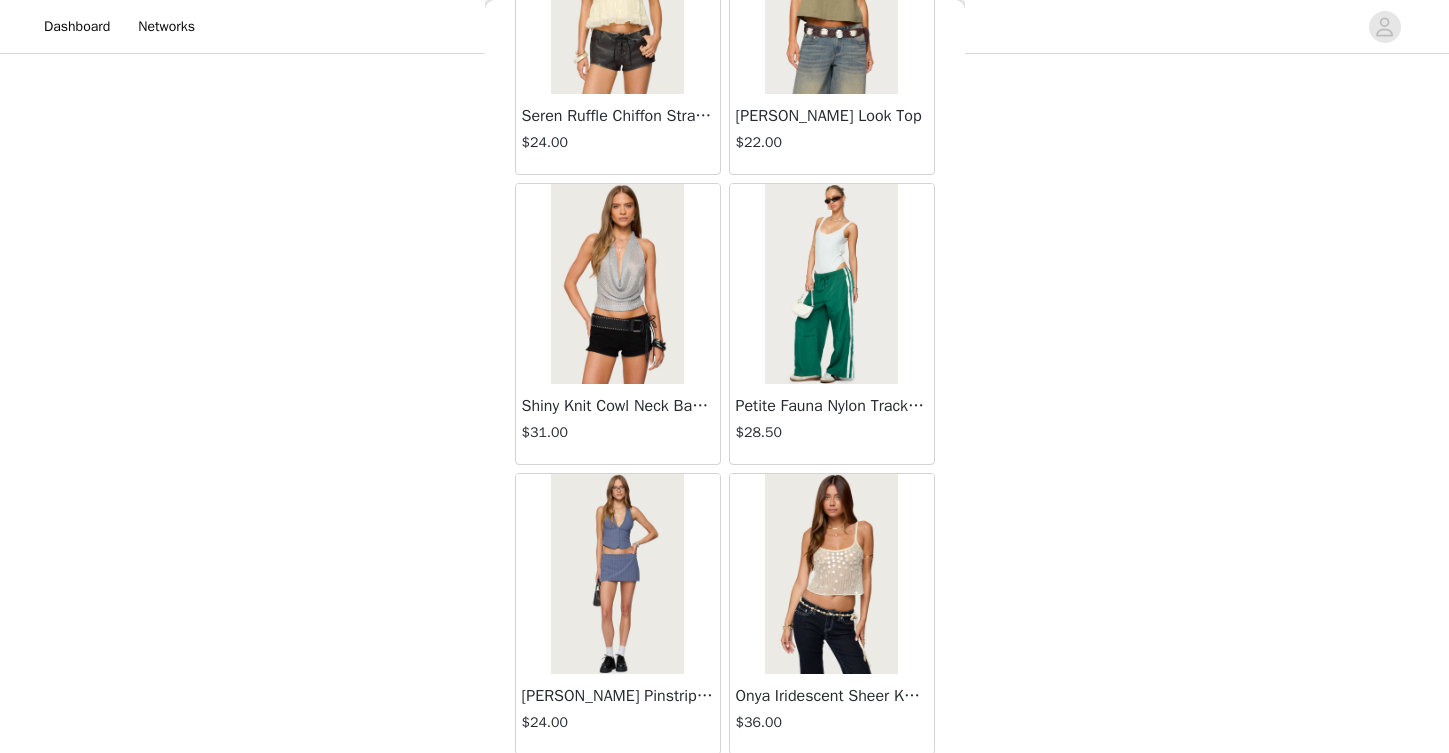 scroll, scrollTop: 19707, scrollLeft: 0, axis: vertical 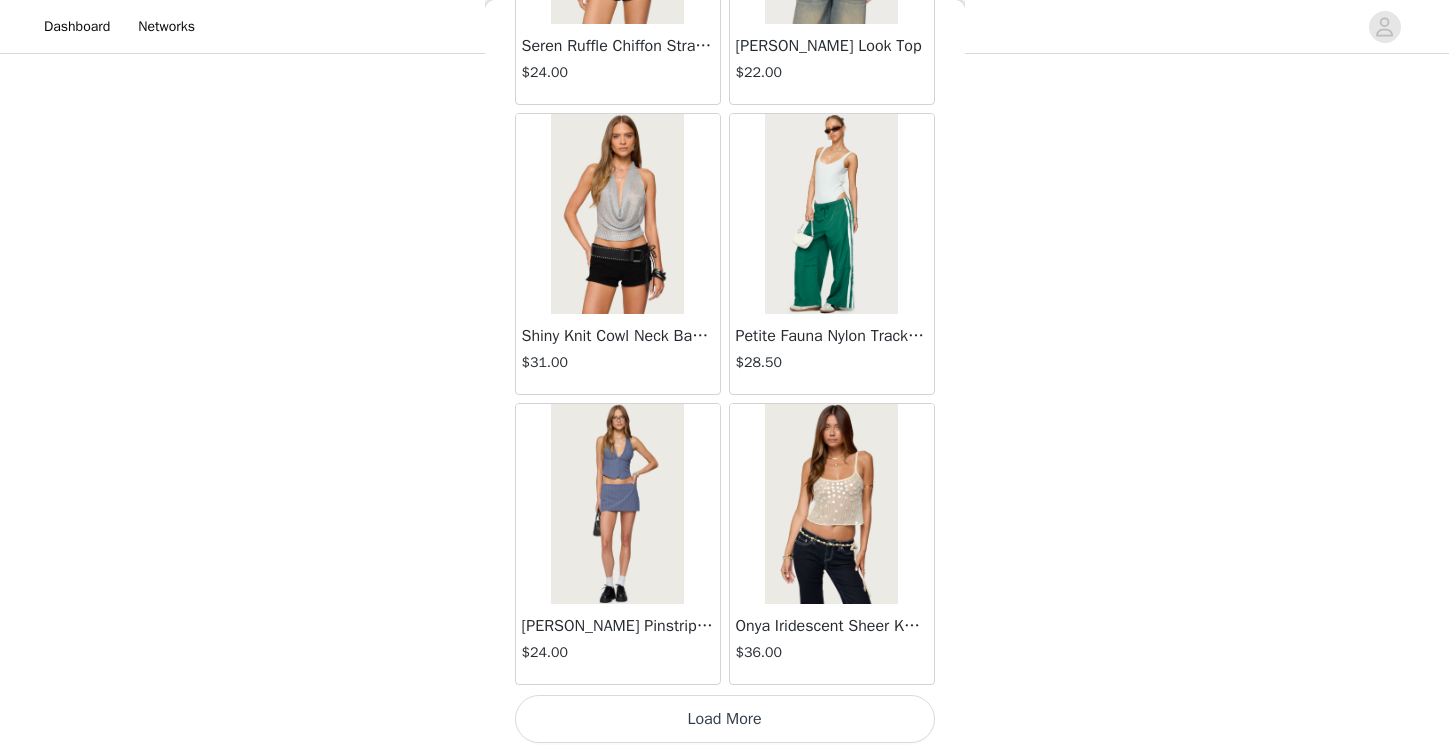 click on "Load More" at bounding box center (725, 719) 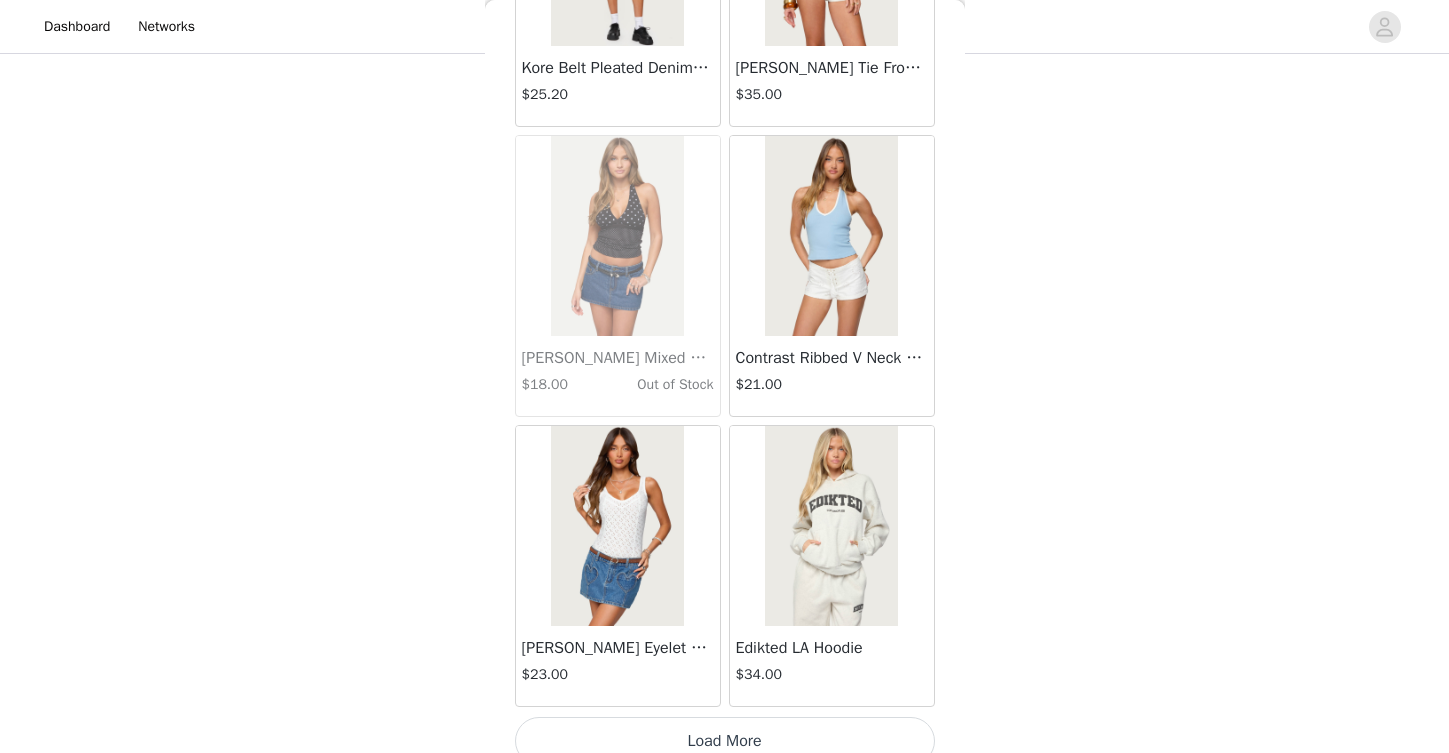 scroll, scrollTop: 22607, scrollLeft: 0, axis: vertical 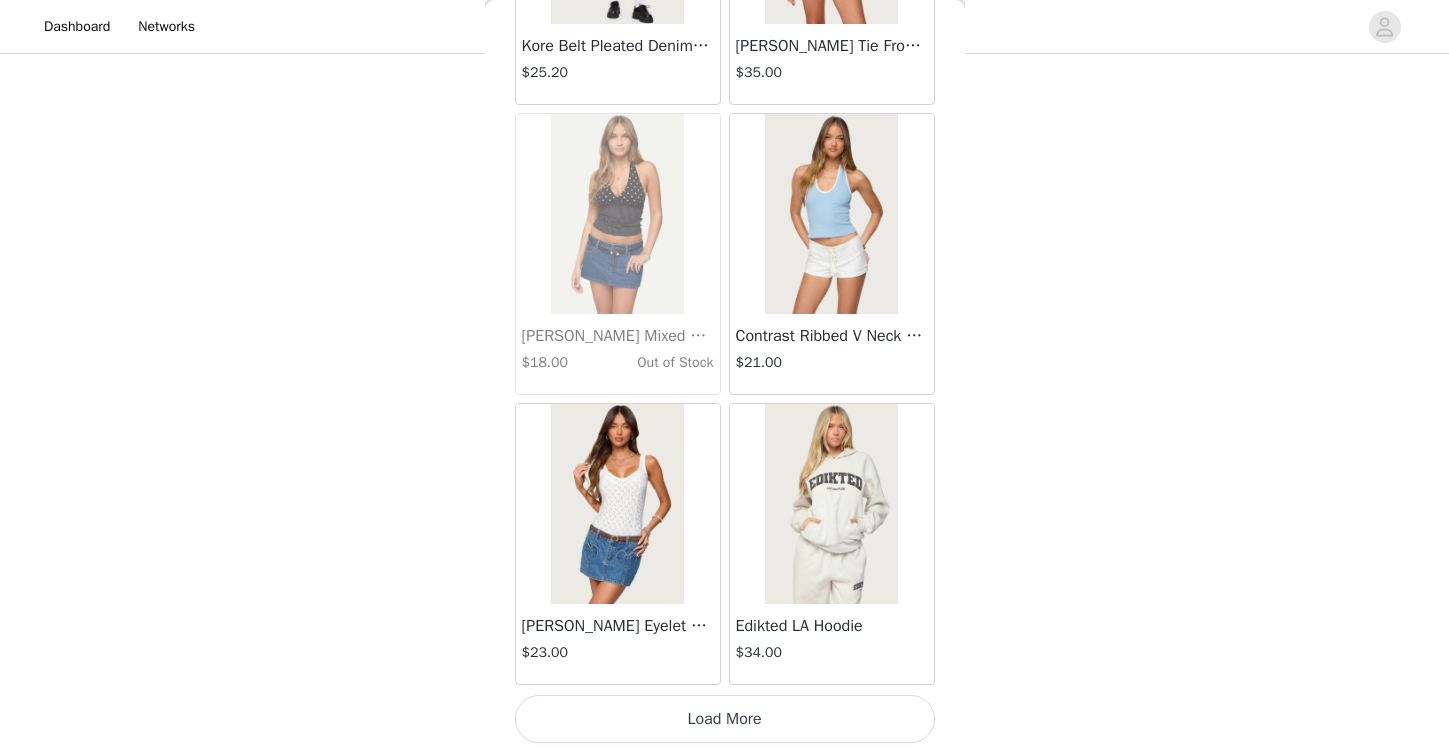 click on "Load More" at bounding box center (725, 719) 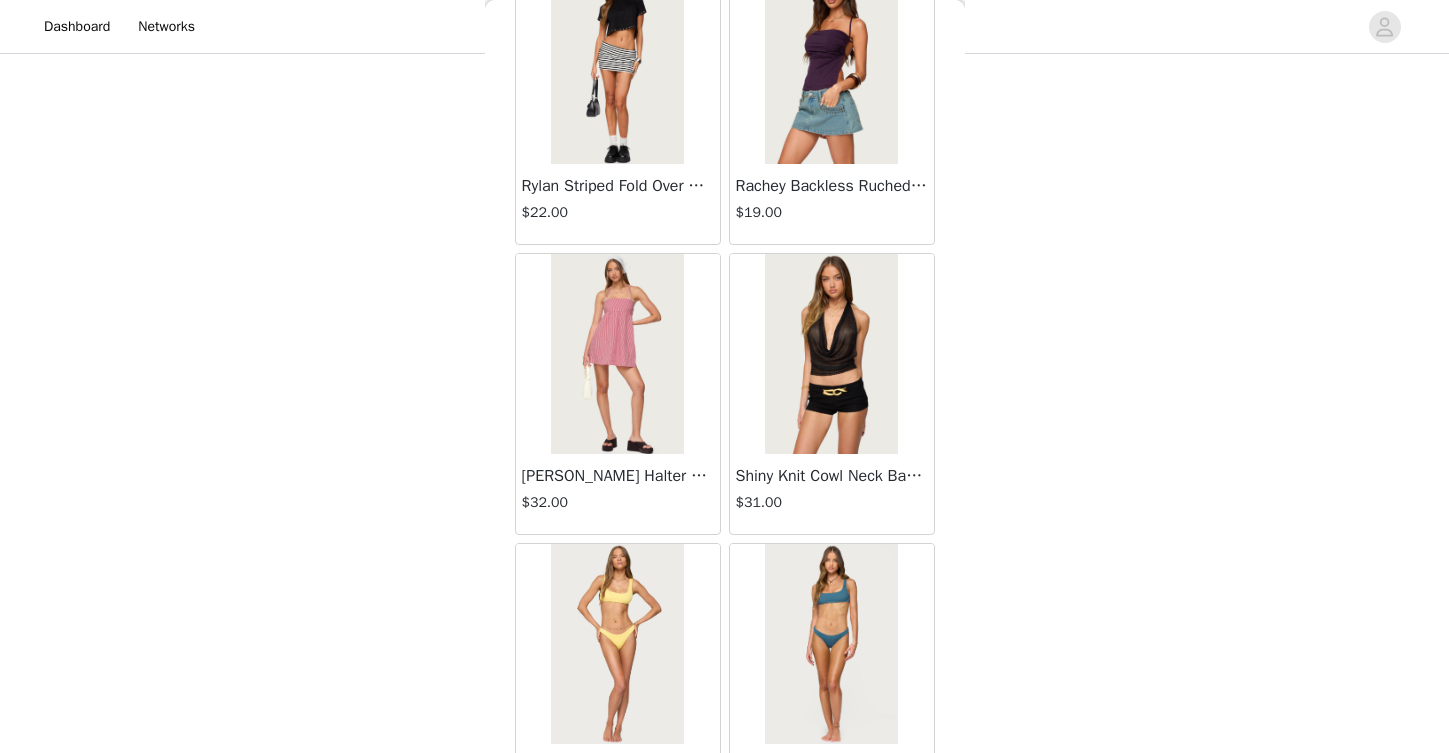 scroll, scrollTop: 25507, scrollLeft: 0, axis: vertical 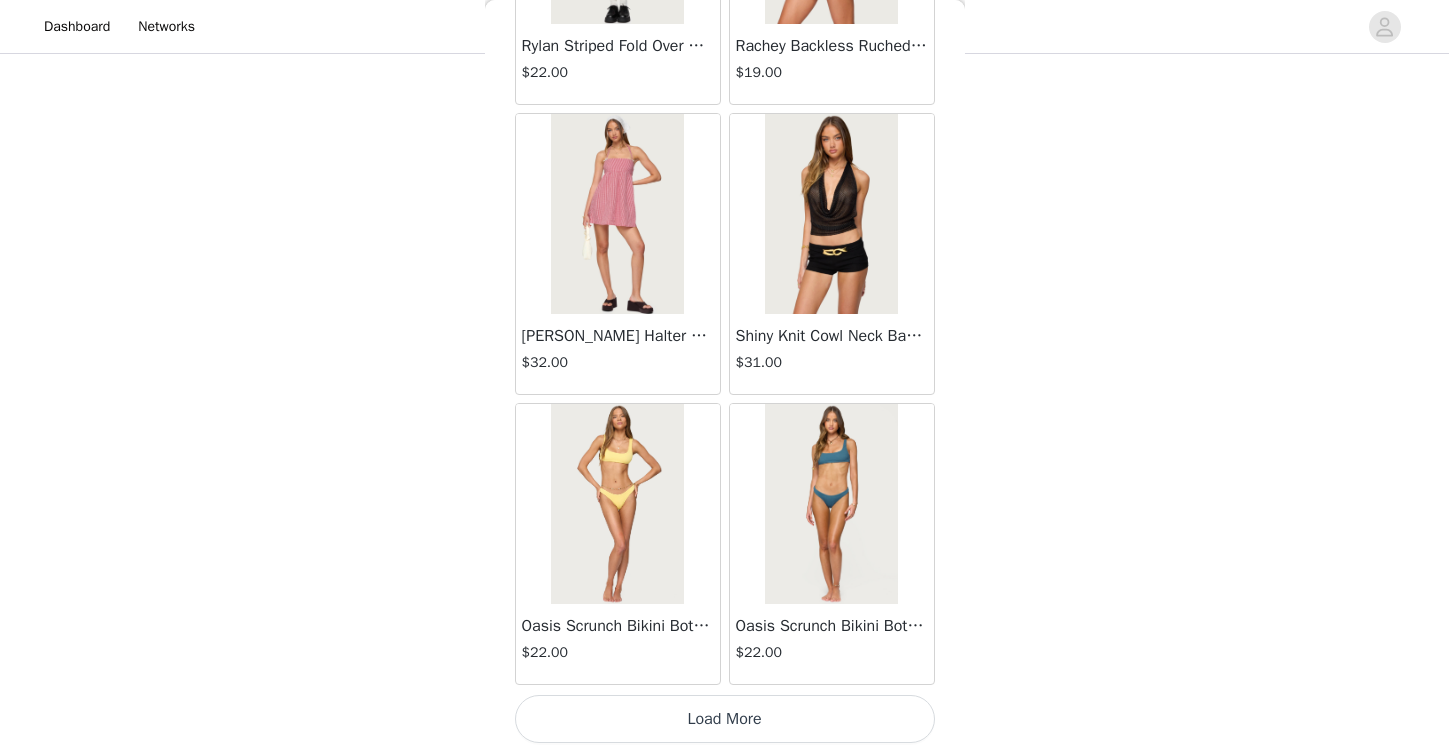 click on "Load More" at bounding box center (725, 719) 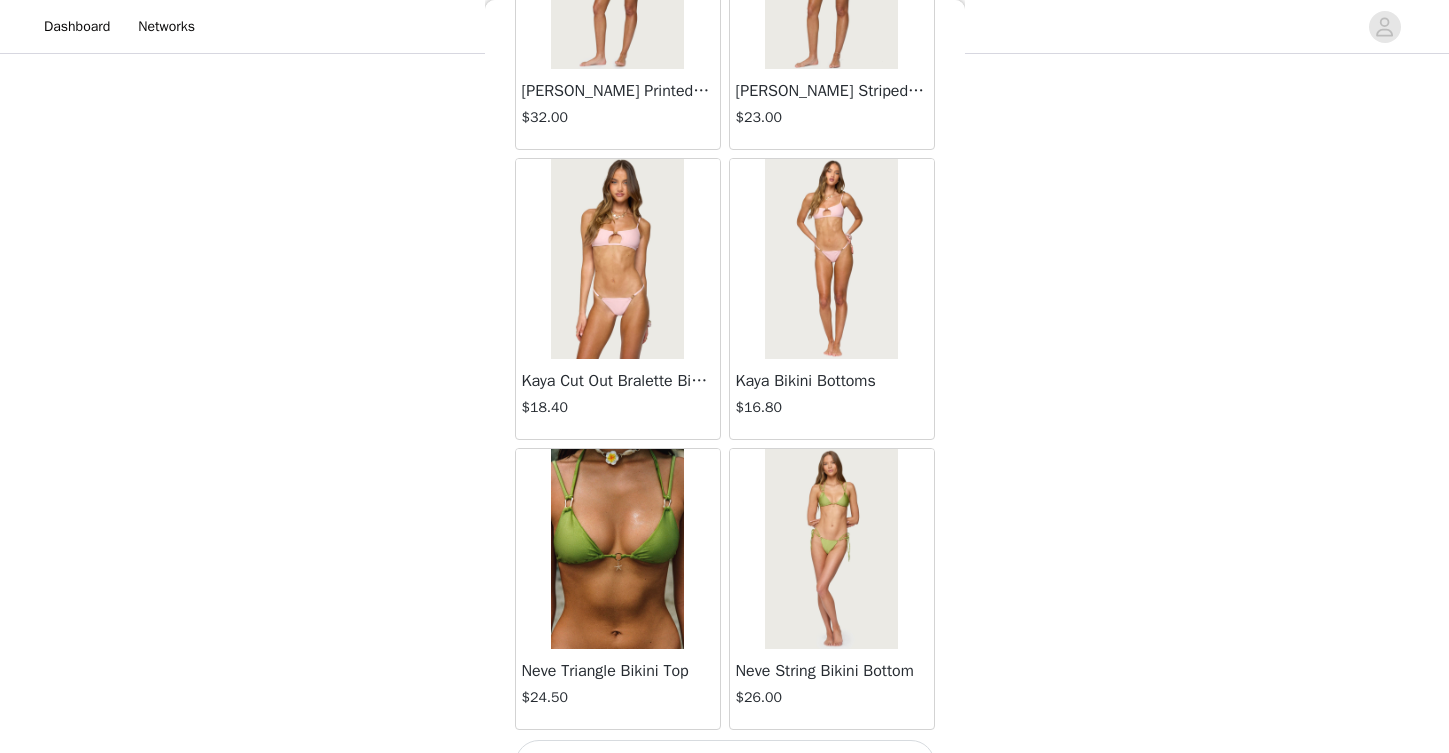scroll, scrollTop: 28407, scrollLeft: 0, axis: vertical 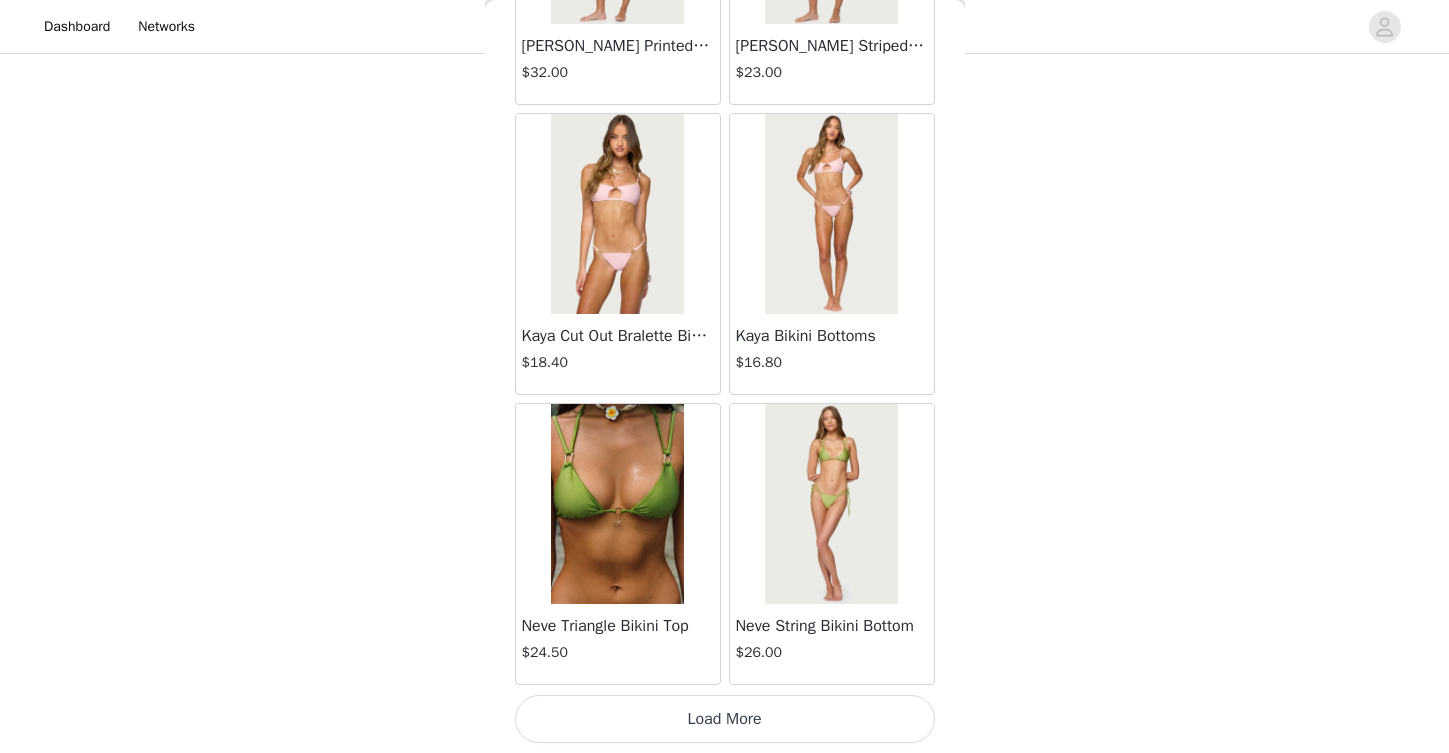 click on "Load More" at bounding box center [725, 719] 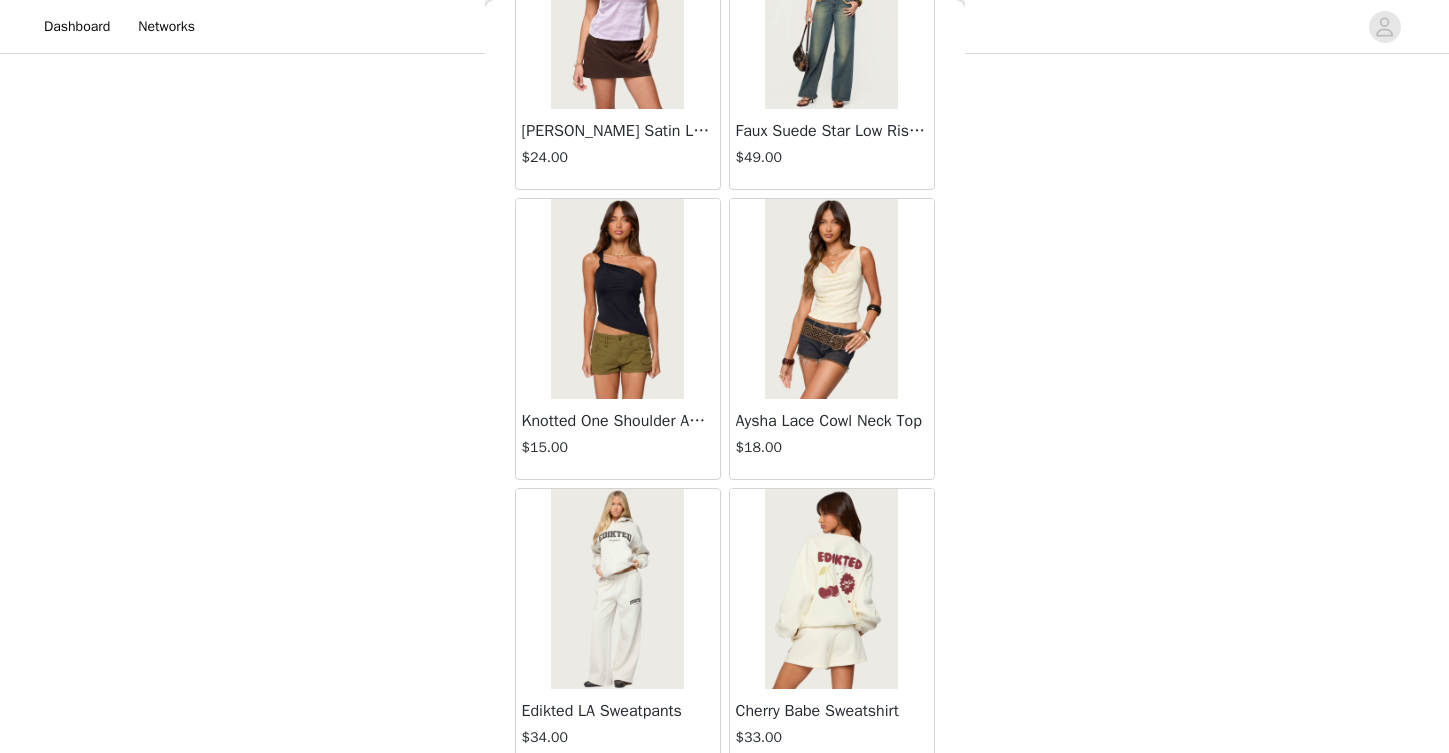 scroll, scrollTop: 31307, scrollLeft: 0, axis: vertical 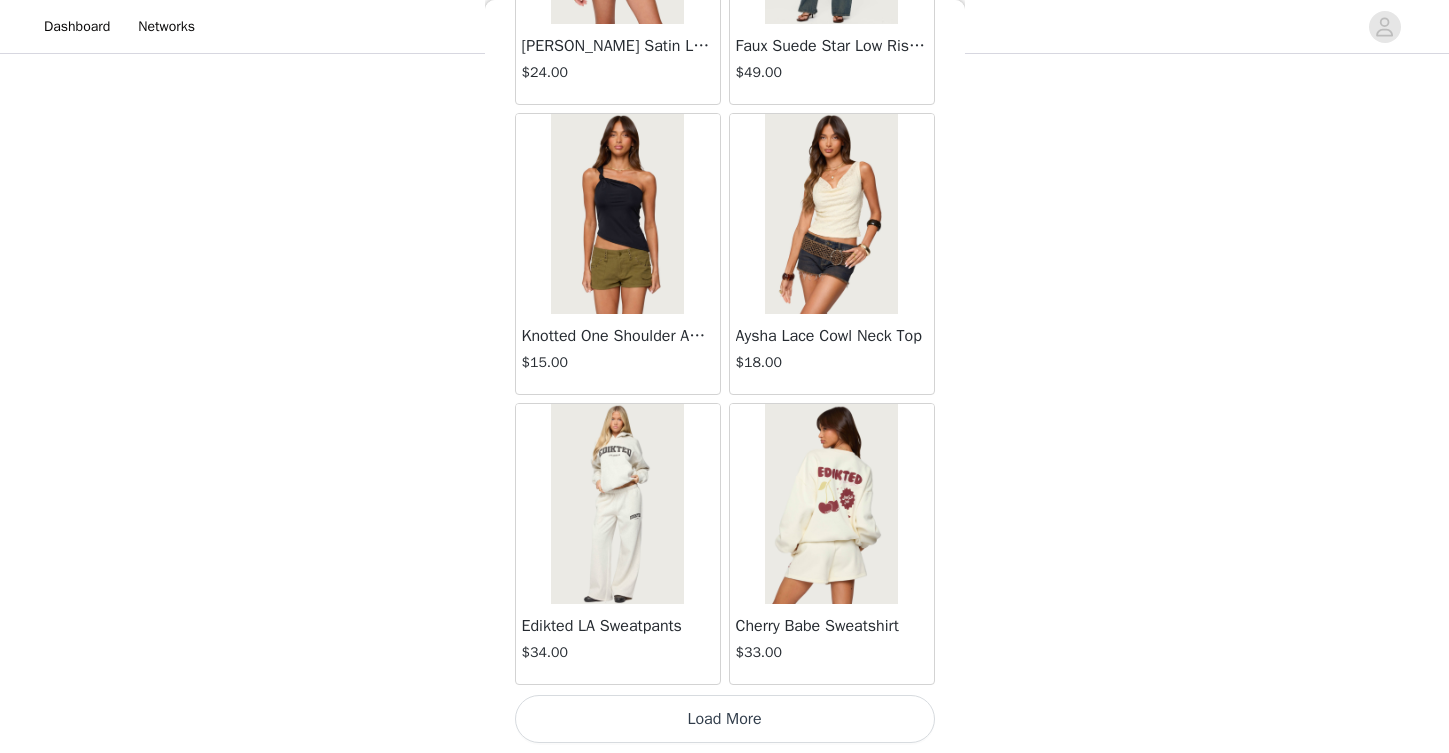 click on "Load More" at bounding box center (725, 719) 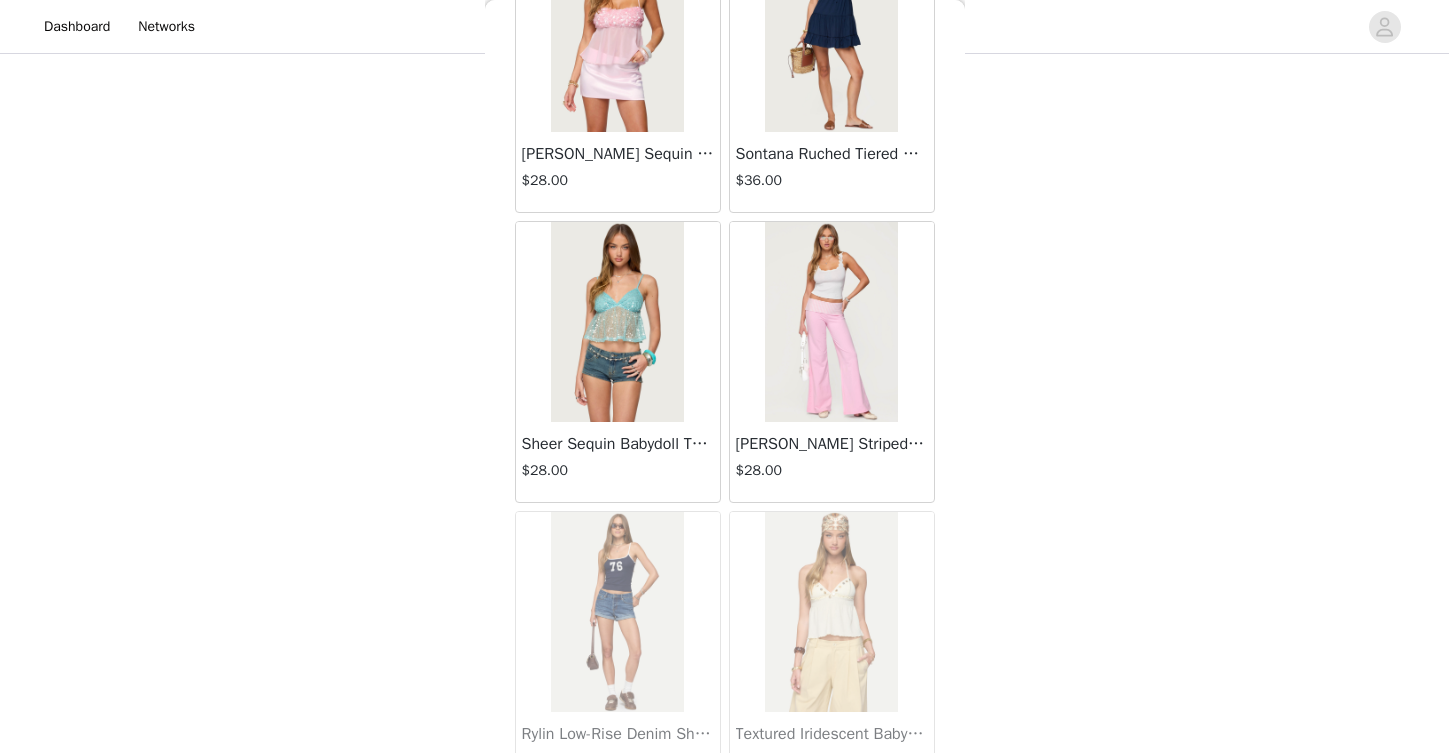 scroll, scrollTop: 33242, scrollLeft: 0, axis: vertical 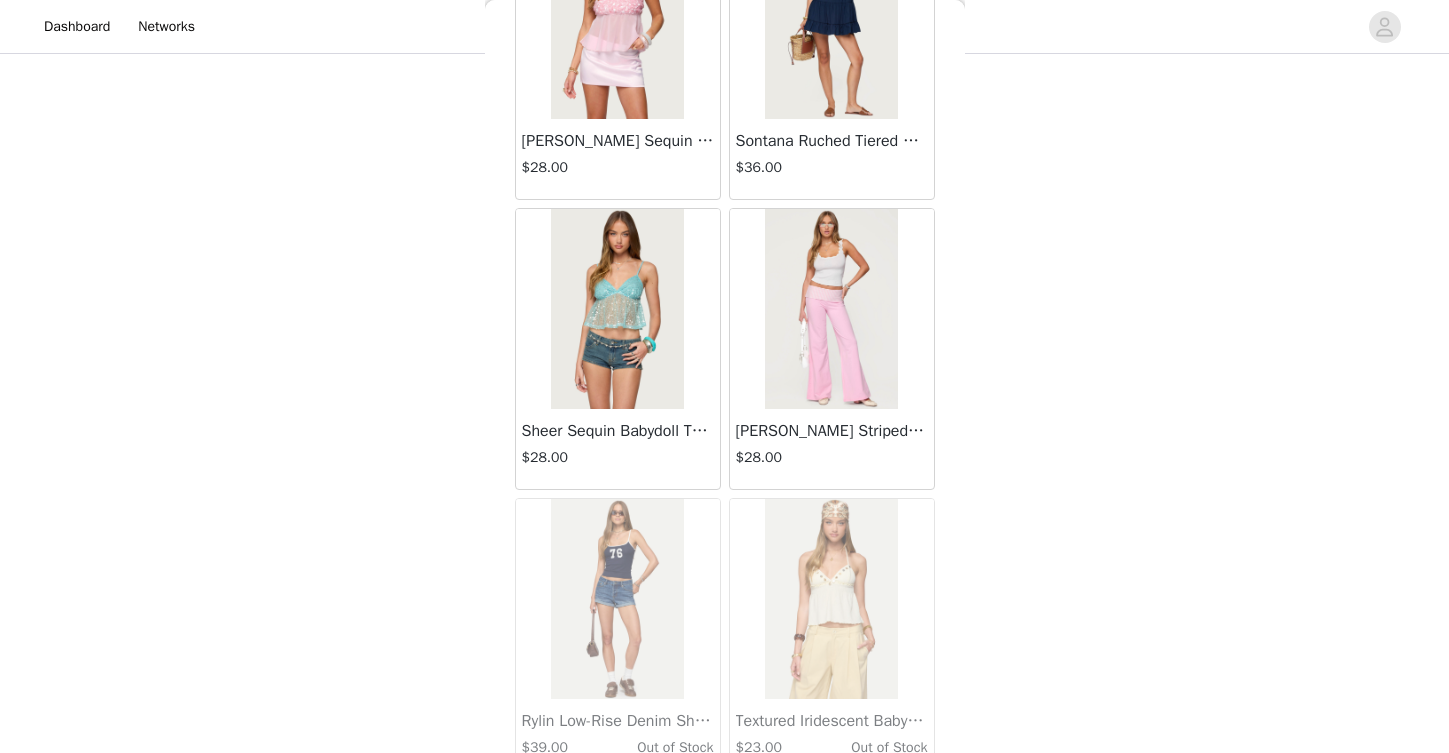 click on "[PERSON_NAME] Striped Fold Over Pants" at bounding box center (832, 431) 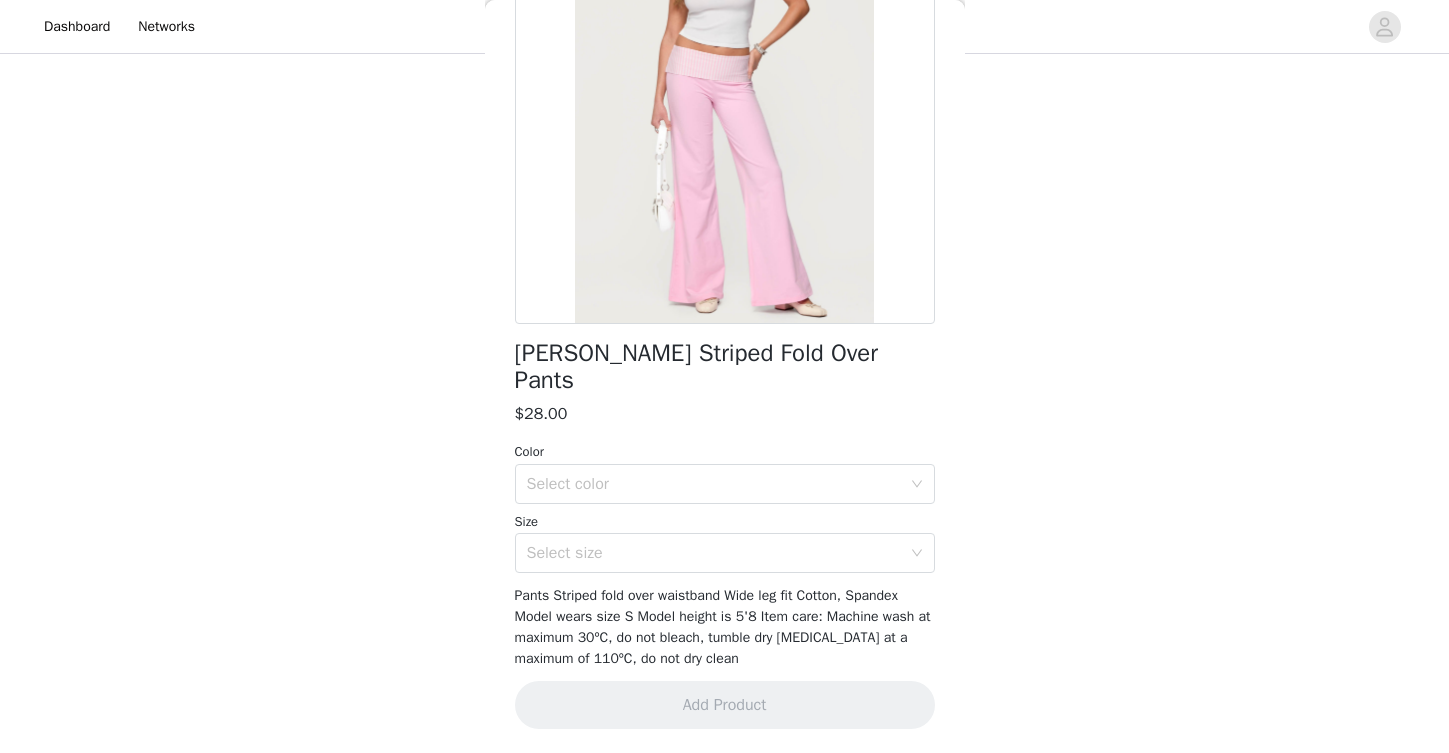 scroll, scrollTop: 199, scrollLeft: 0, axis: vertical 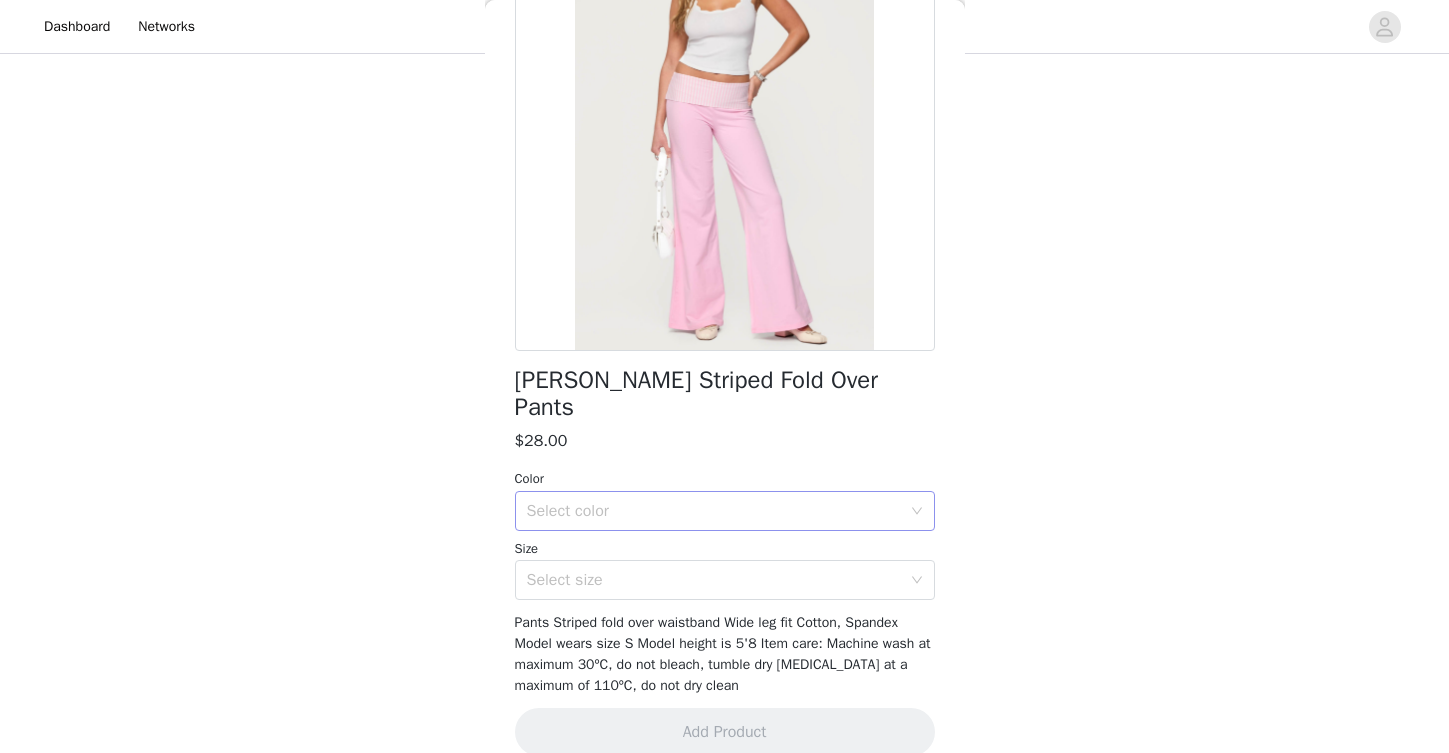 click on "Select color" at bounding box center [714, 511] 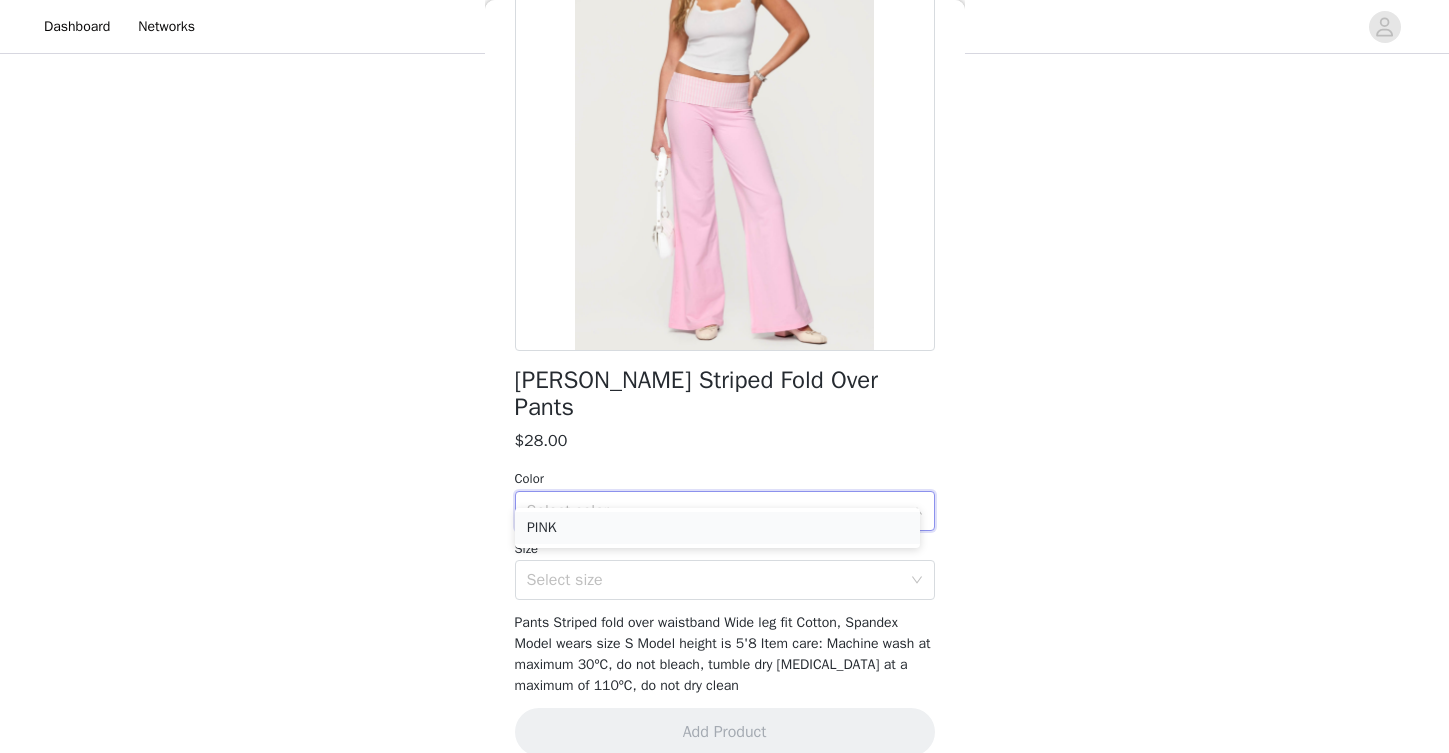 click on "PINK" at bounding box center (717, 528) 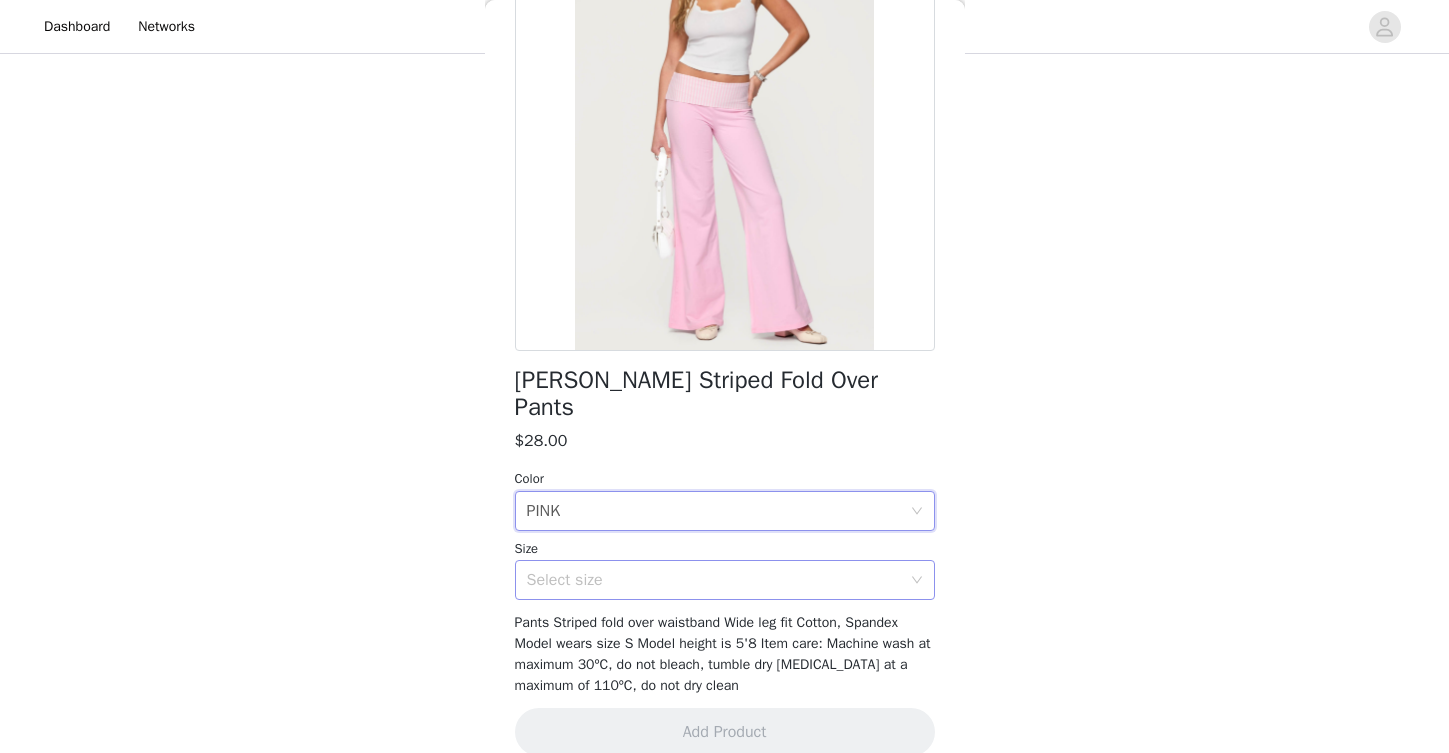 click on "Select size" at bounding box center [714, 580] 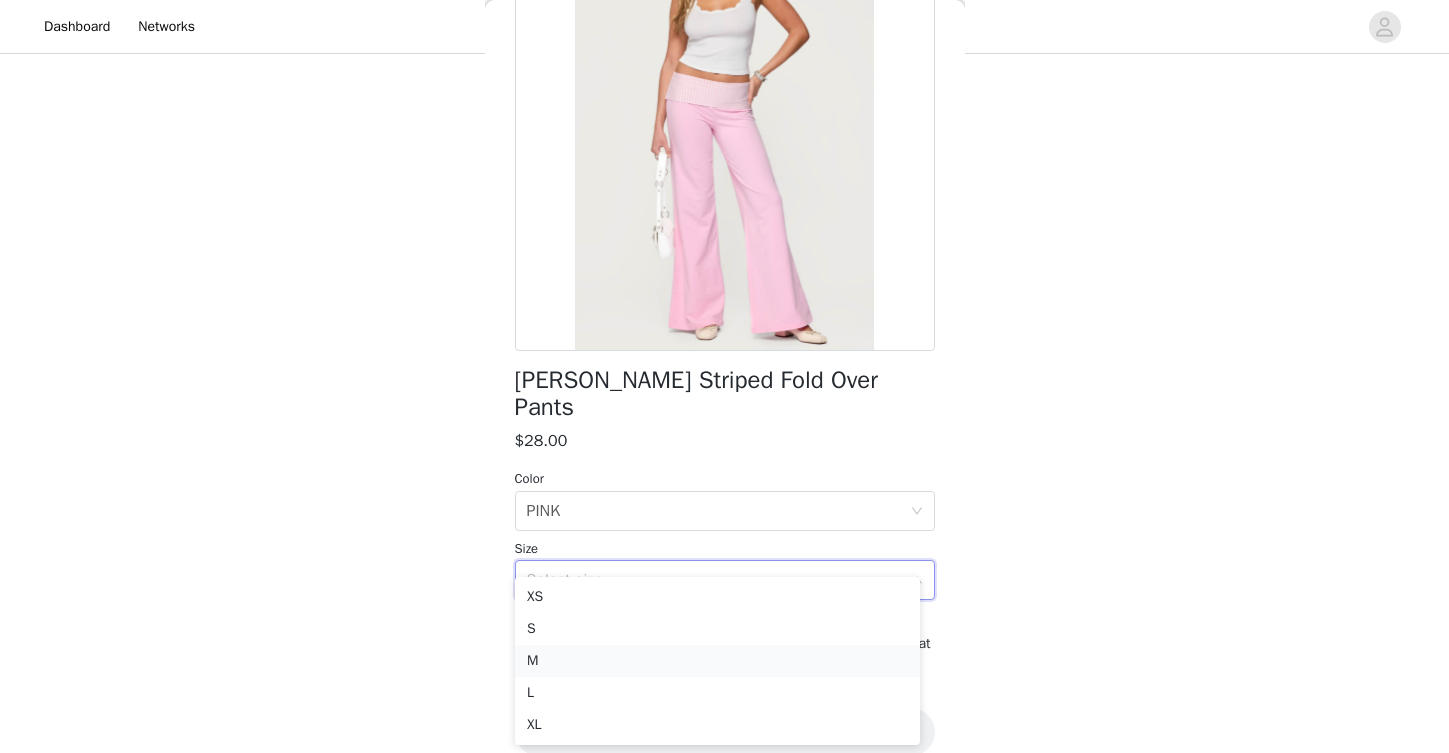click on "M" at bounding box center [717, 661] 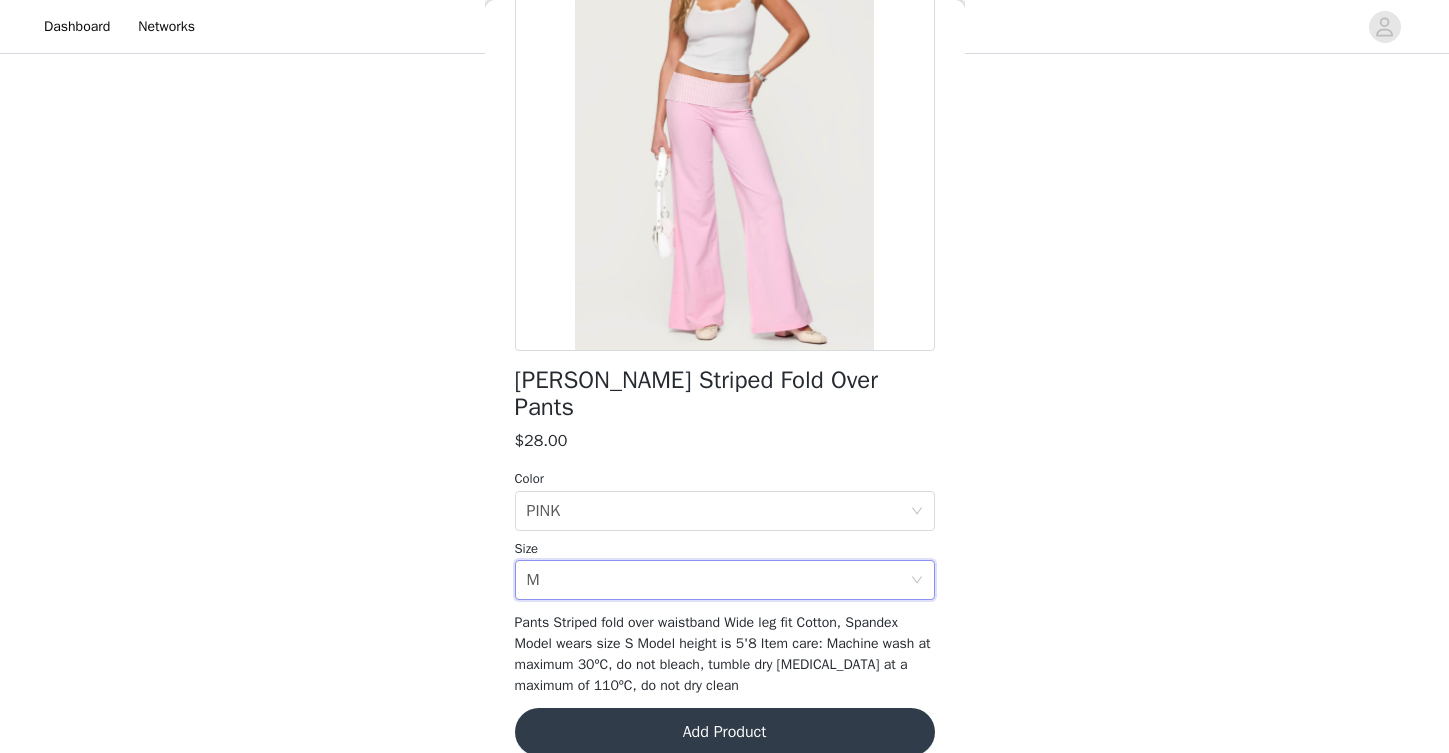 click on "Add Product" at bounding box center (725, 732) 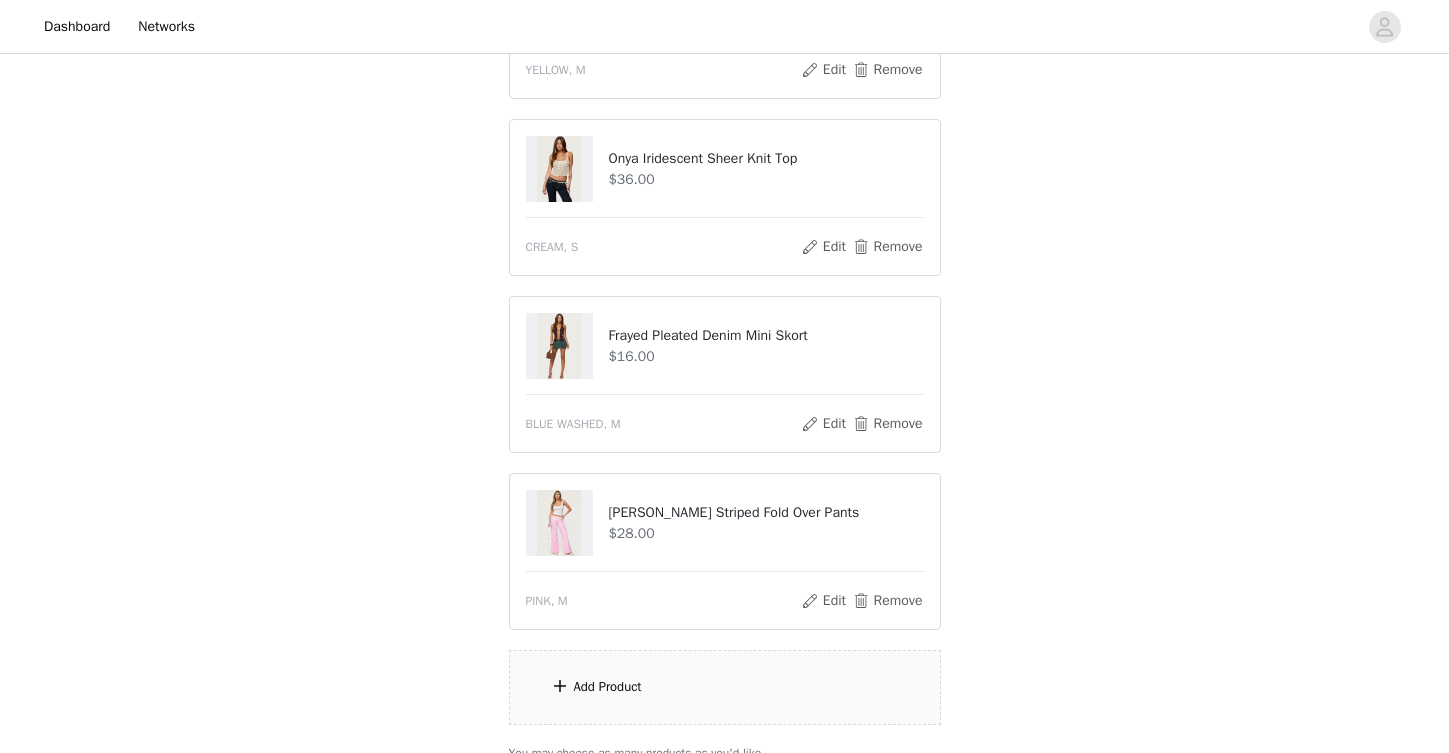 click on "Add Product" at bounding box center [725, 687] 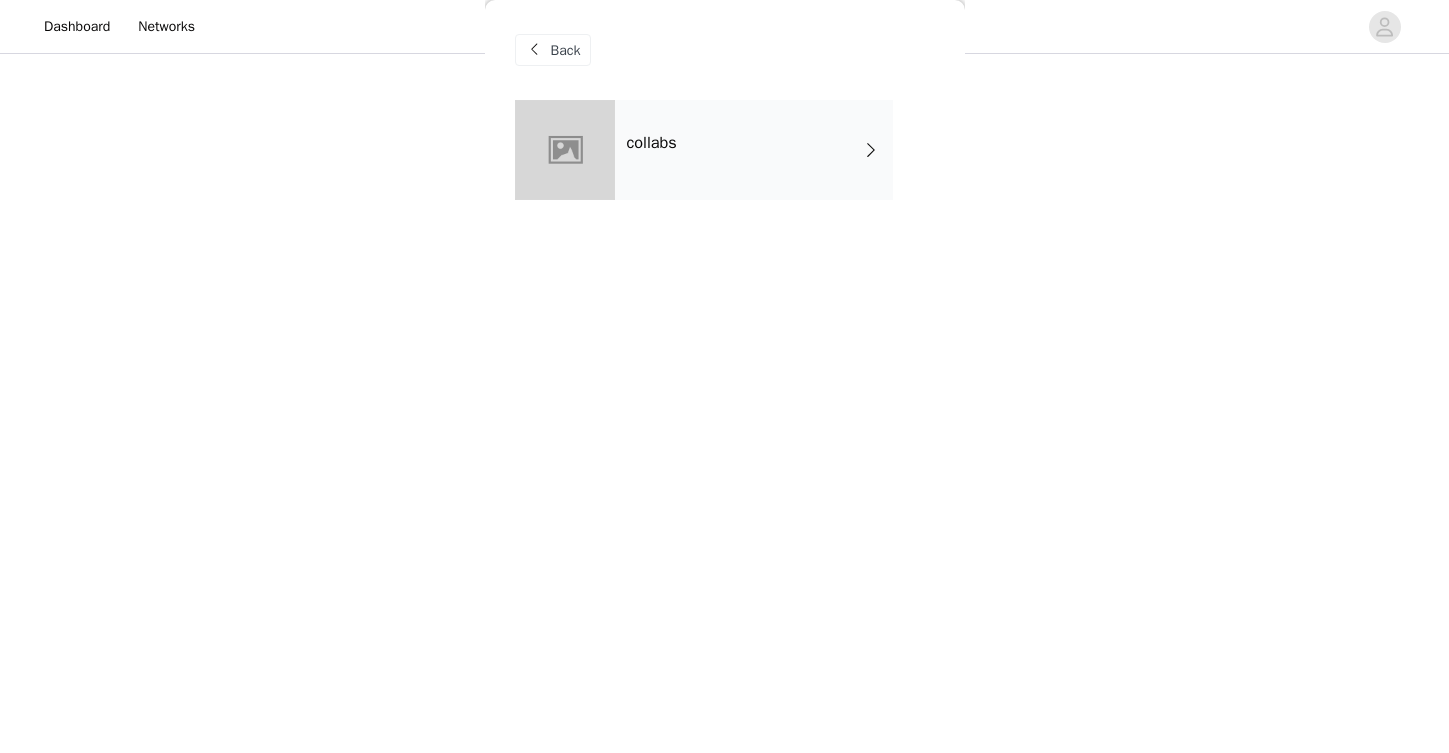 click on "collabs" at bounding box center (754, 150) 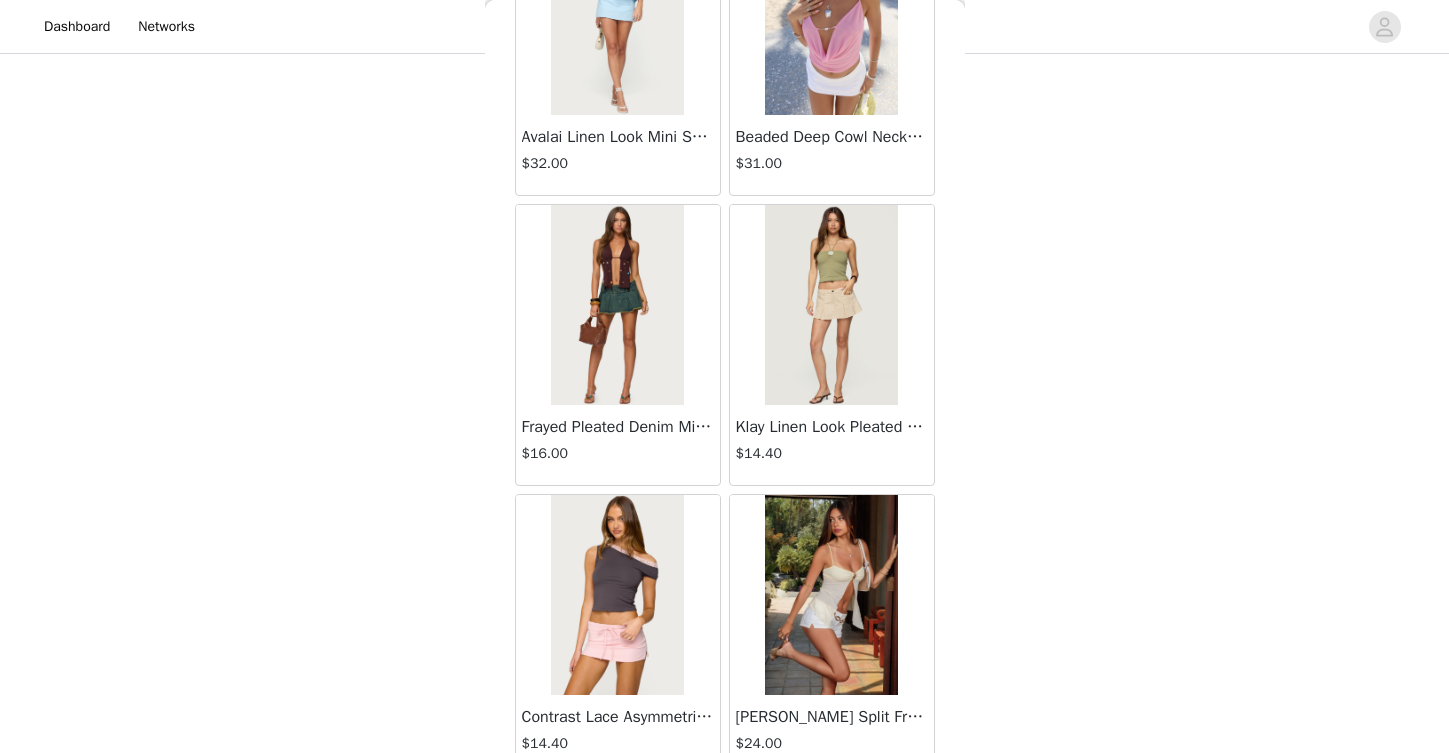 scroll, scrollTop: 2307, scrollLeft: 0, axis: vertical 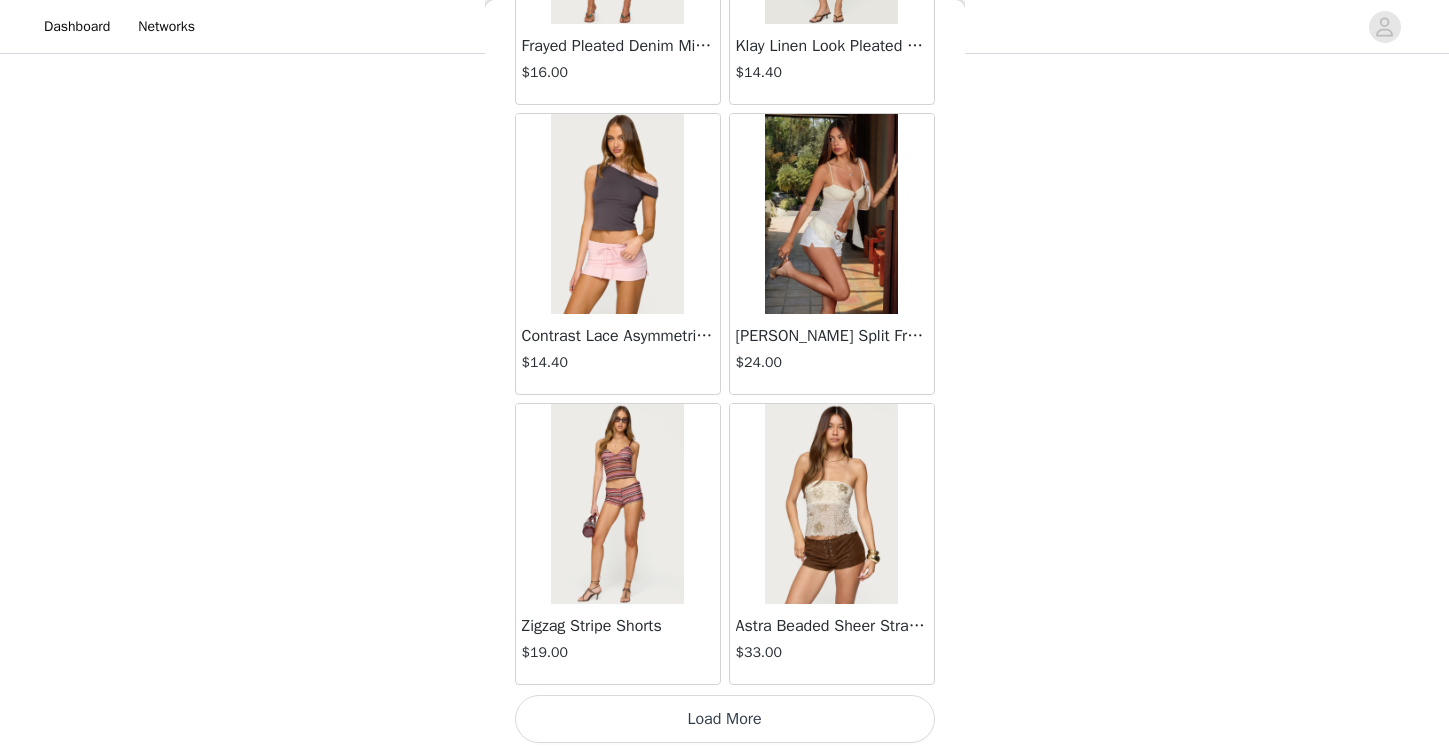 click on "Load More" at bounding box center [725, 719] 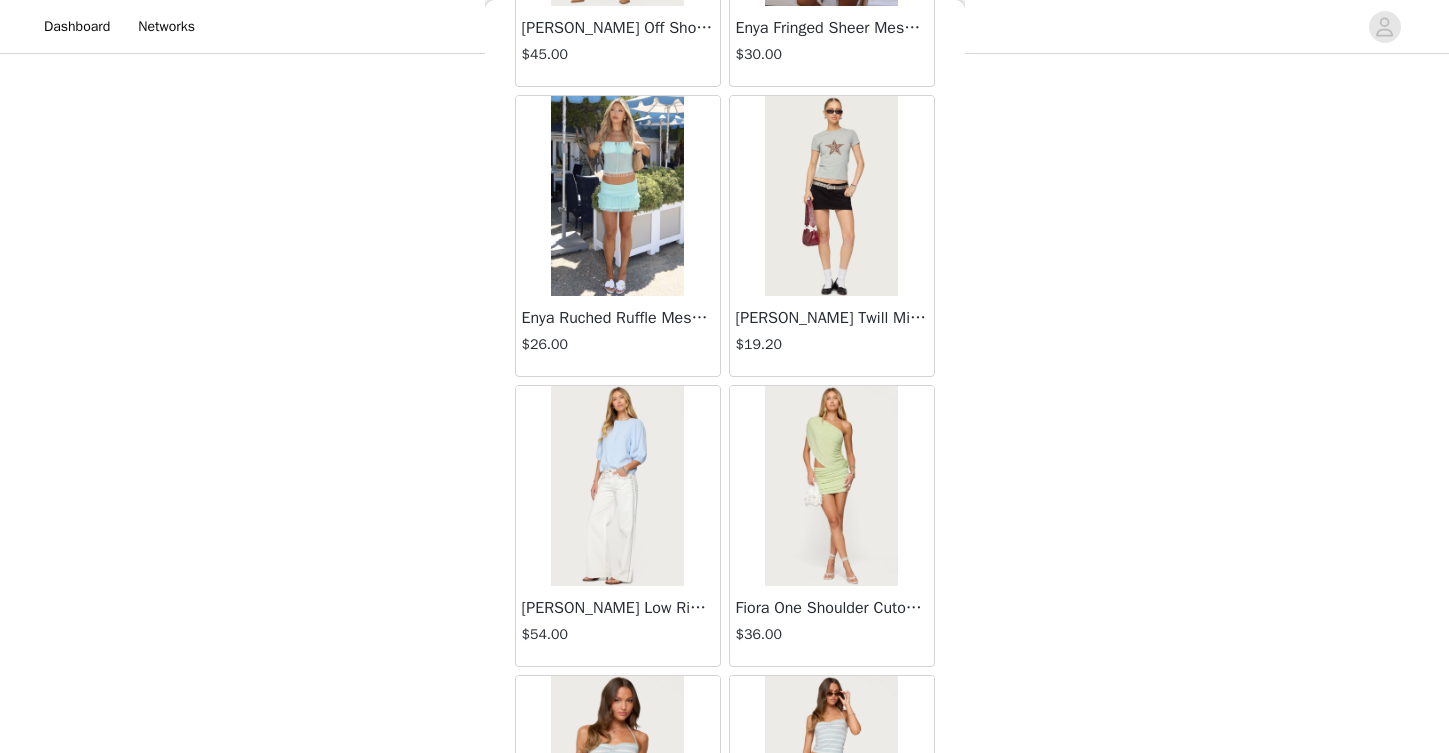 scroll, scrollTop: 5207, scrollLeft: 0, axis: vertical 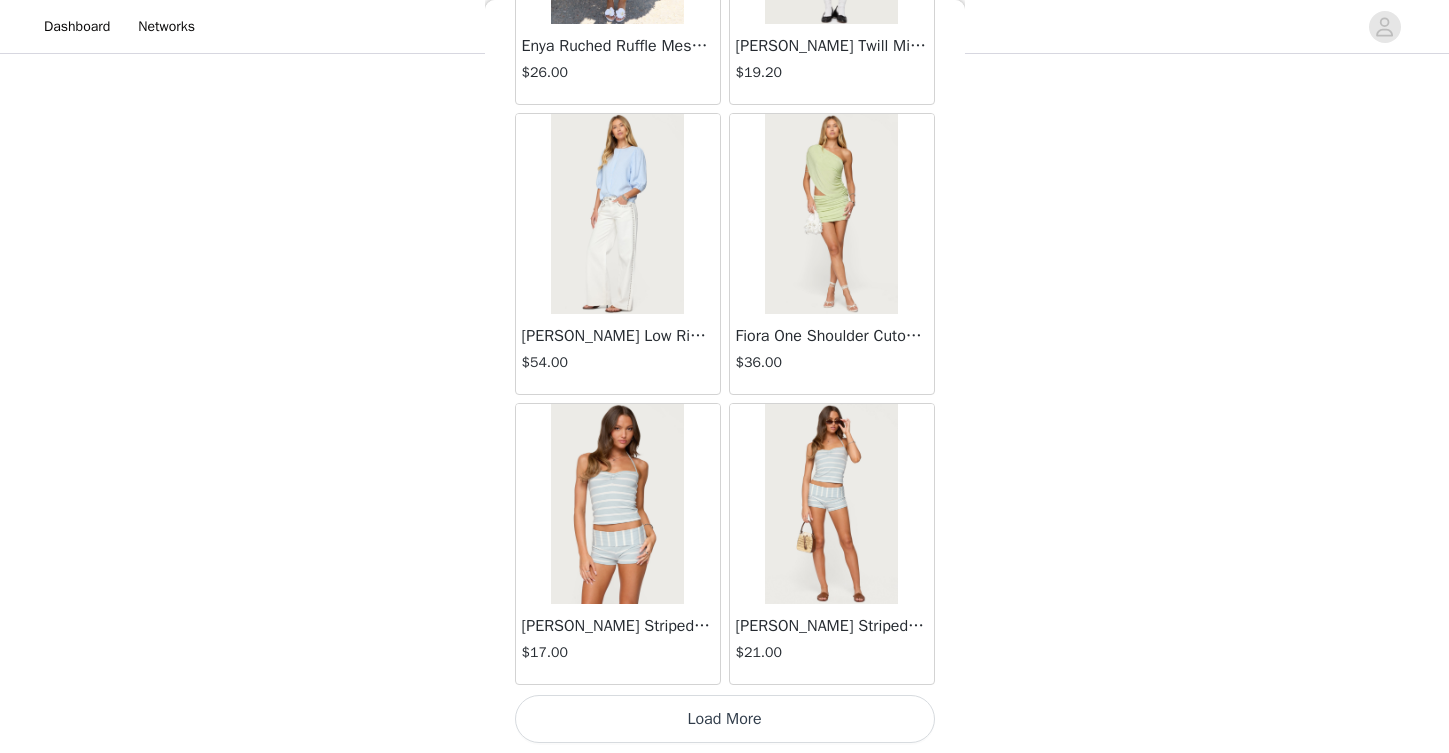 click on "Load More" at bounding box center (725, 719) 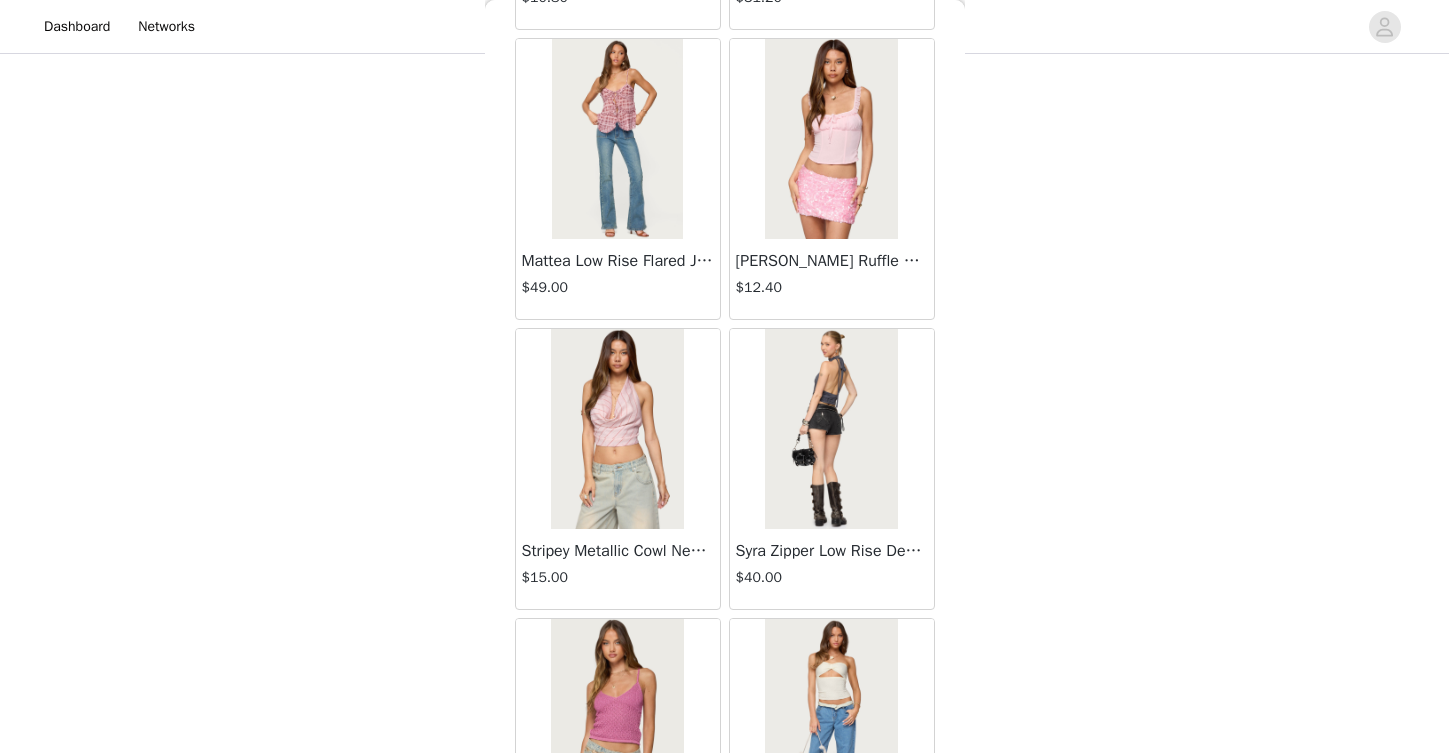 scroll, scrollTop: 8107, scrollLeft: 0, axis: vertical 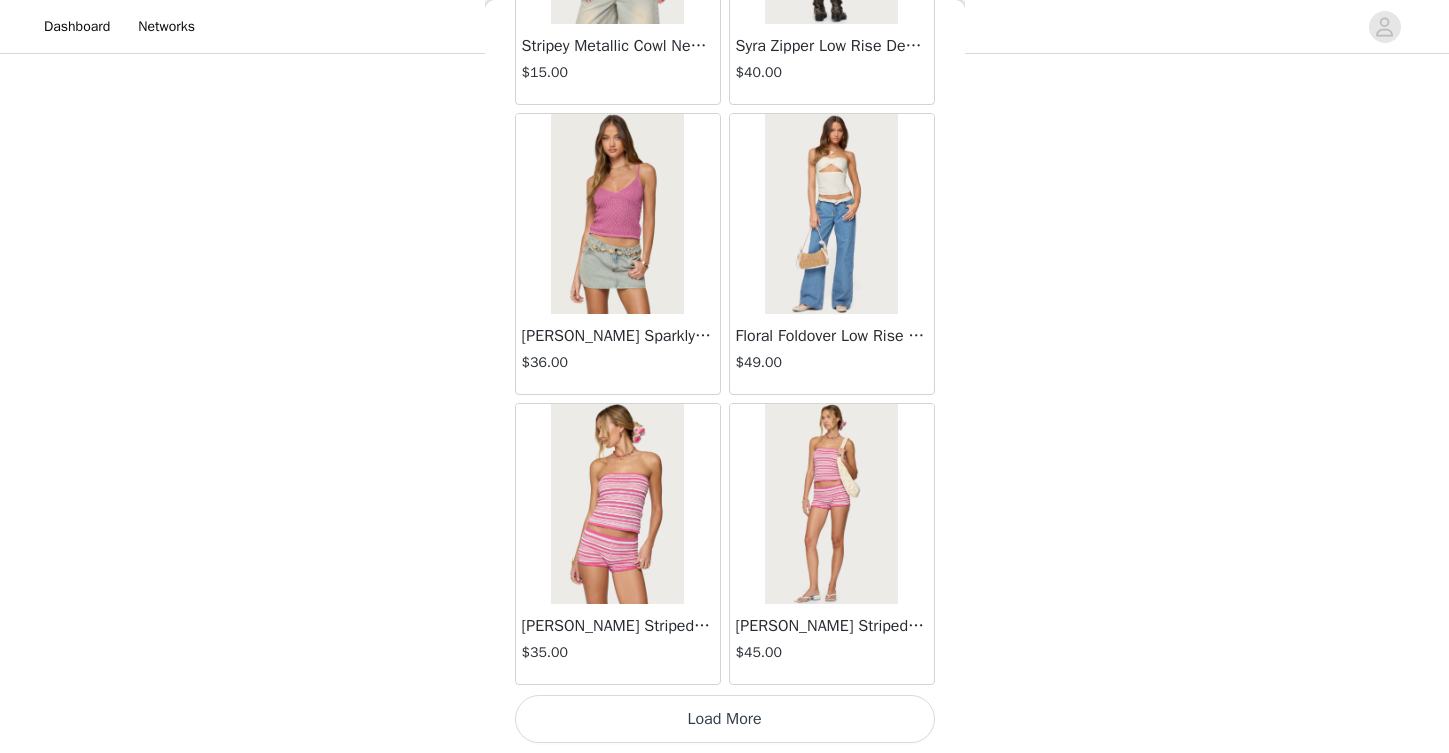 click on "Load More" at bounding box center [725, 719] 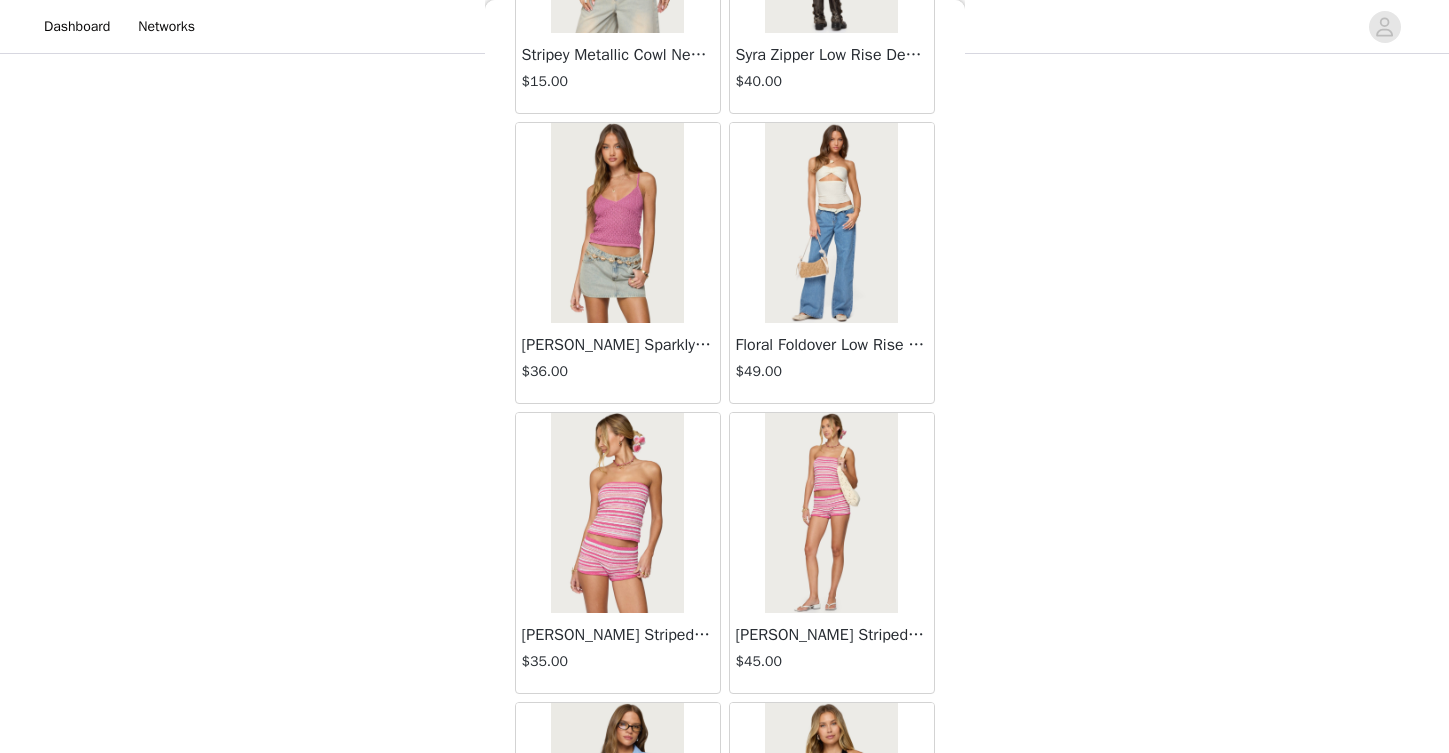 scroll, scrollTop: 511, scrollLeft: 0, axis: vertical 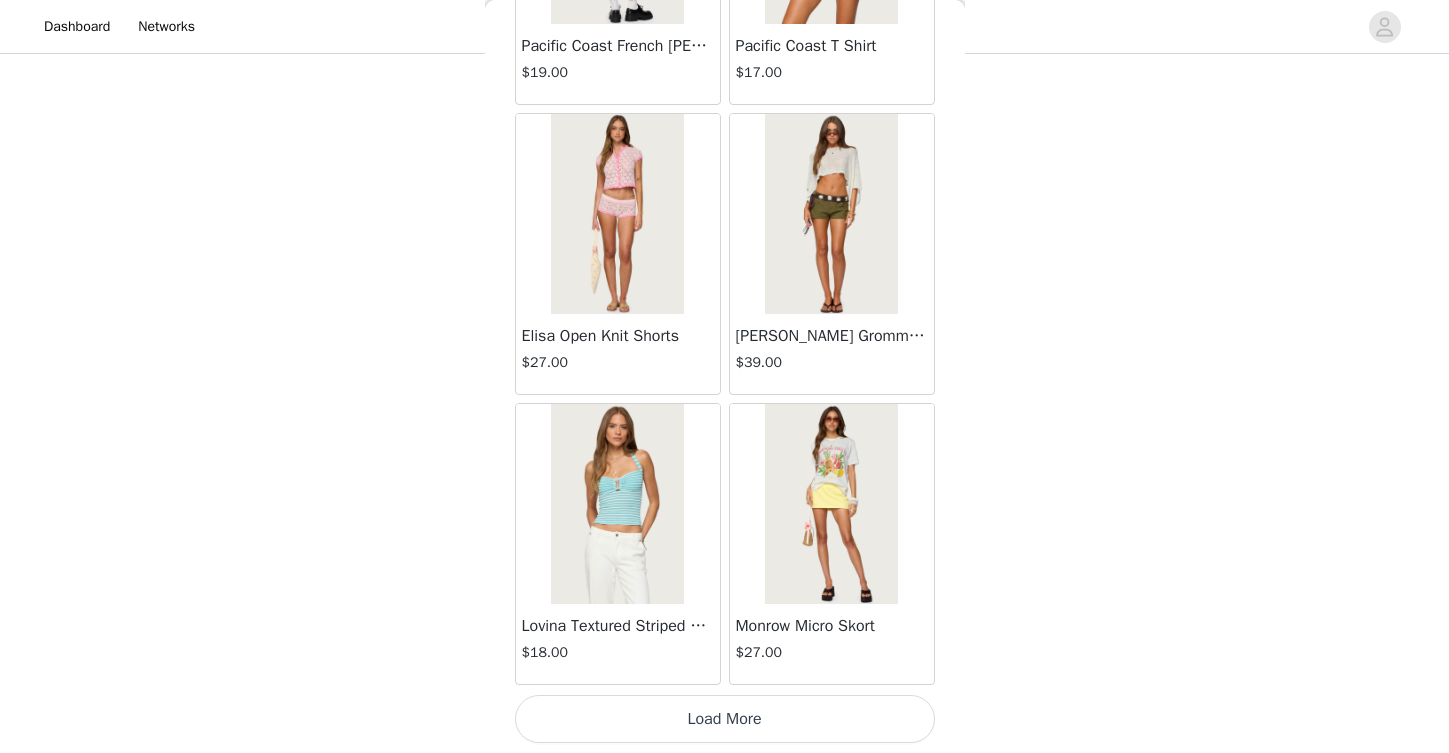 click on "Monrow Micro Skort   $27.00" at bounding box center [832, 644] 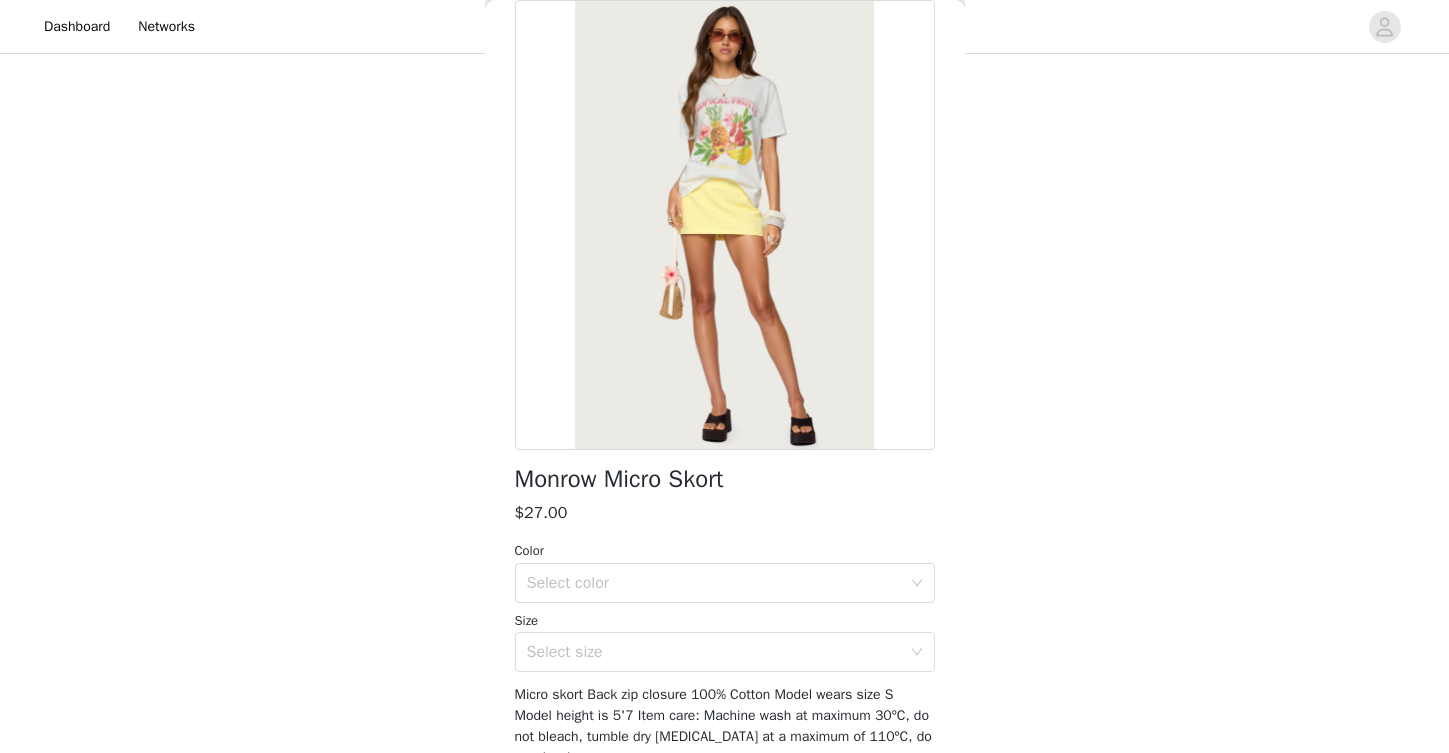 scroll, scrollTop: 199, scrollLeft: 0, axis: vertical 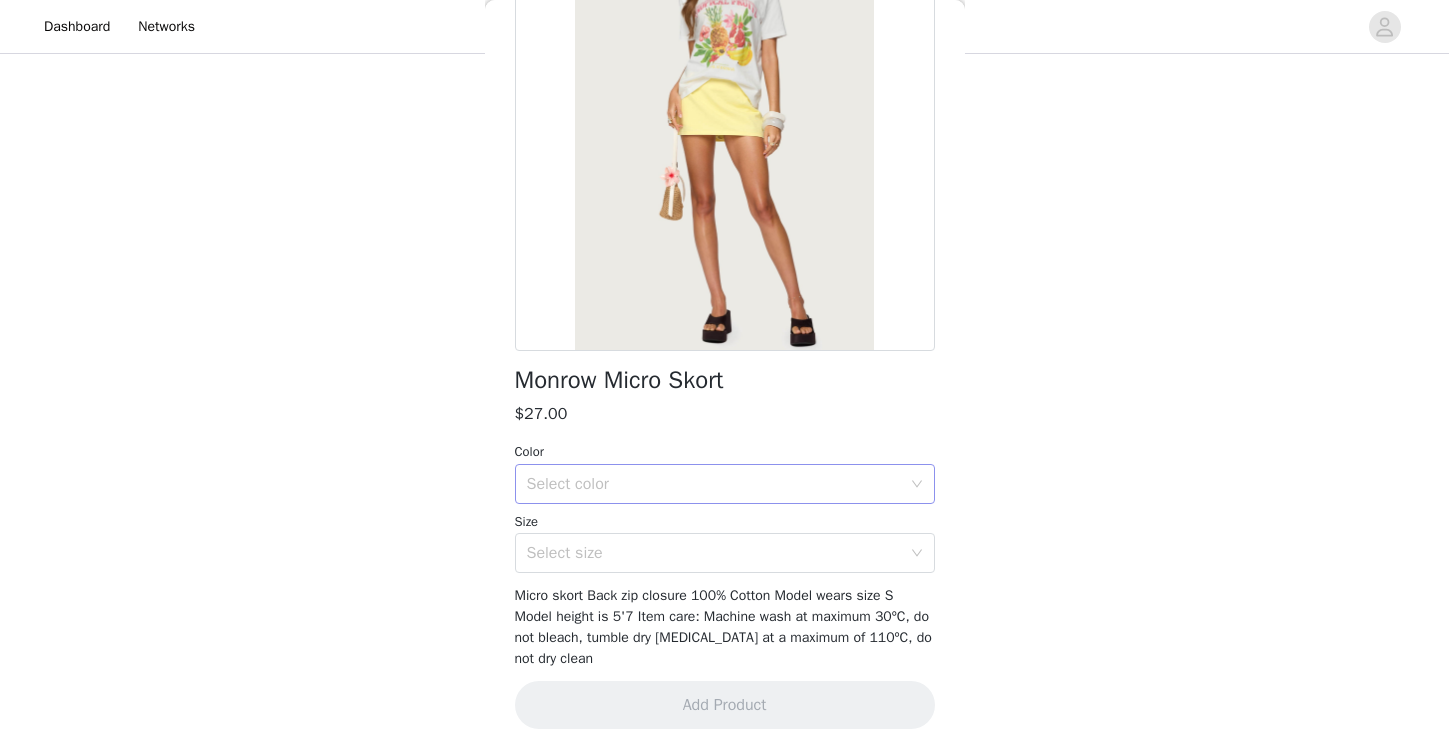 click on "Select color" at bounding box center [714, 484] 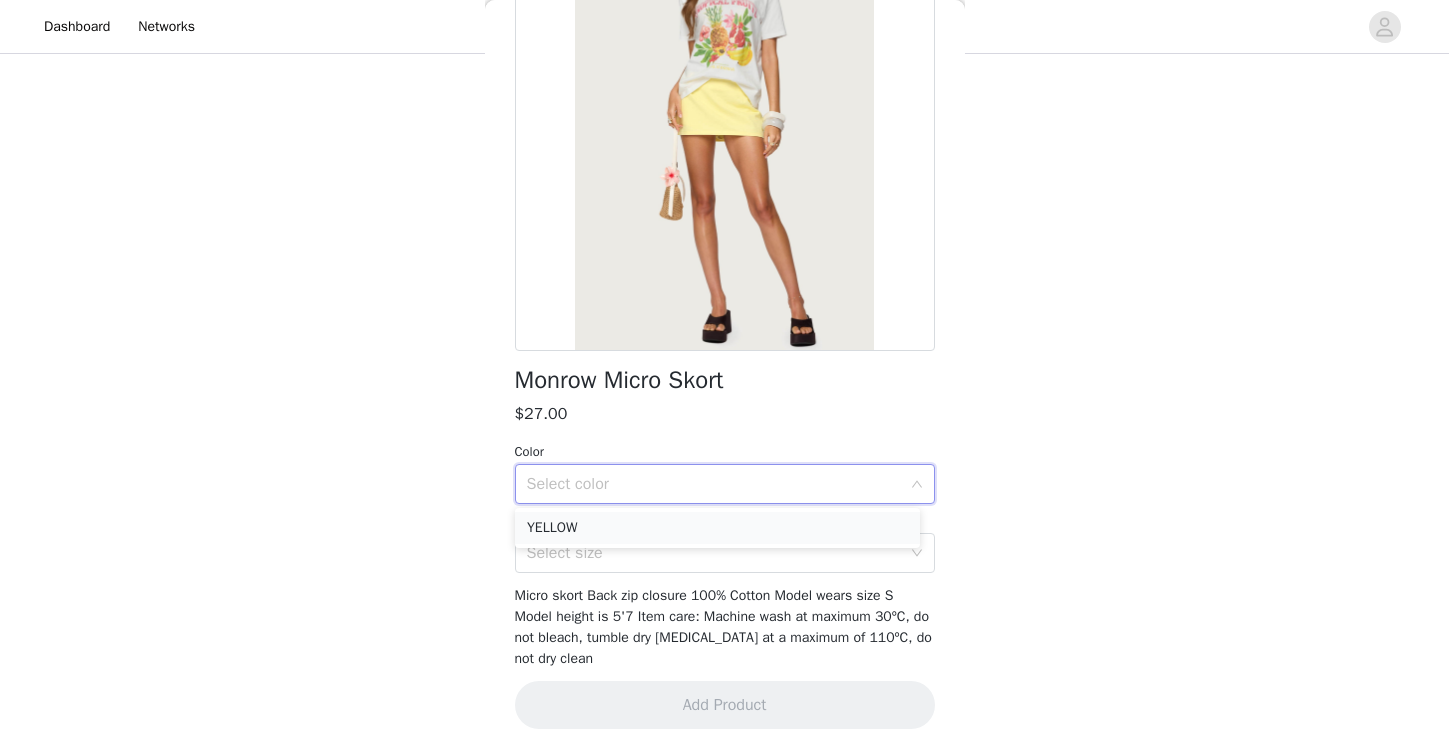 click on "YELLOW" at bounding box center (717, 528) 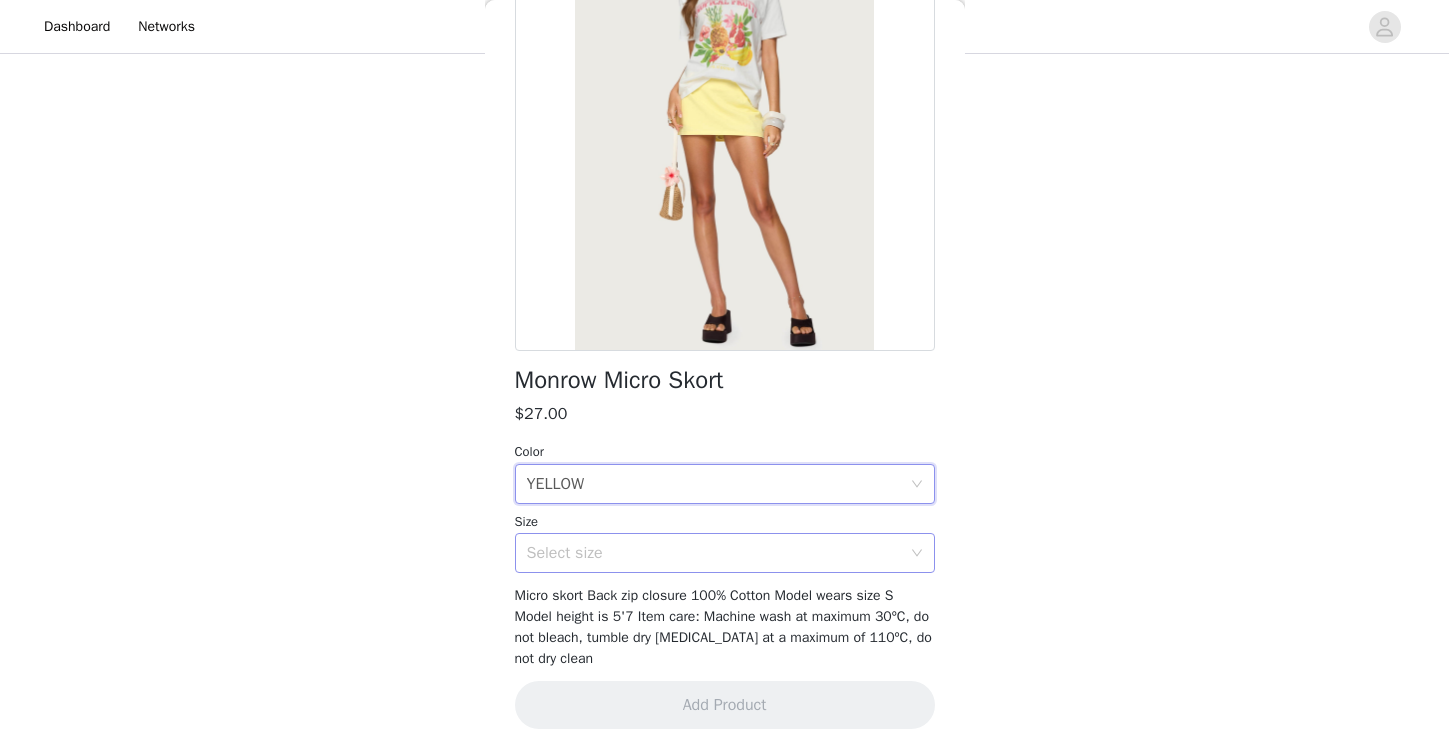 click on "Select size" at bounding box center (714, 553) 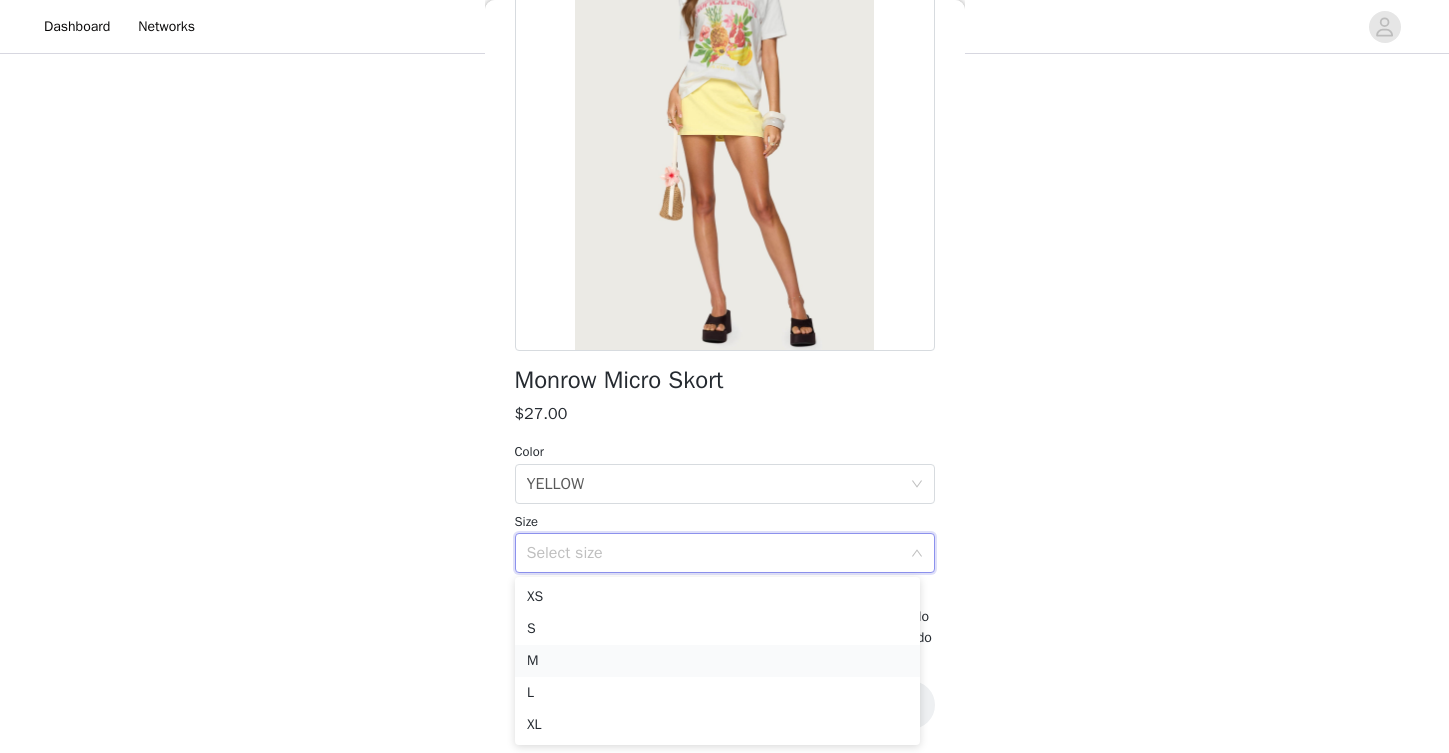 click on "M" at bounding box center (717, 661) 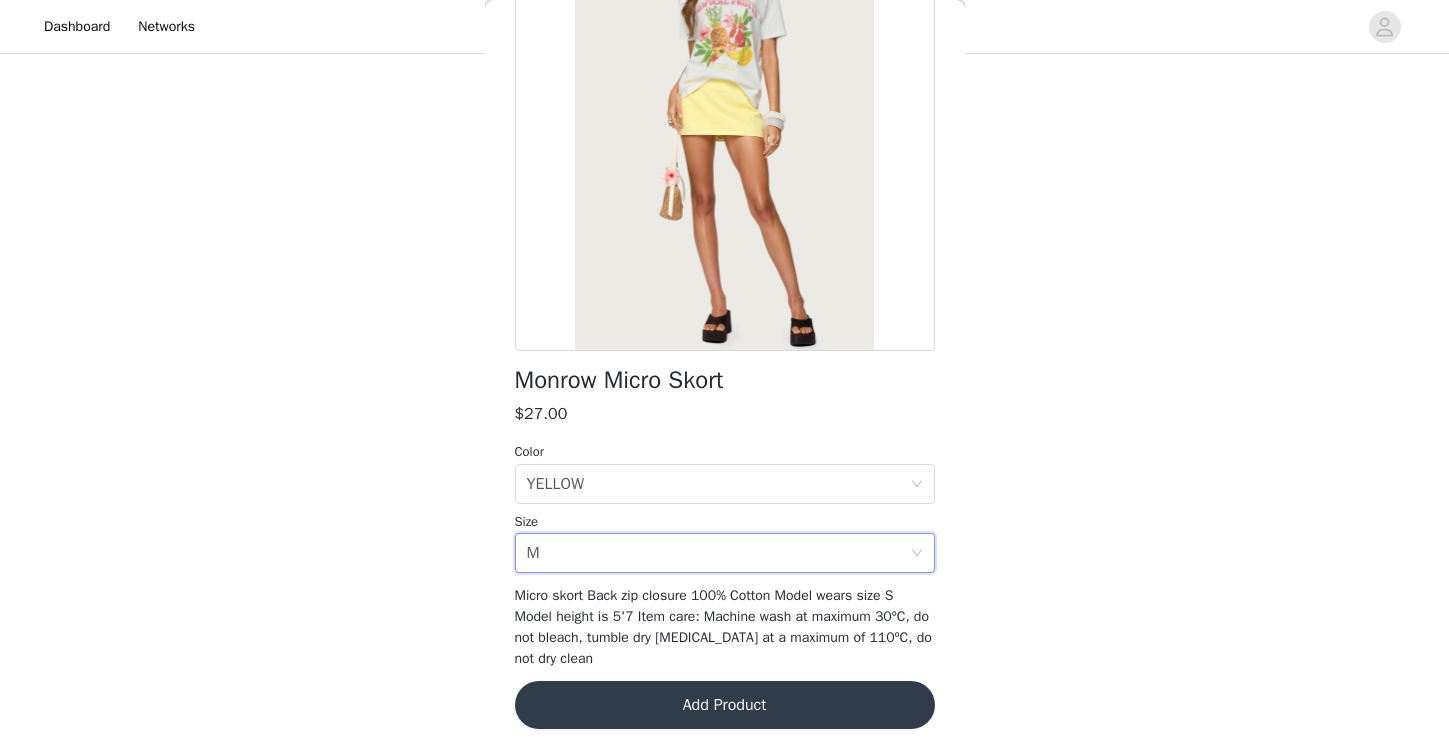 click on "Add Product" at bounding box center (725, 705) 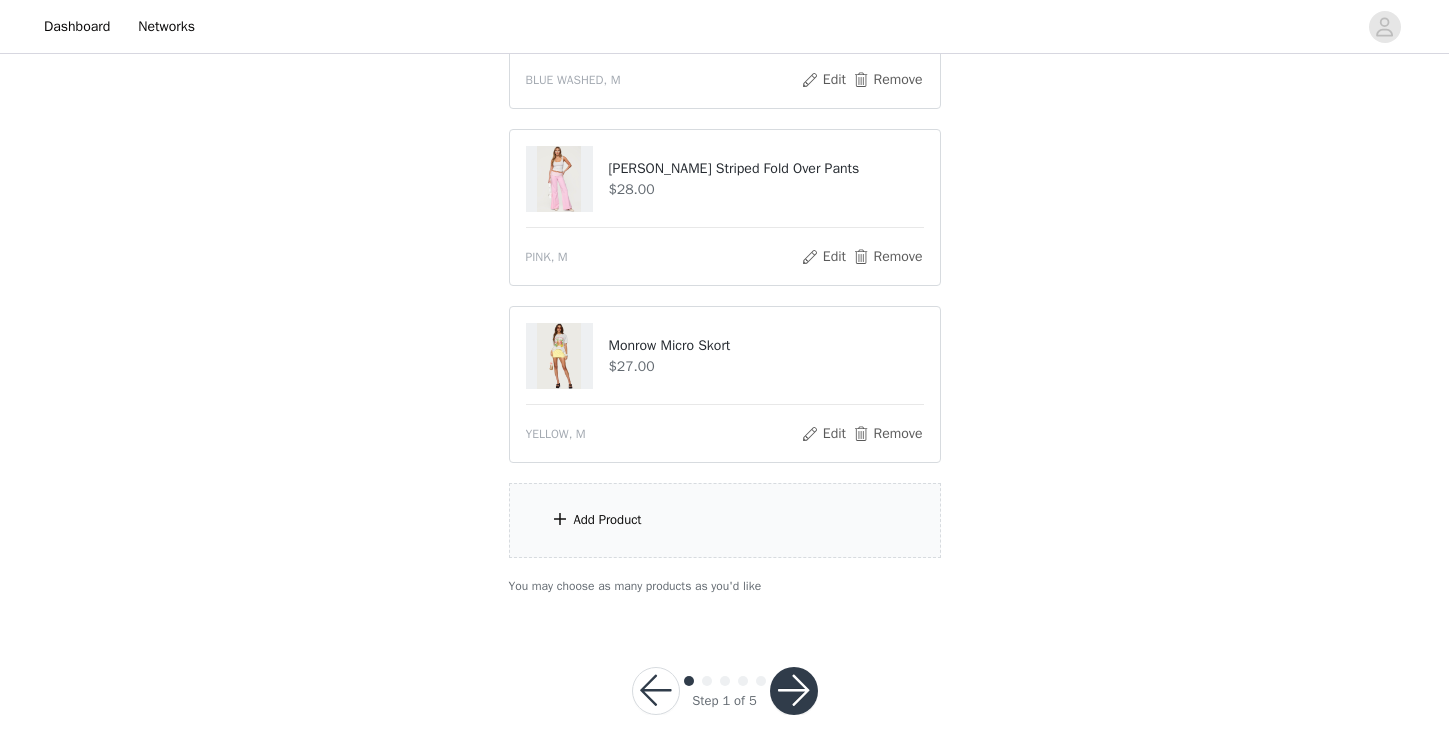 scroll, scrollTop: 688, scrollLeft: 0, axis: vertical 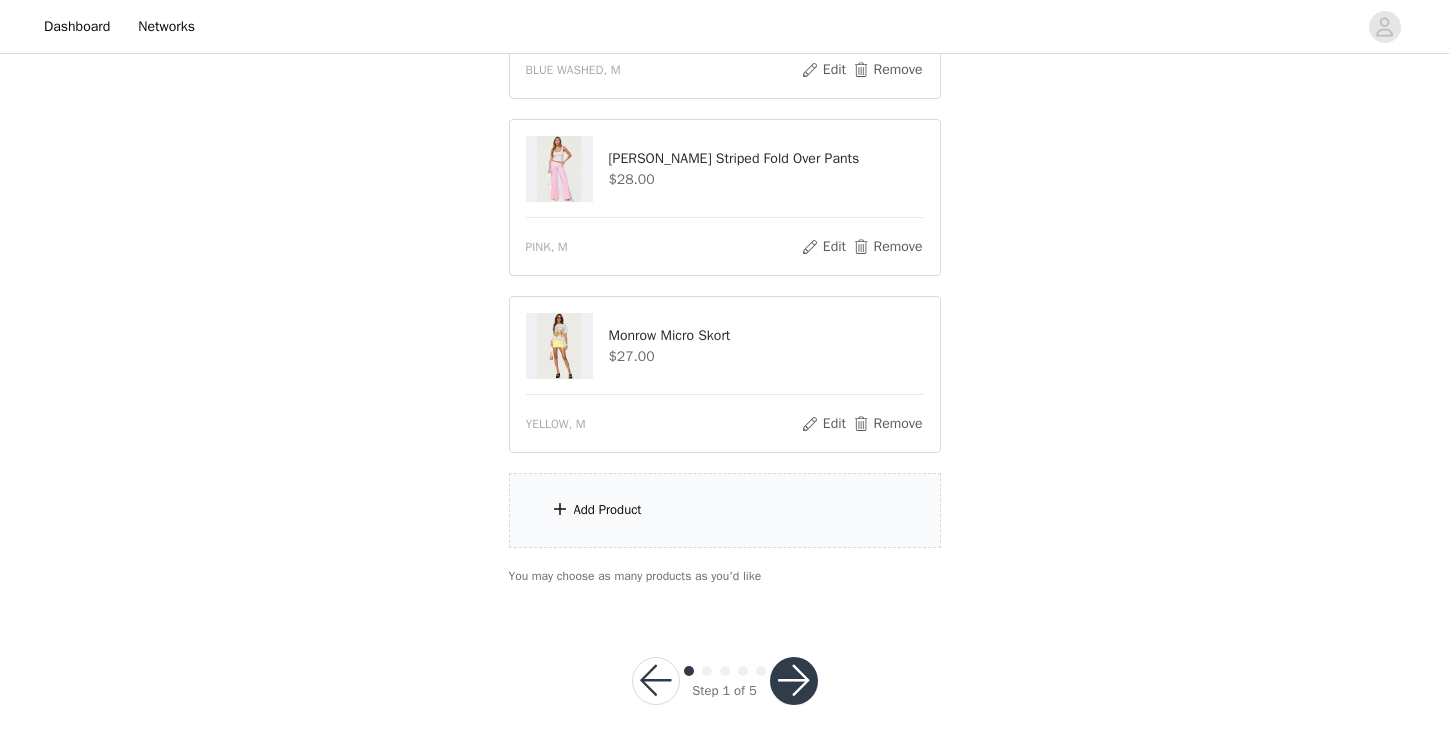 click on "Add Product" at bounding box center (725, 510) 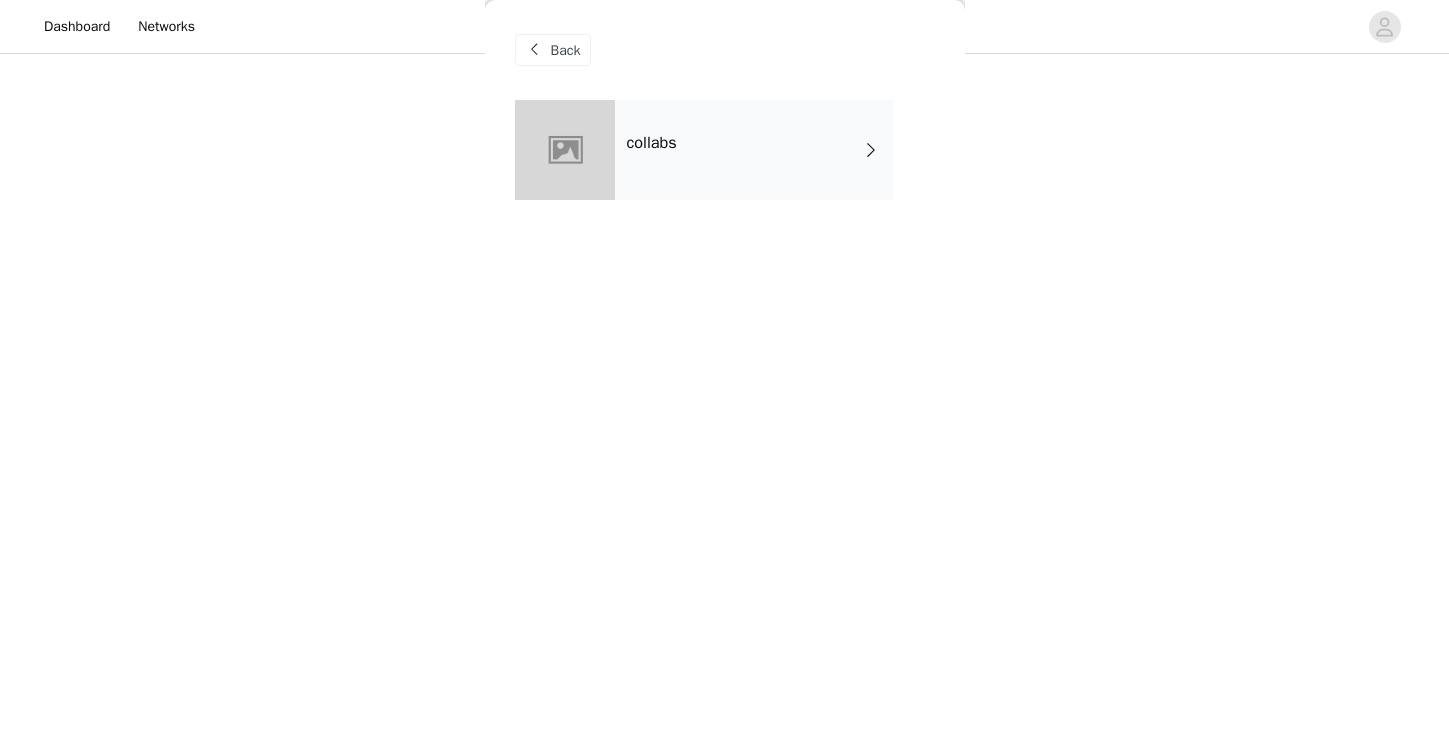 click on "collabs" at bounding box center (754, 150) 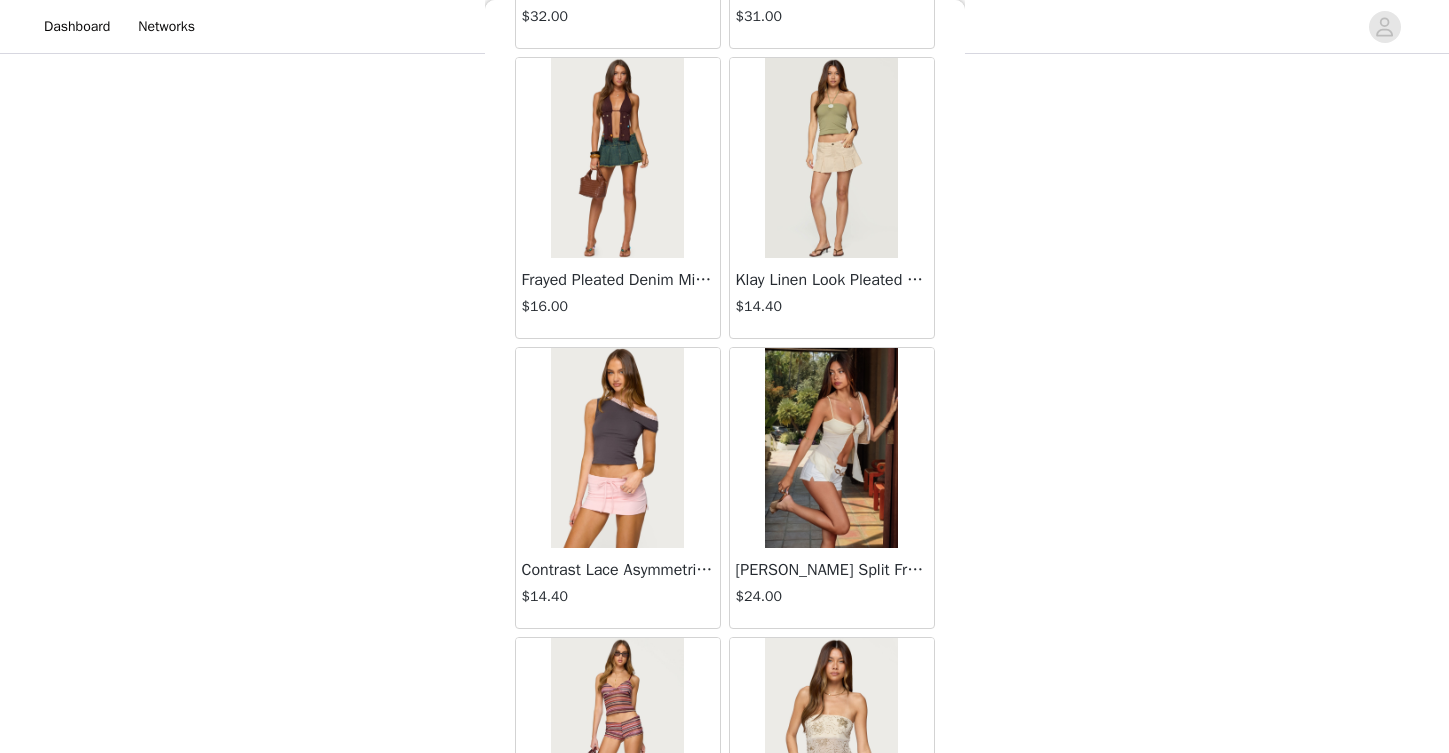scroll, scrollTop: 2307, scrollLeft: 0, axis: vertical 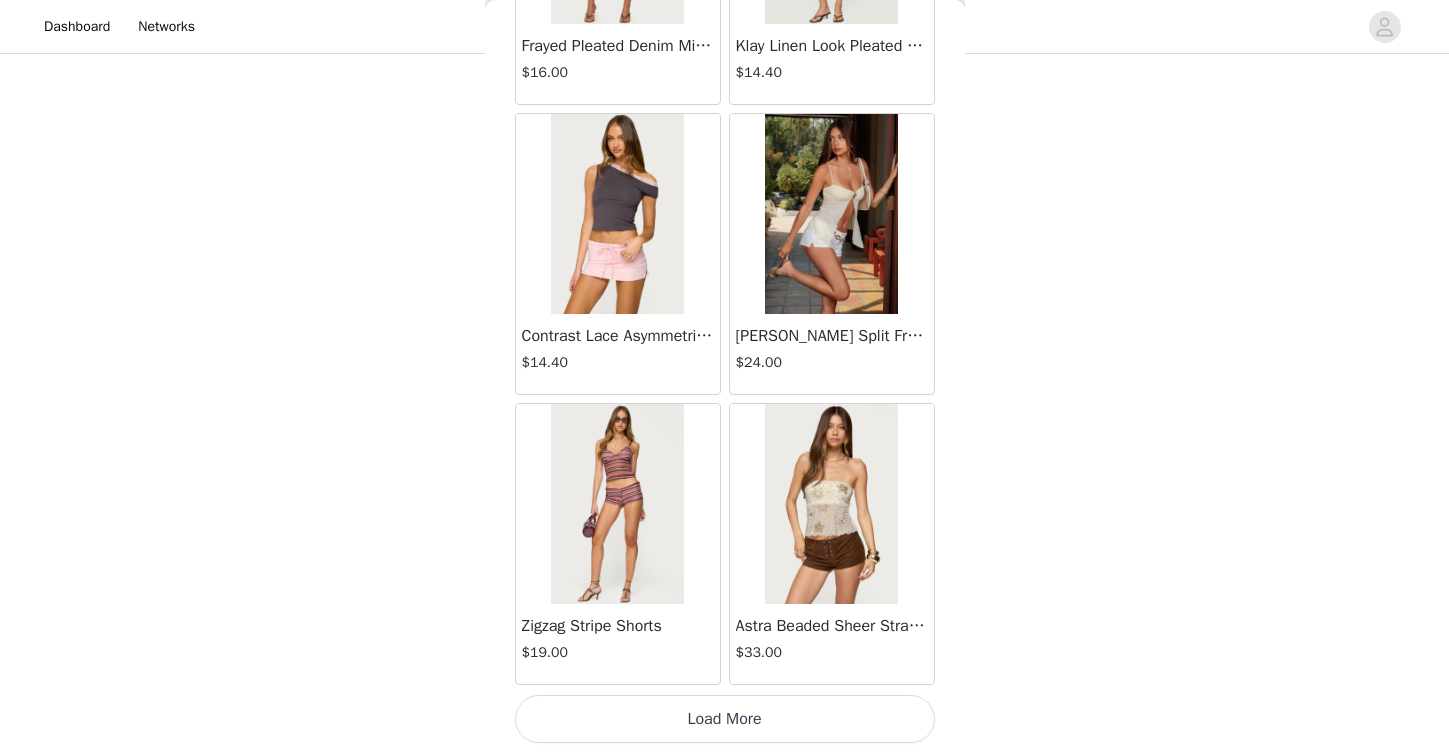 click on "Load More" at bounding box center [725, 719] 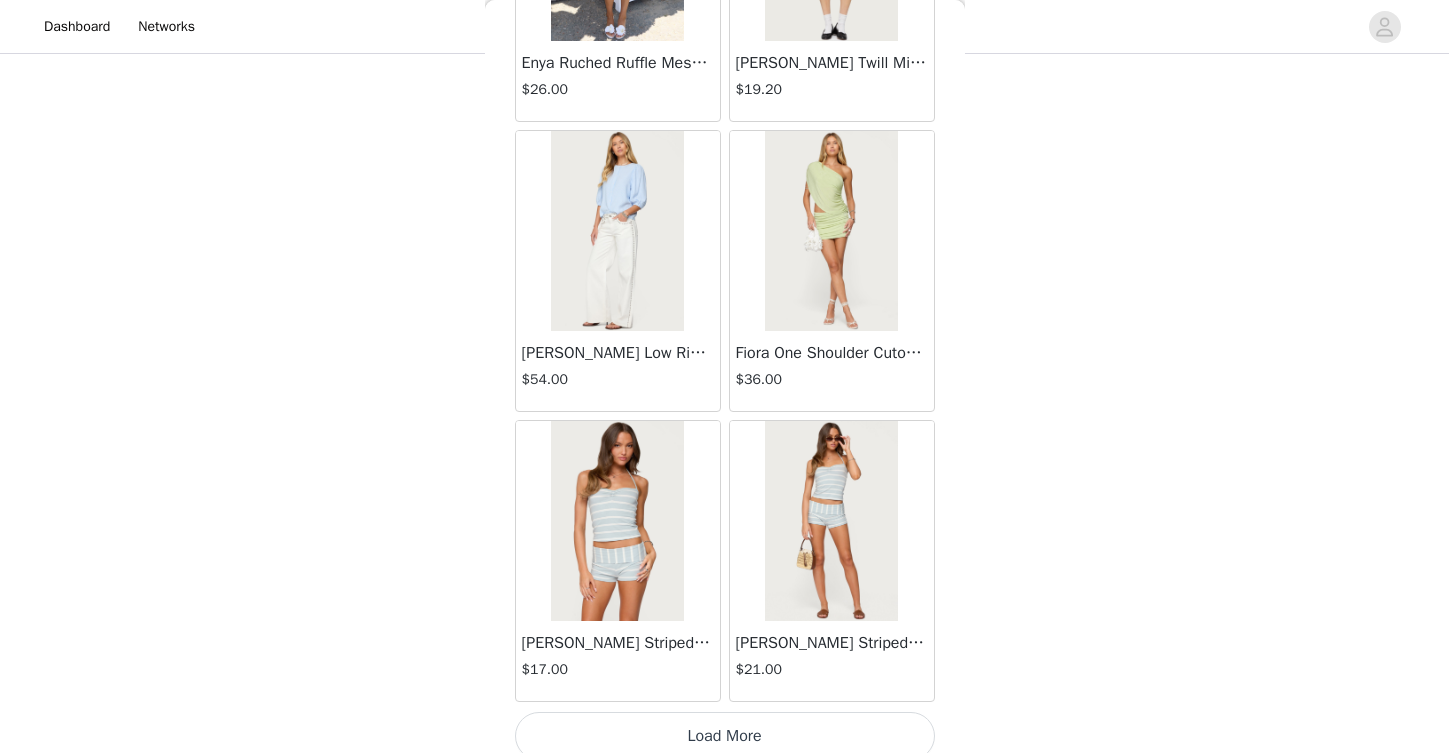 scroll, scrollTop: 5207, scrollLeft: 0, axis: vertical 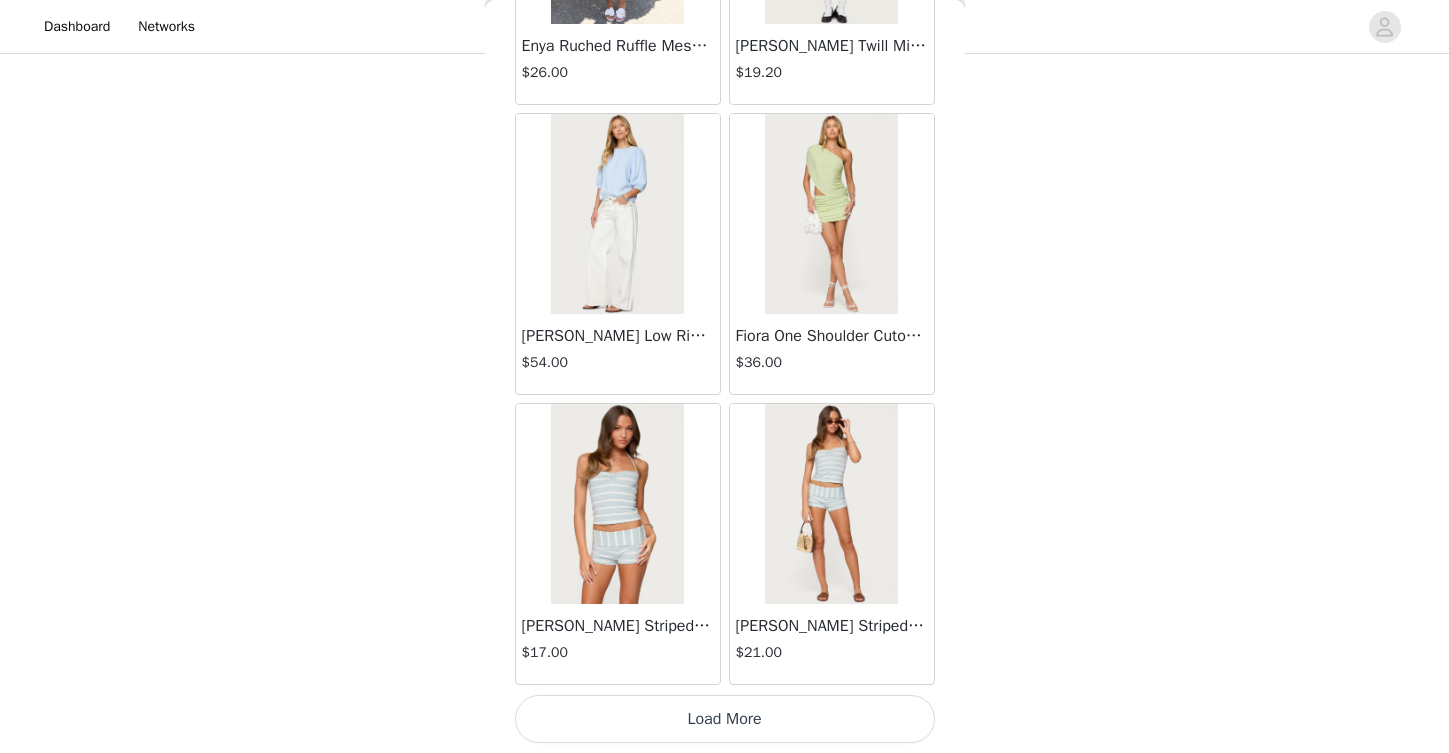 click on "Load More" at bounding box center [725, 719] 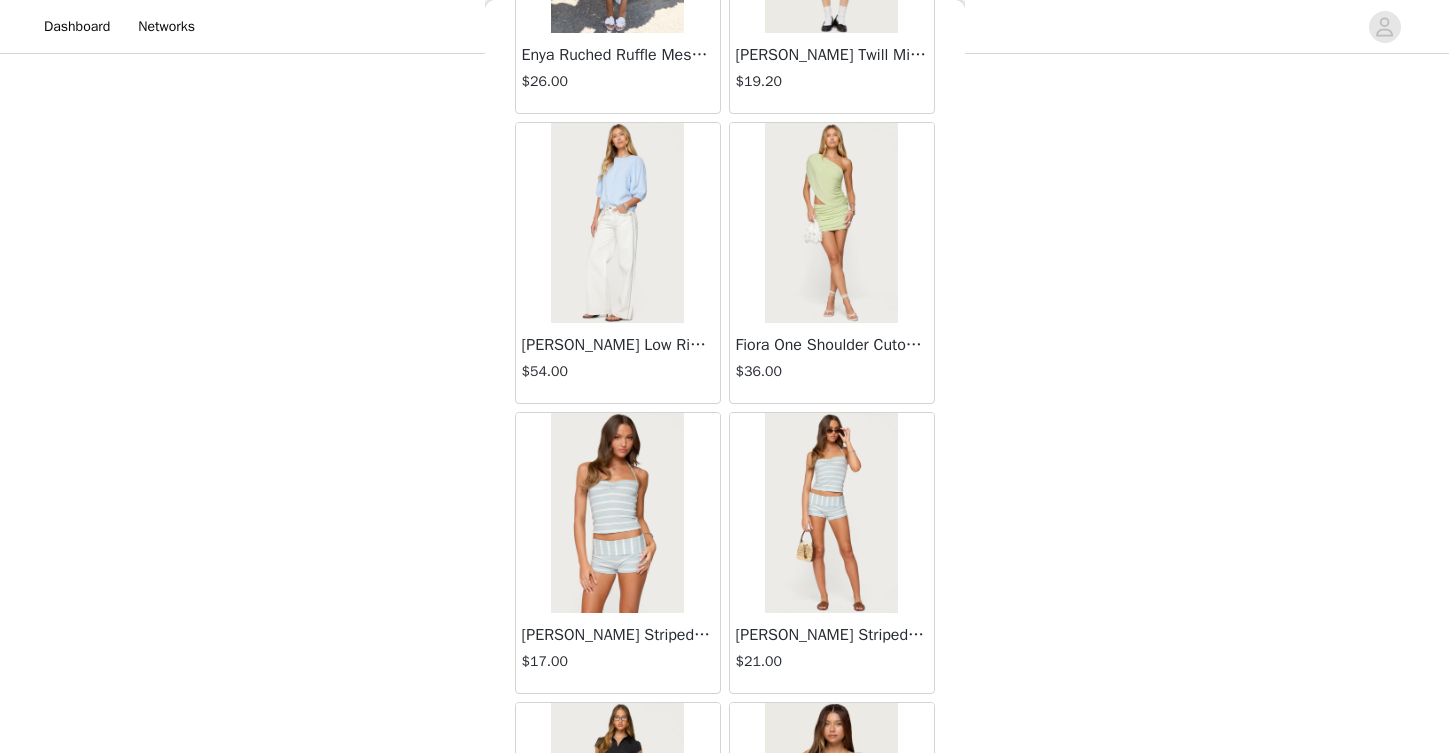 scroll, scrollTop: 688, scrollLeft: 0, axis: vertical 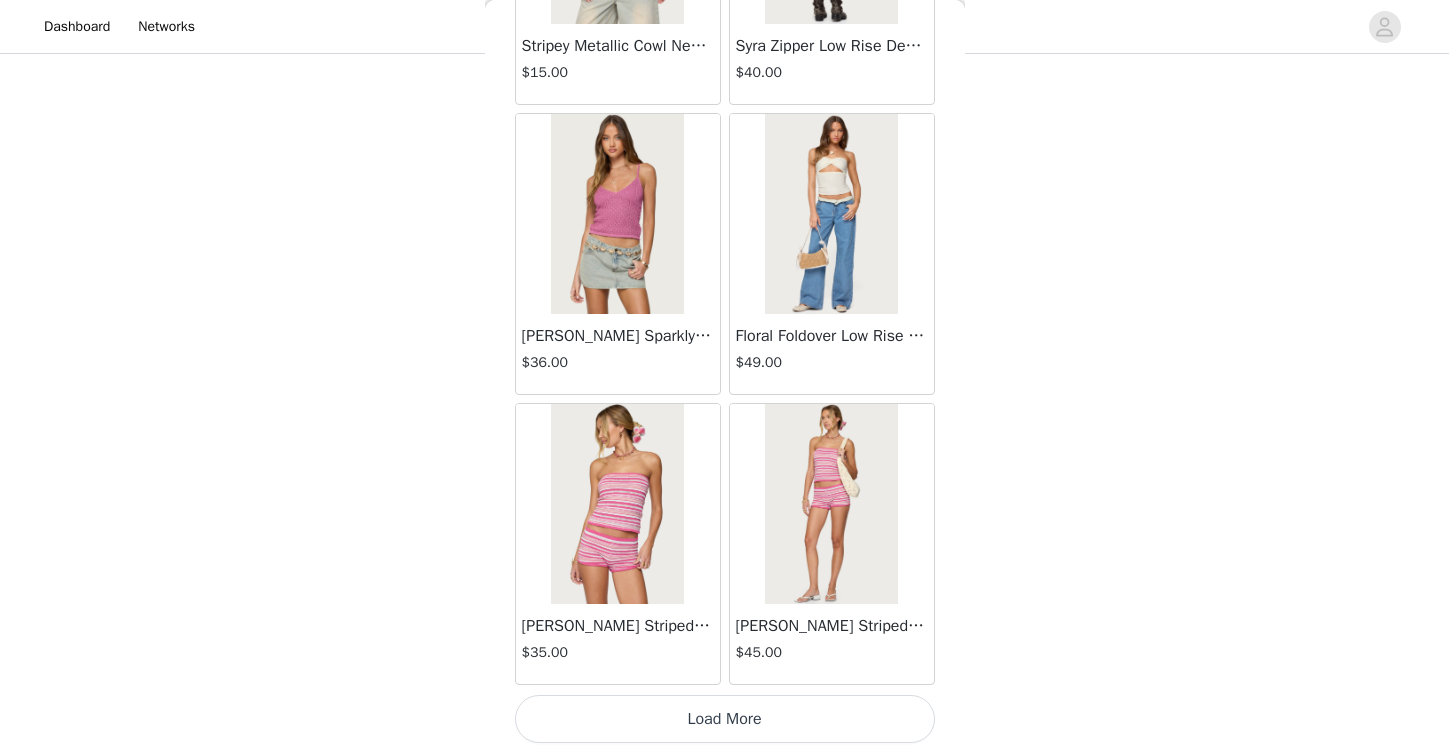click on "Load More" at bounding box center [725, 719] 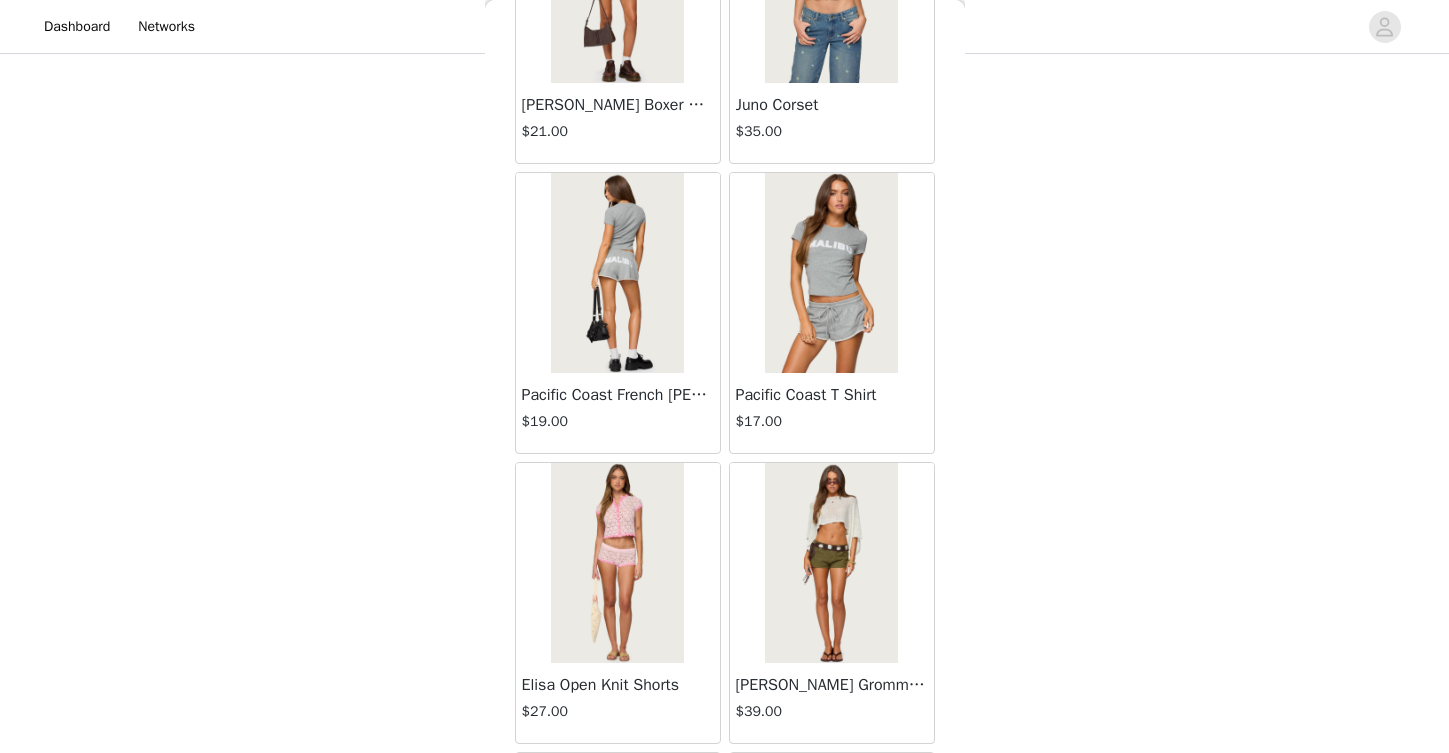 scroll, scrollTop: 11007, scrollLeft: 0, axis: vertical 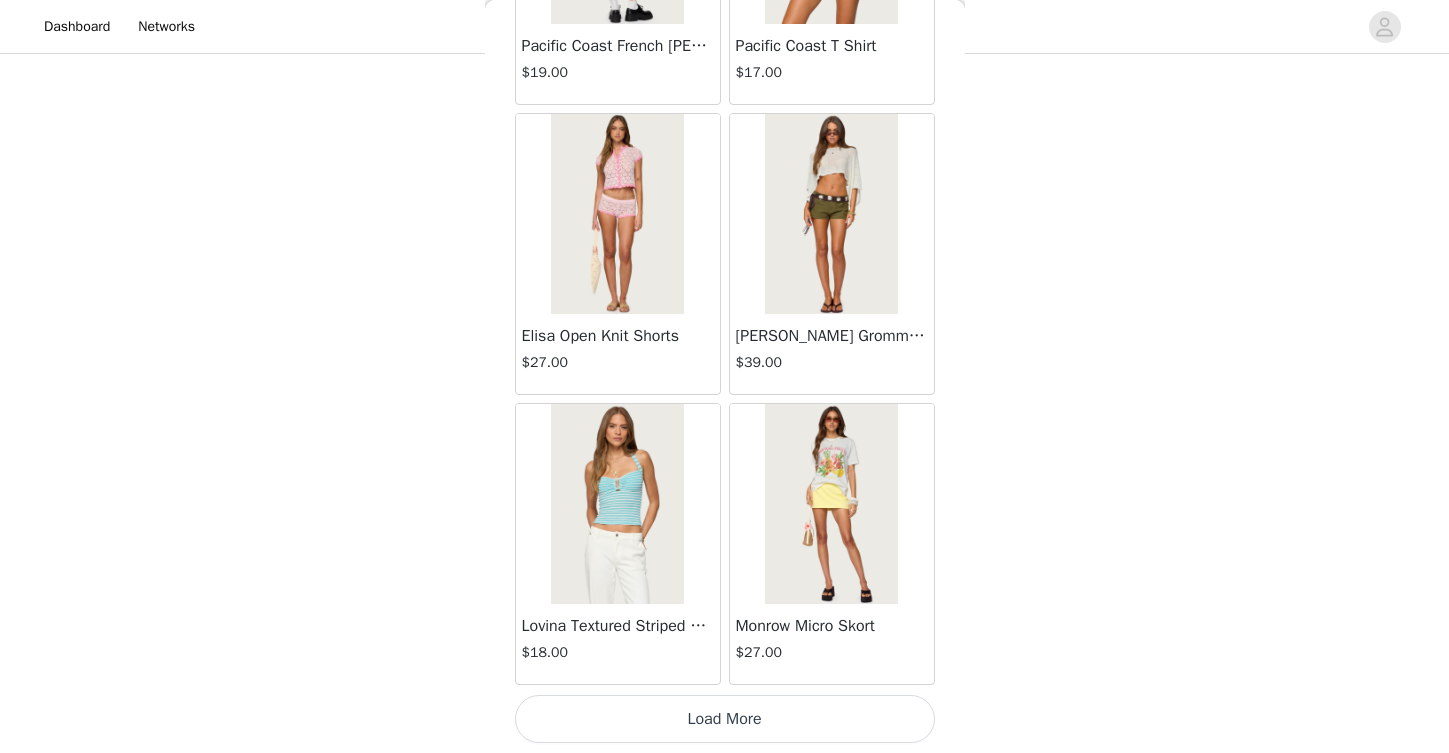 click on "Load More" at bounding box center [725, 719] 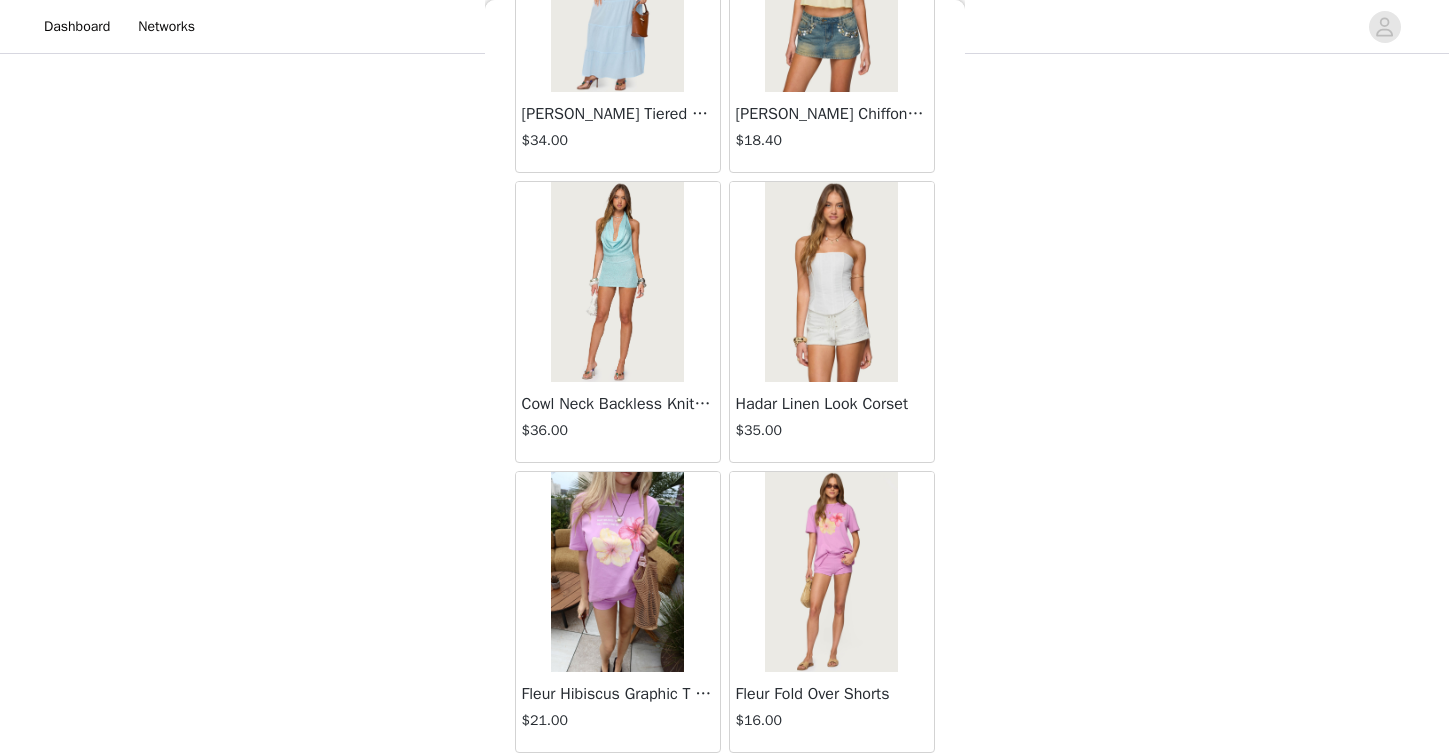 scroll, scrollTop: 13907, scrollLeft: 0, axis: vertical 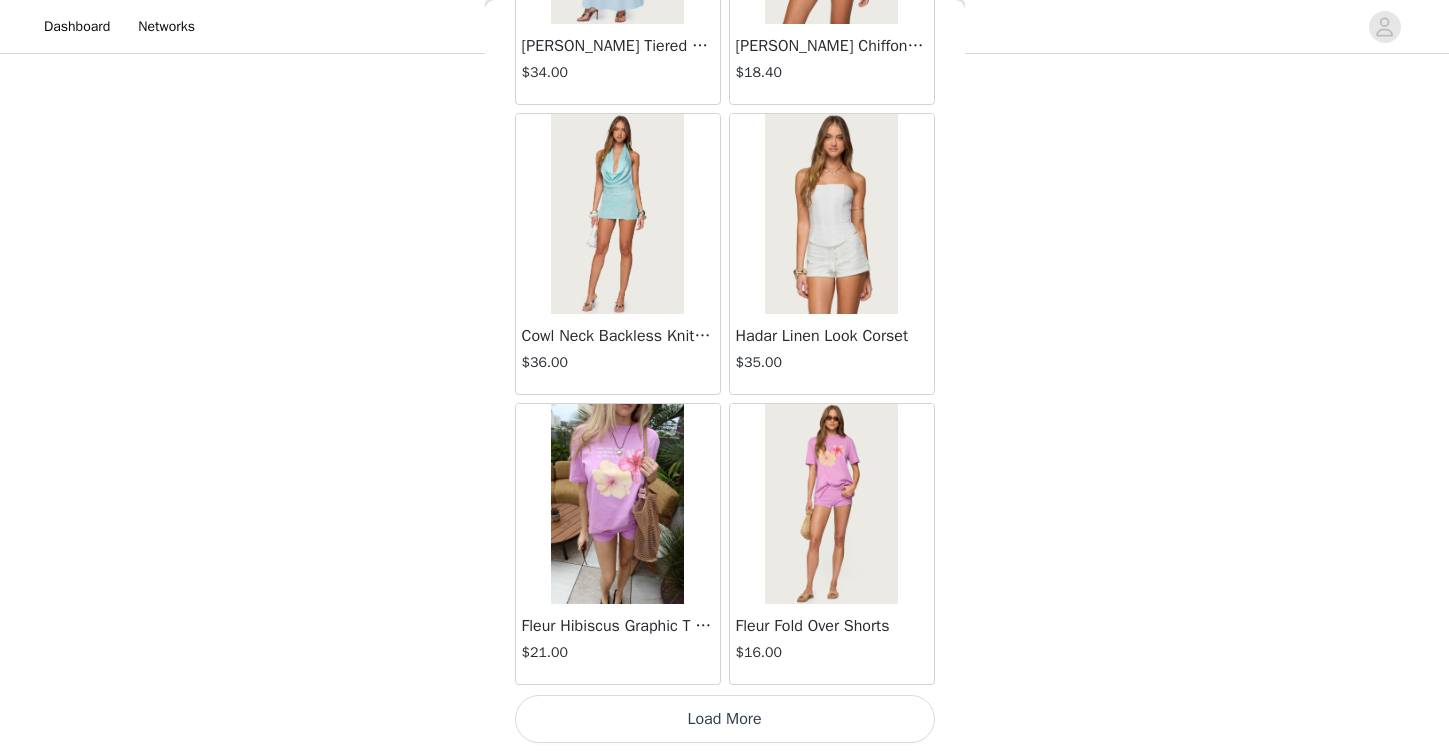 click on "Load More" at bounding box center [725, 719] 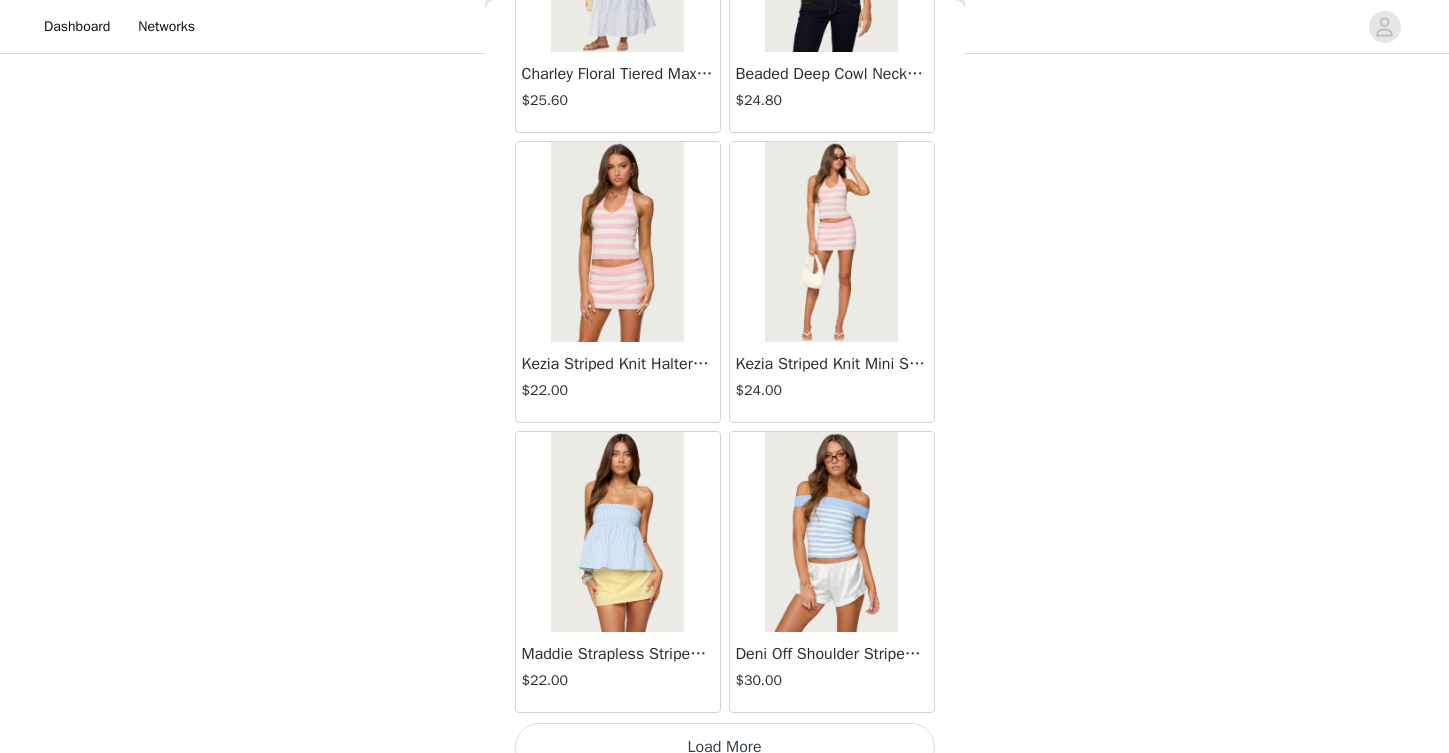 scroll, scrollTop: 16807, scrollLeft: 0, axis: vertical 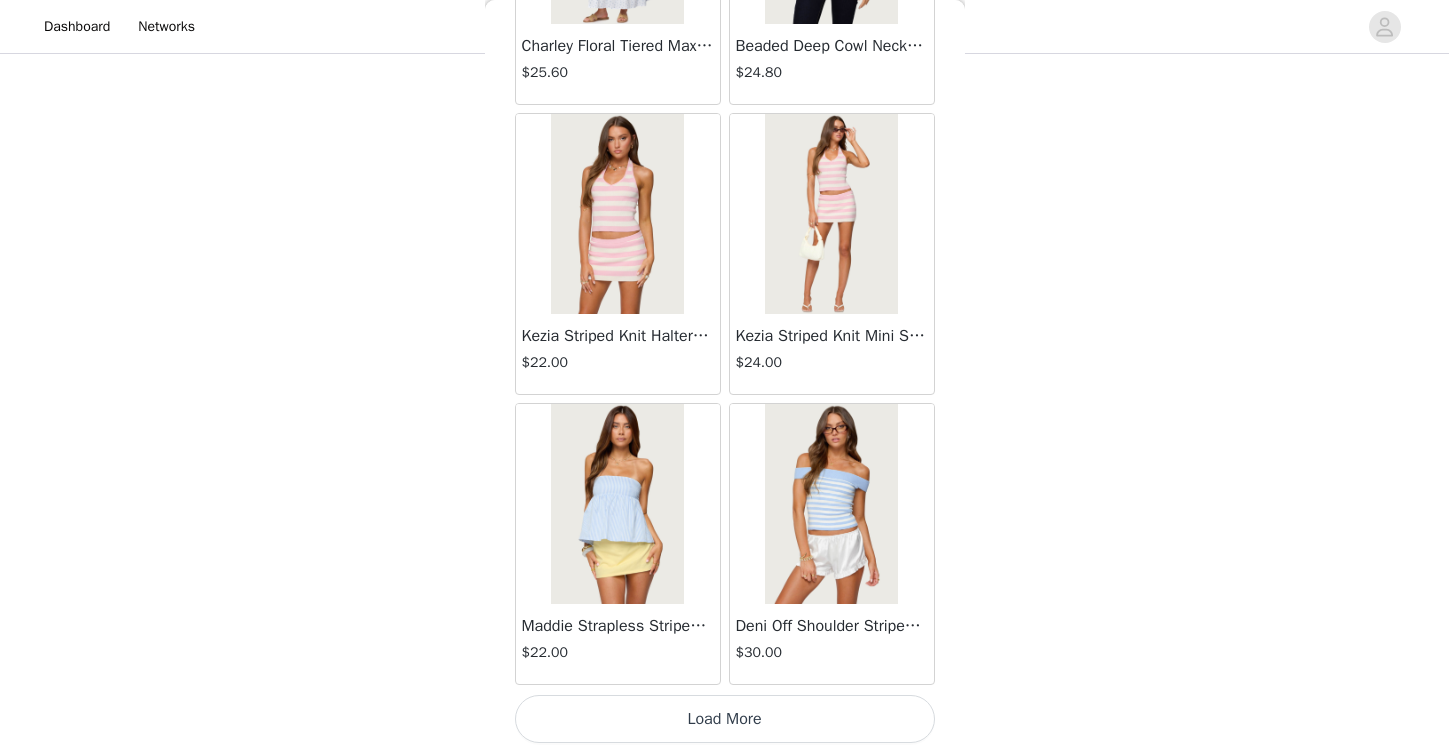 click on "Load More" at bounding box center (725, 719) 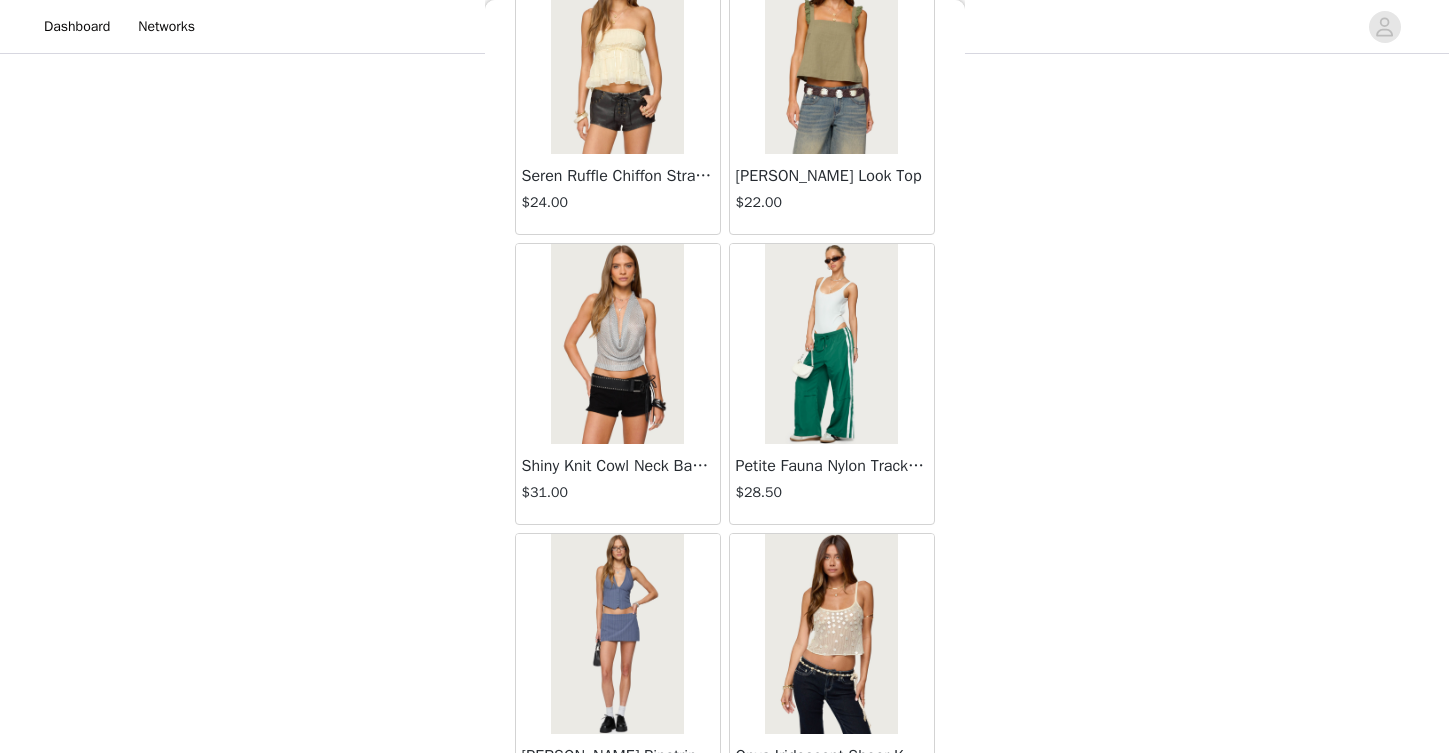 scroll, scrollTop: 19582, scrollLeft: 0, axis: vertical 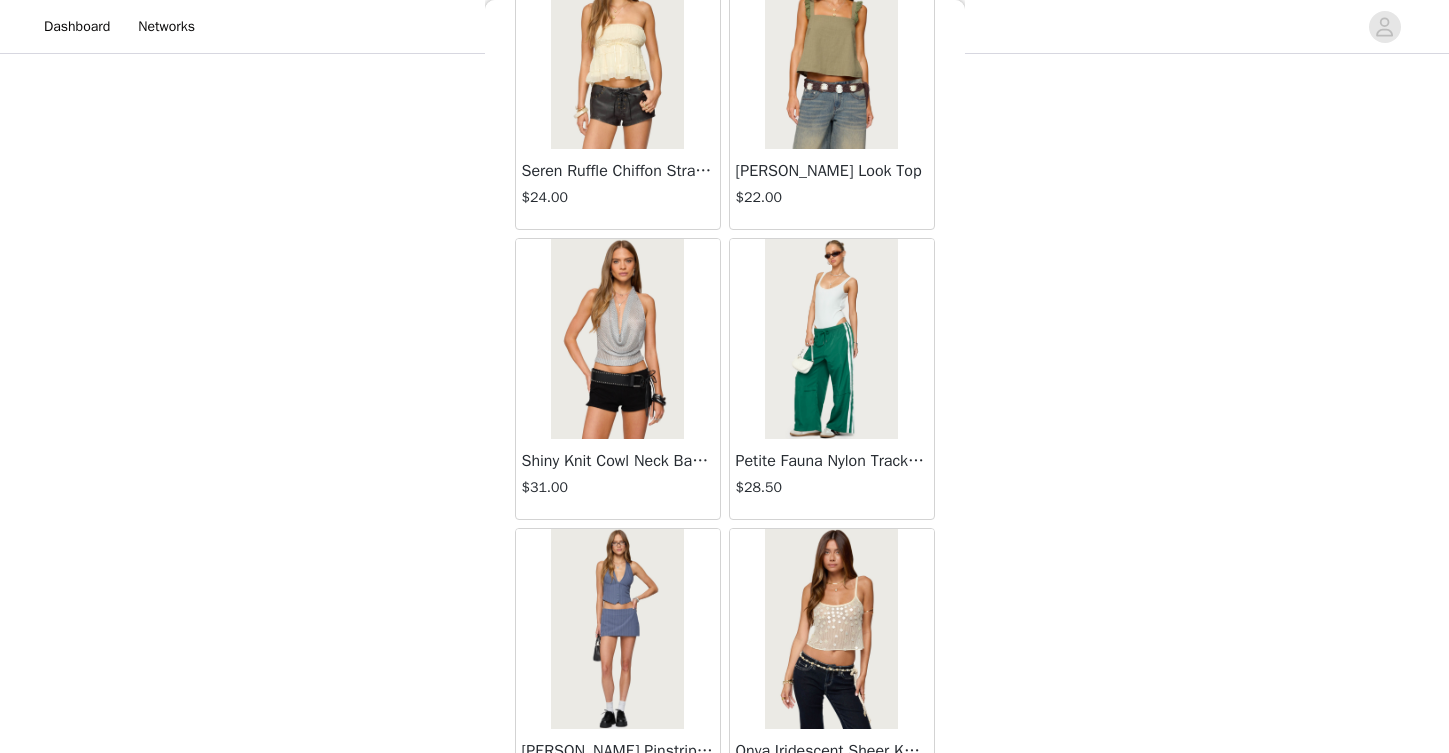 click at bounding box center (831, 339) 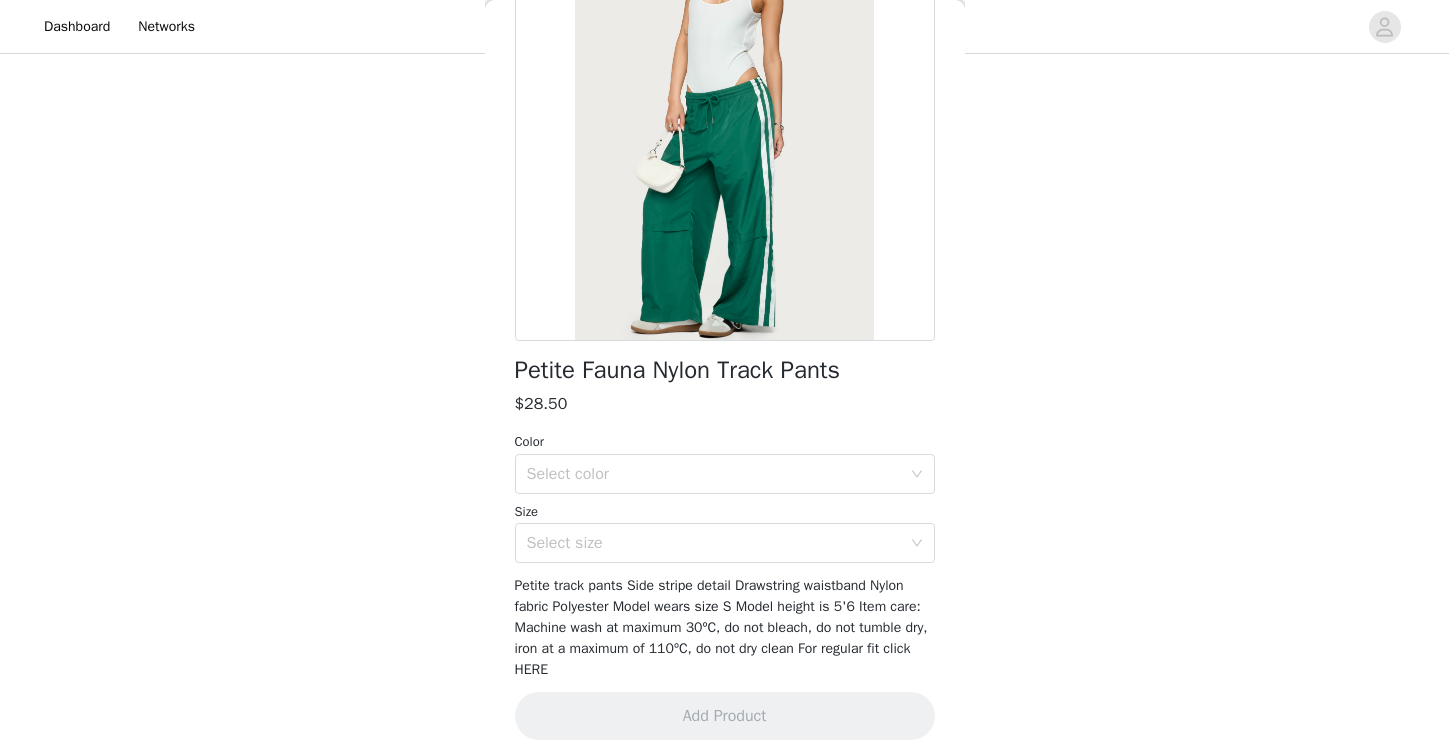 scroll, scrollTop: 205, scrollLeft: 0, axis: vertical 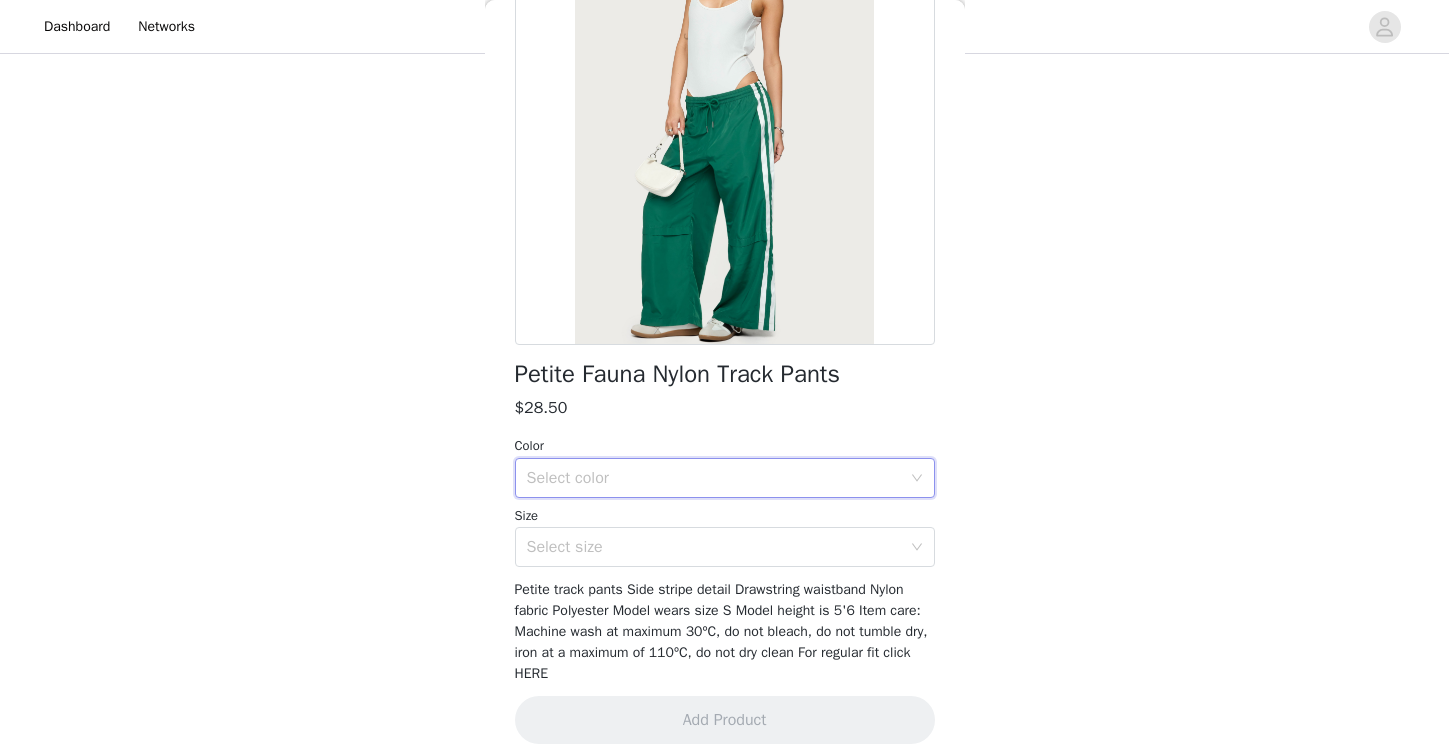 click on "Select color" at bounding box center [718, 478] 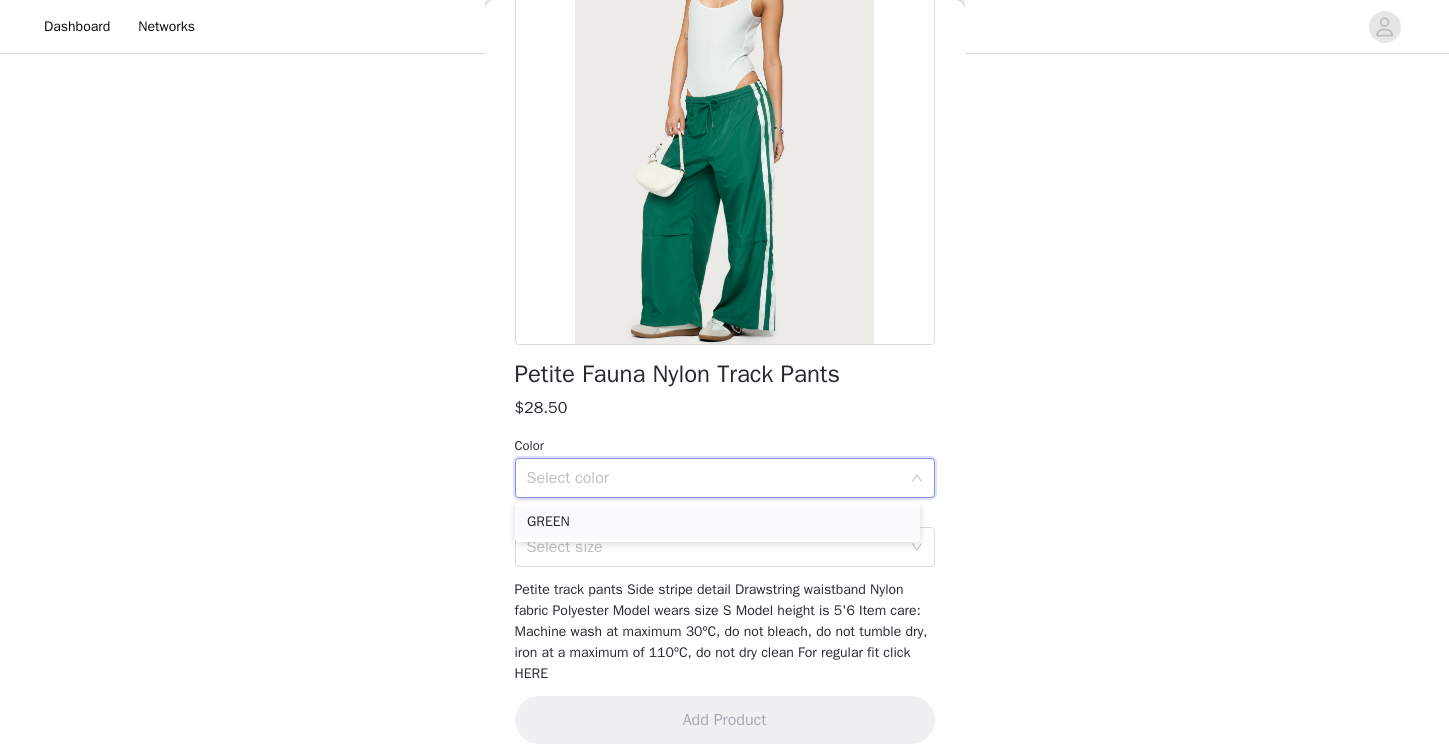 click on "GREEN" at bounding box center (717, 522) 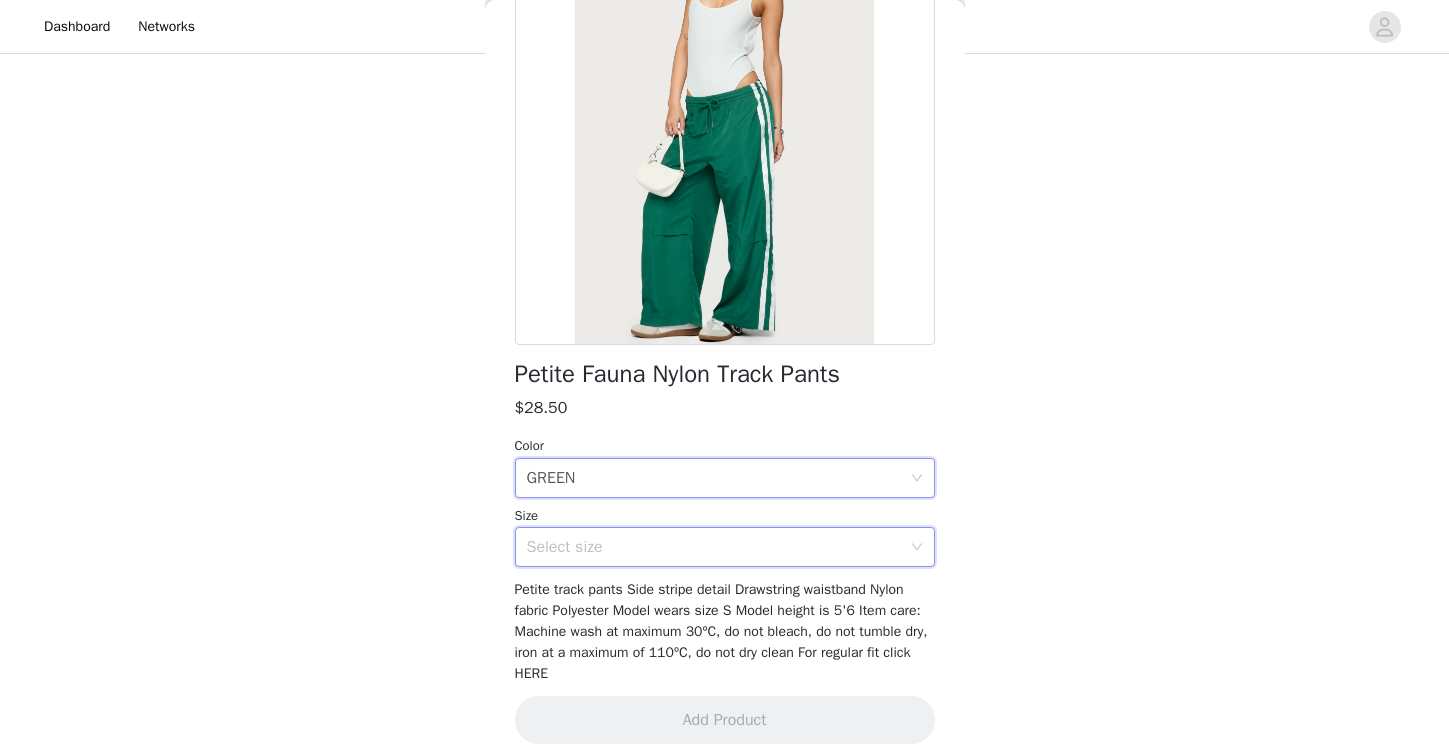 click on "Select size" at bounding box center (718, 547) 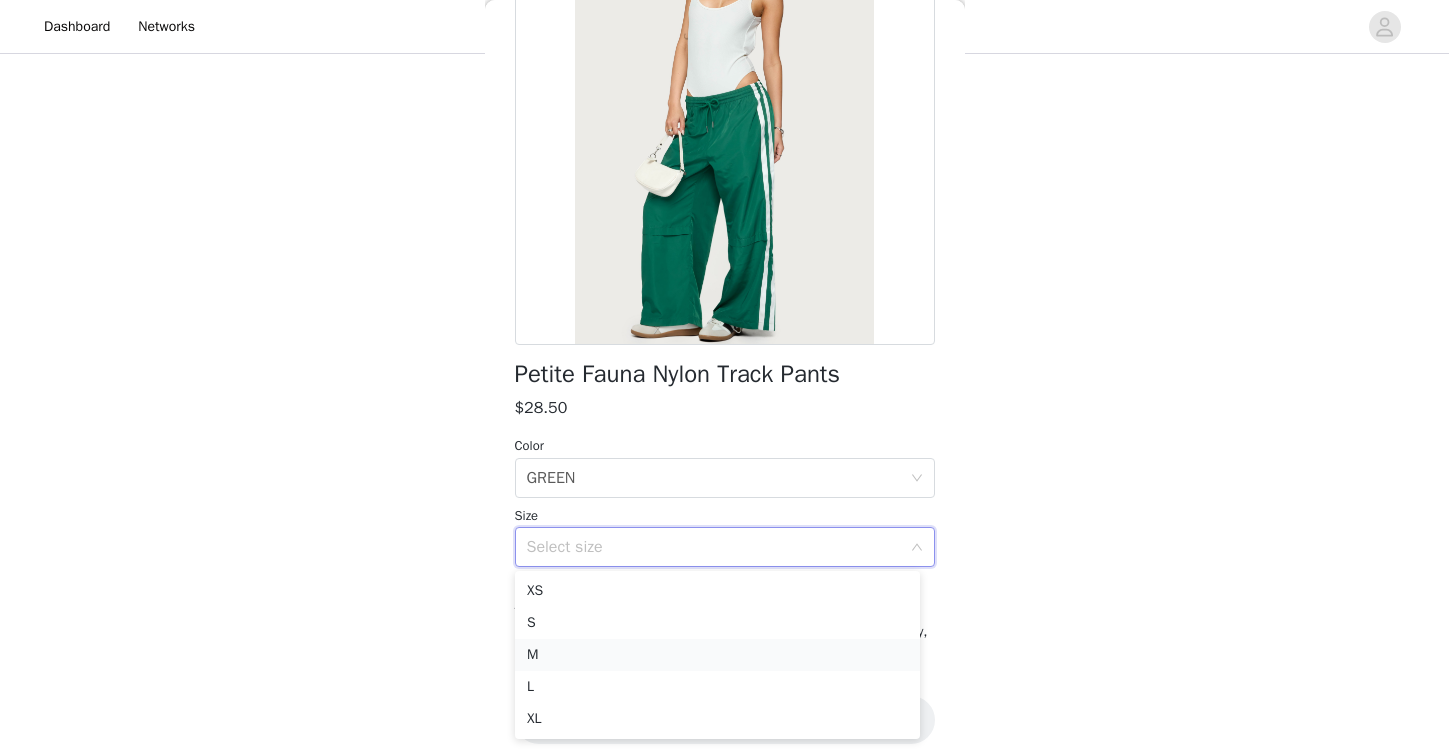 click on "M" at bounding box center (717, 655) 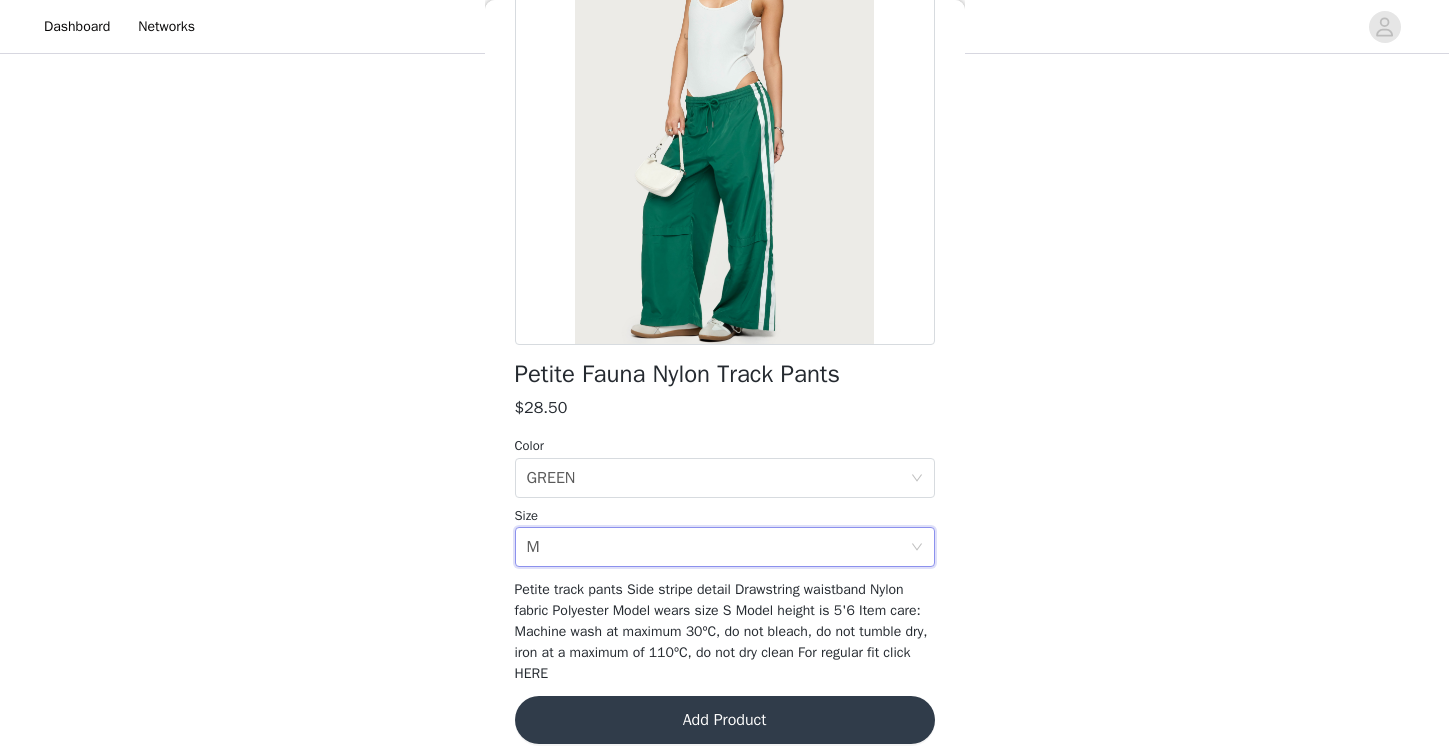 scroll, scrollTop: 220, scrollLeft: 0, axis: vertical 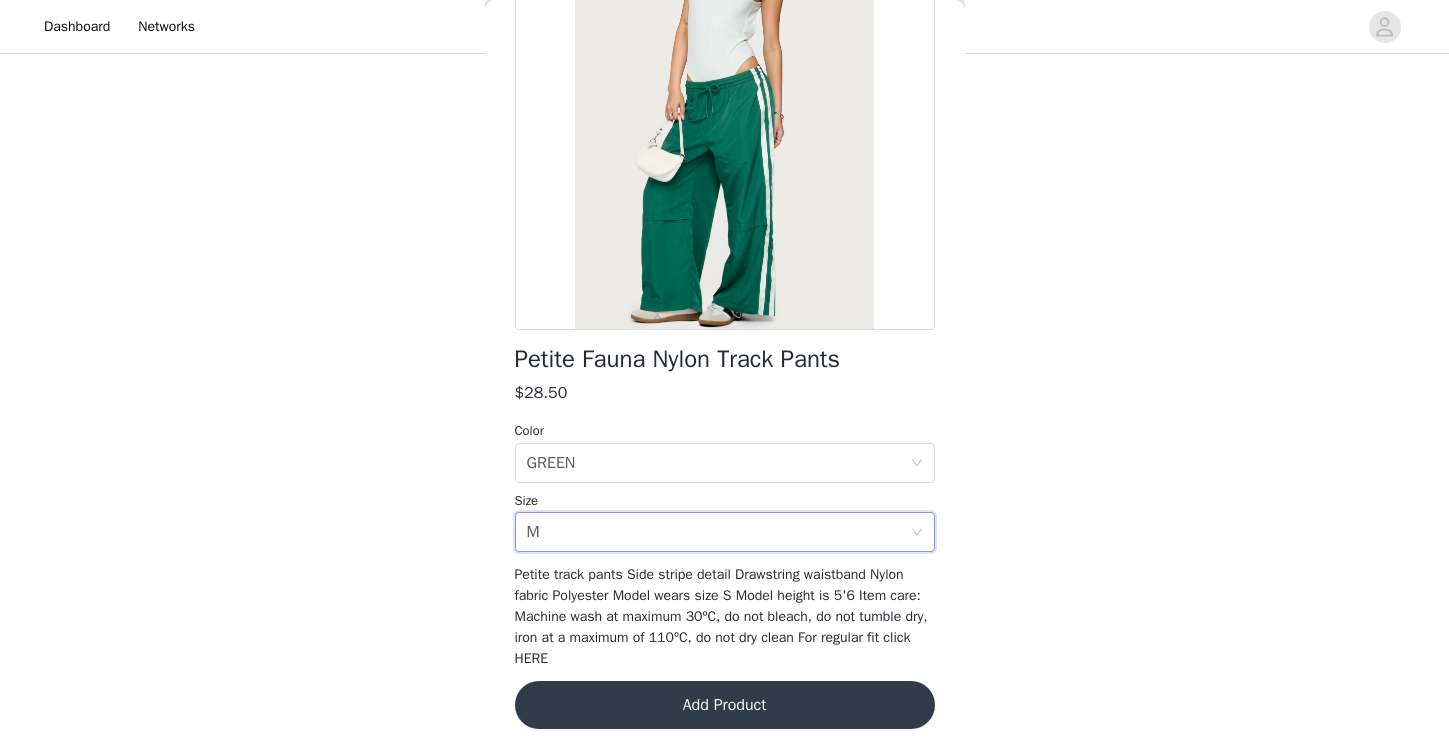 click on "Add Product" at bounding box center [725, 705] 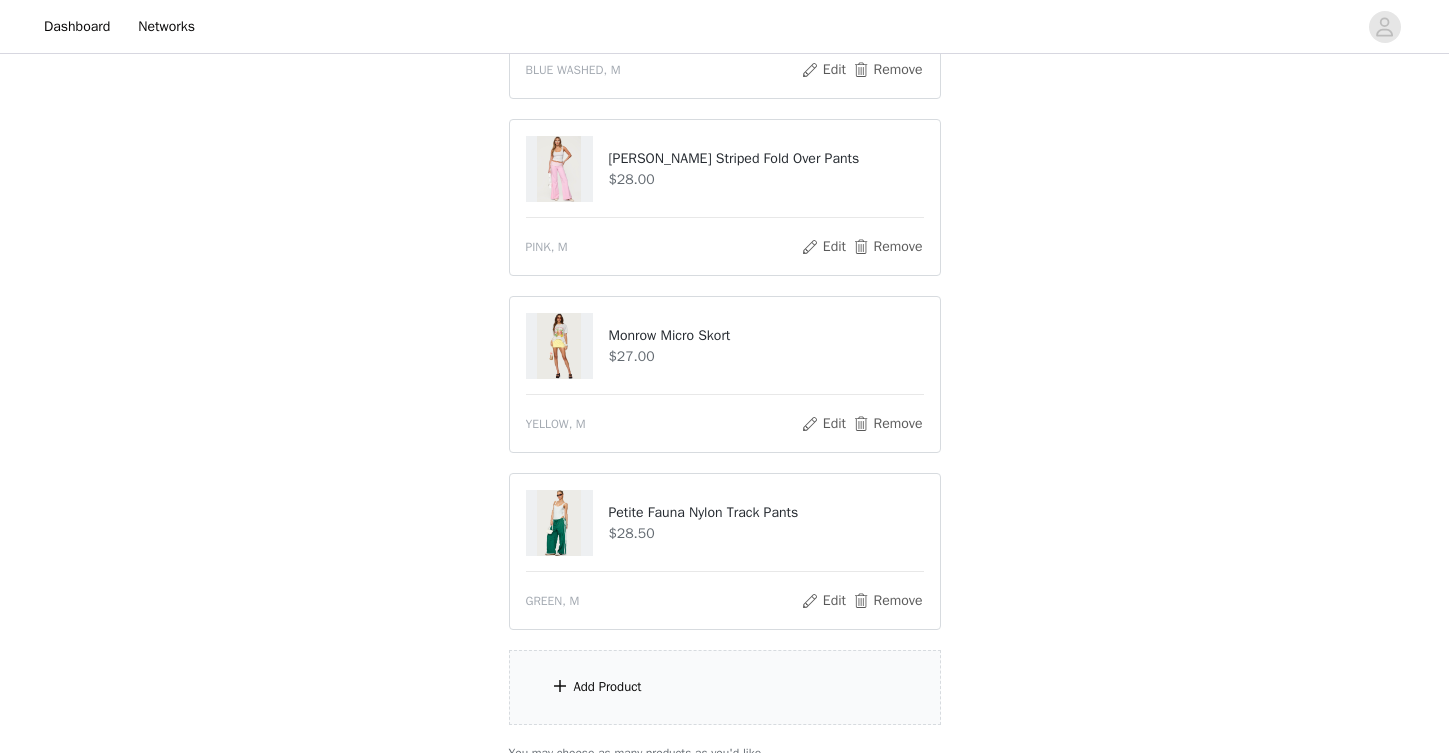 click on "Petite Fauna Nylon Track Pants" at bounding box center (765, 512) 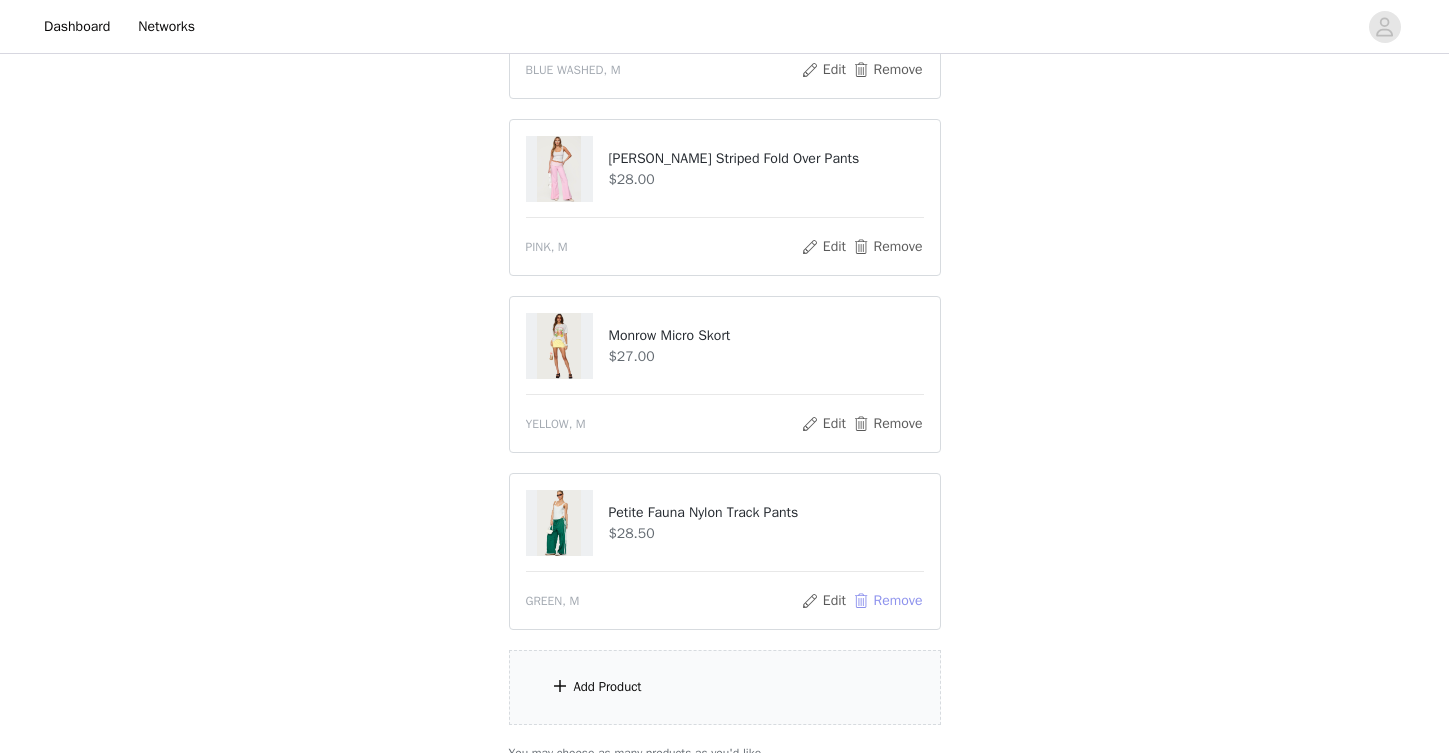 click on "Remove" at bounding box center (887, 601) 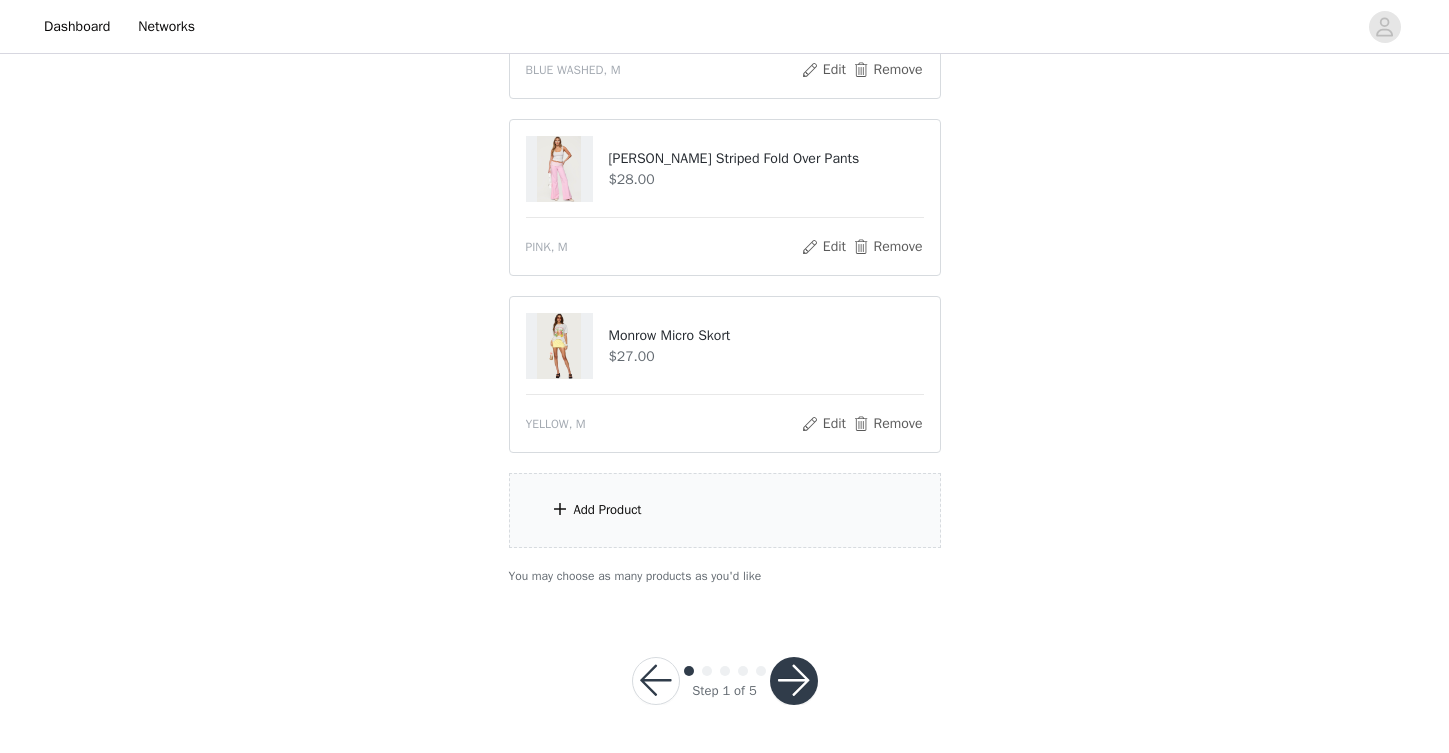 click on "Add Product" at bounding box center [725, 510] 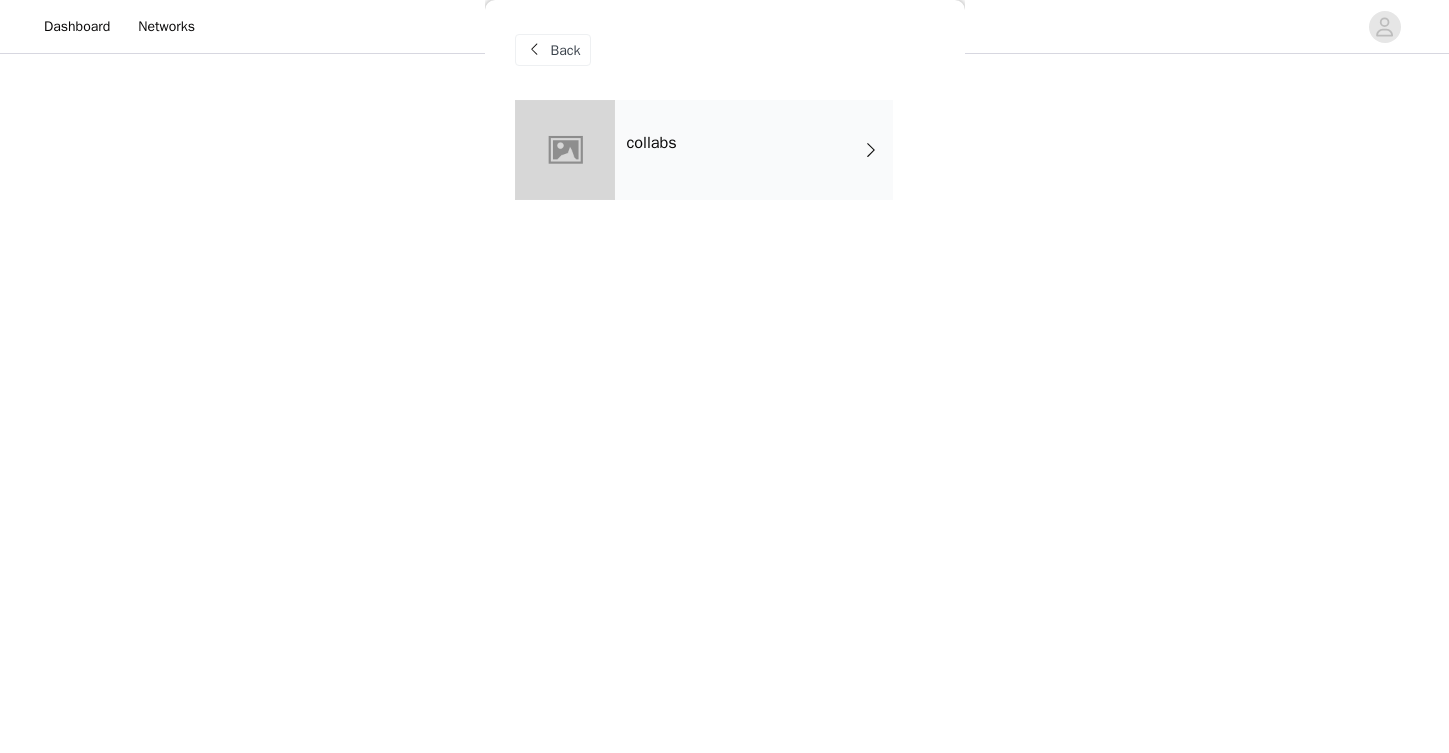 click on "collabs" at bounding box center (754, 150) 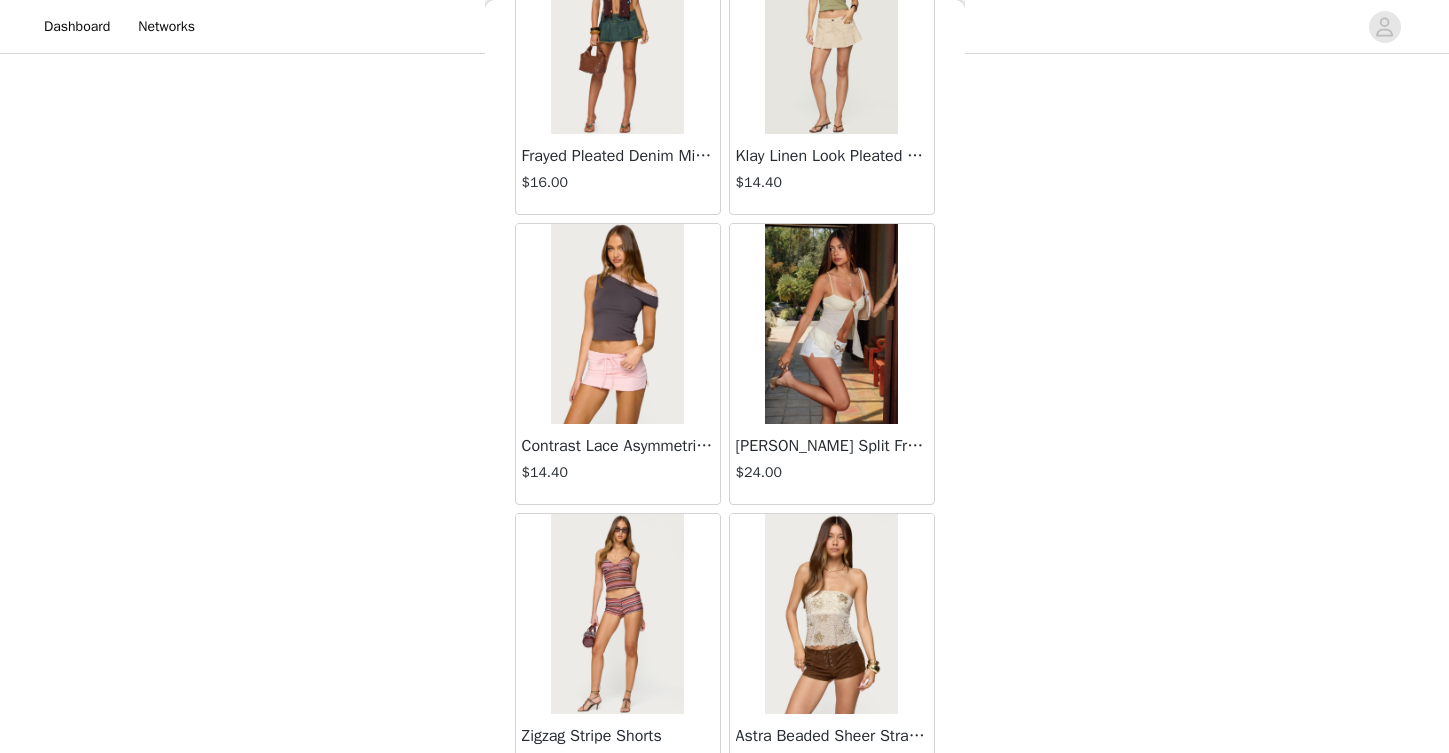 scroll, scrollTop: 2307, scrollLeft: 0, axis: vertical 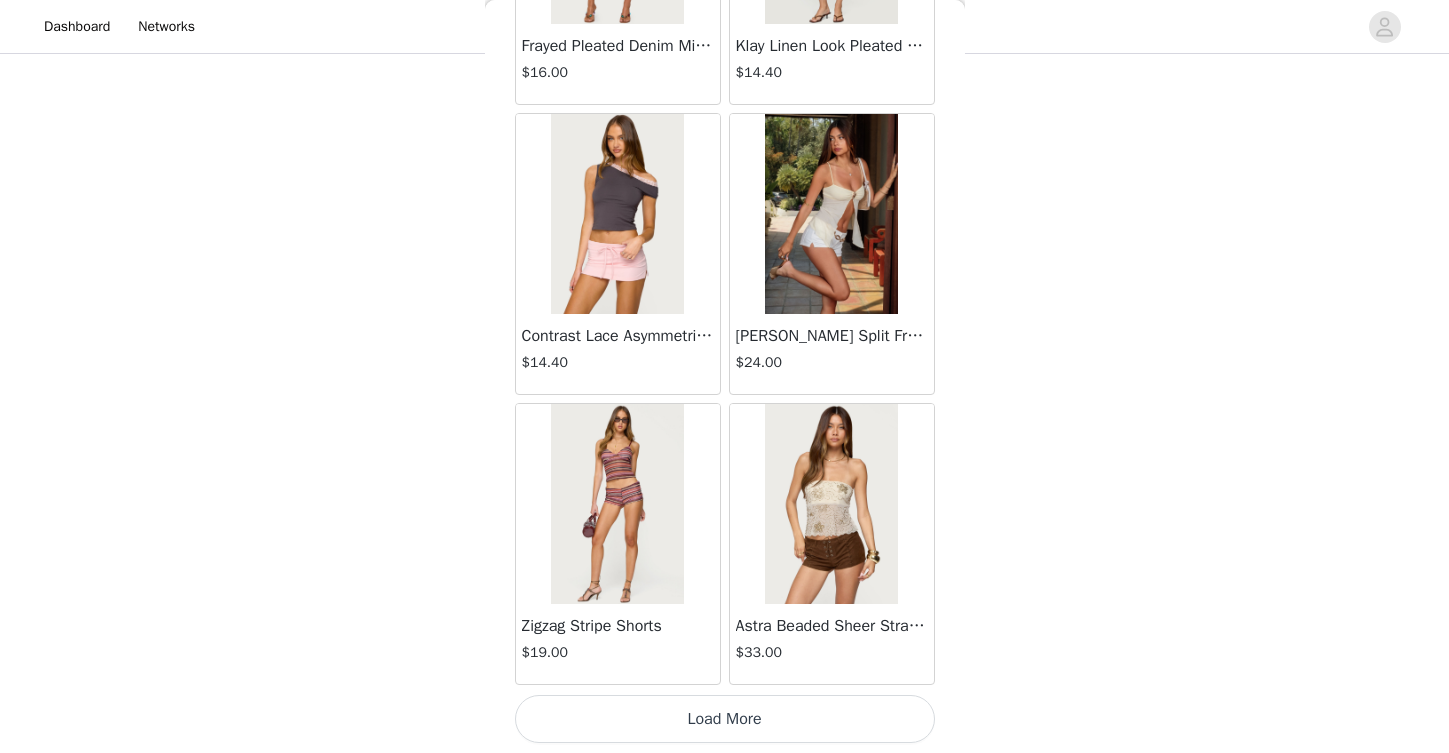 click on "Load More" at bounding box center [725, 719] 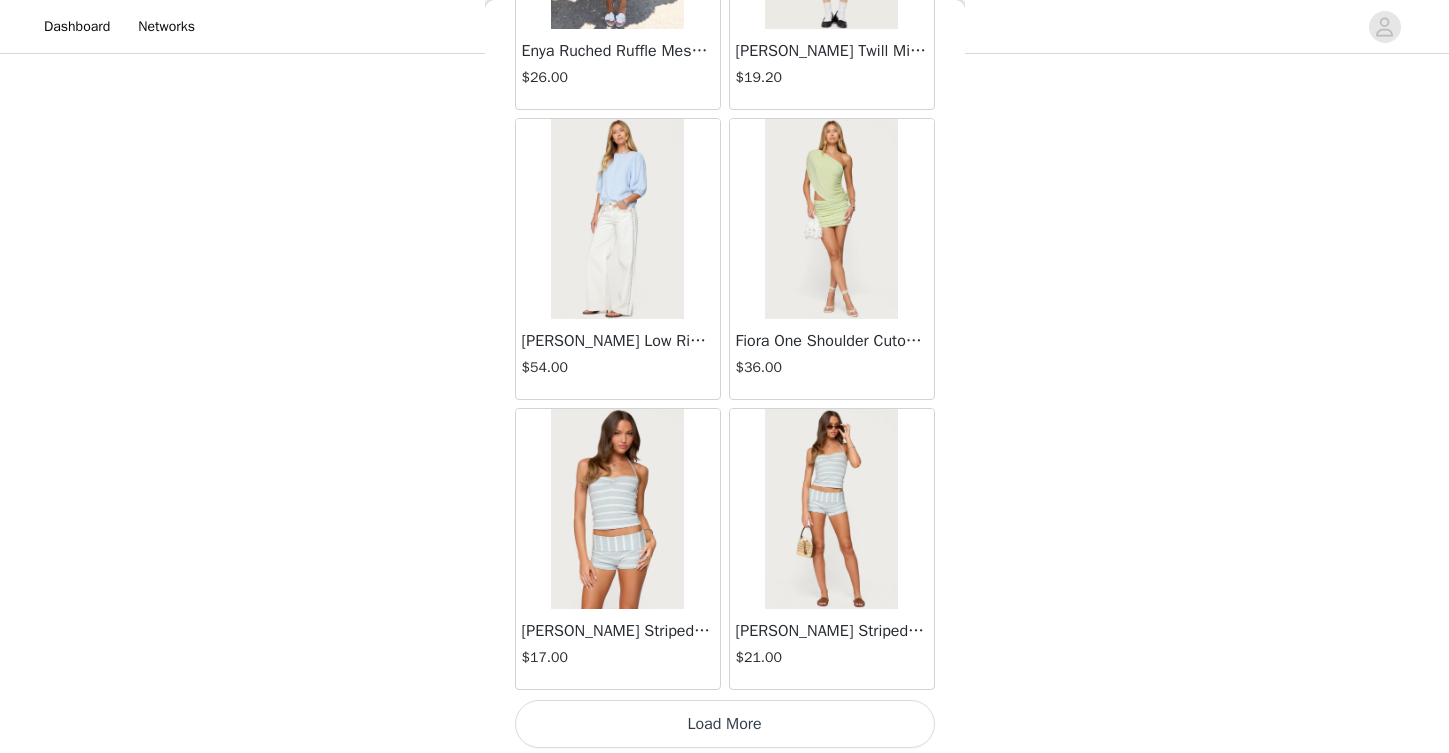 scroll, scrollTop: 5207, scrollLeft: 0, axis: vertical 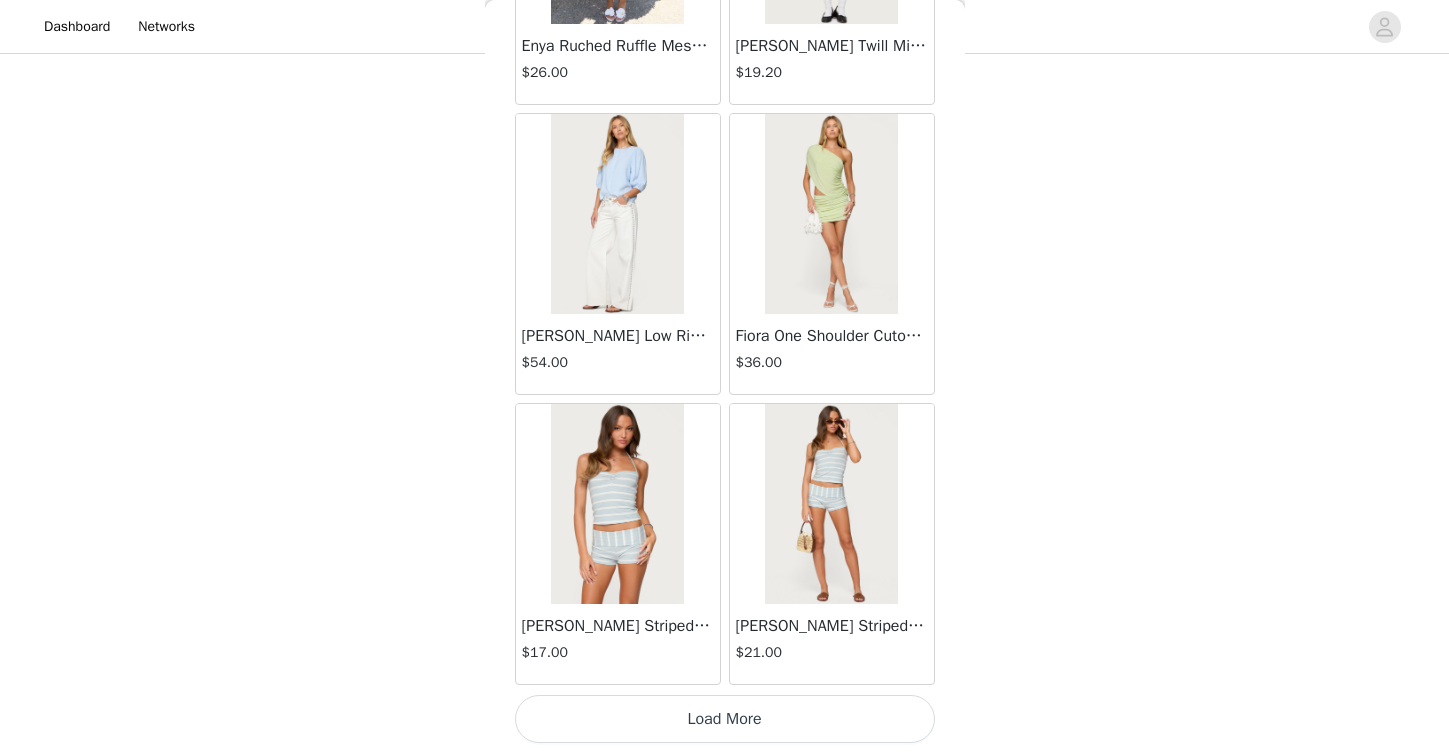 click on "Load More" at bounding box center (725, 719) 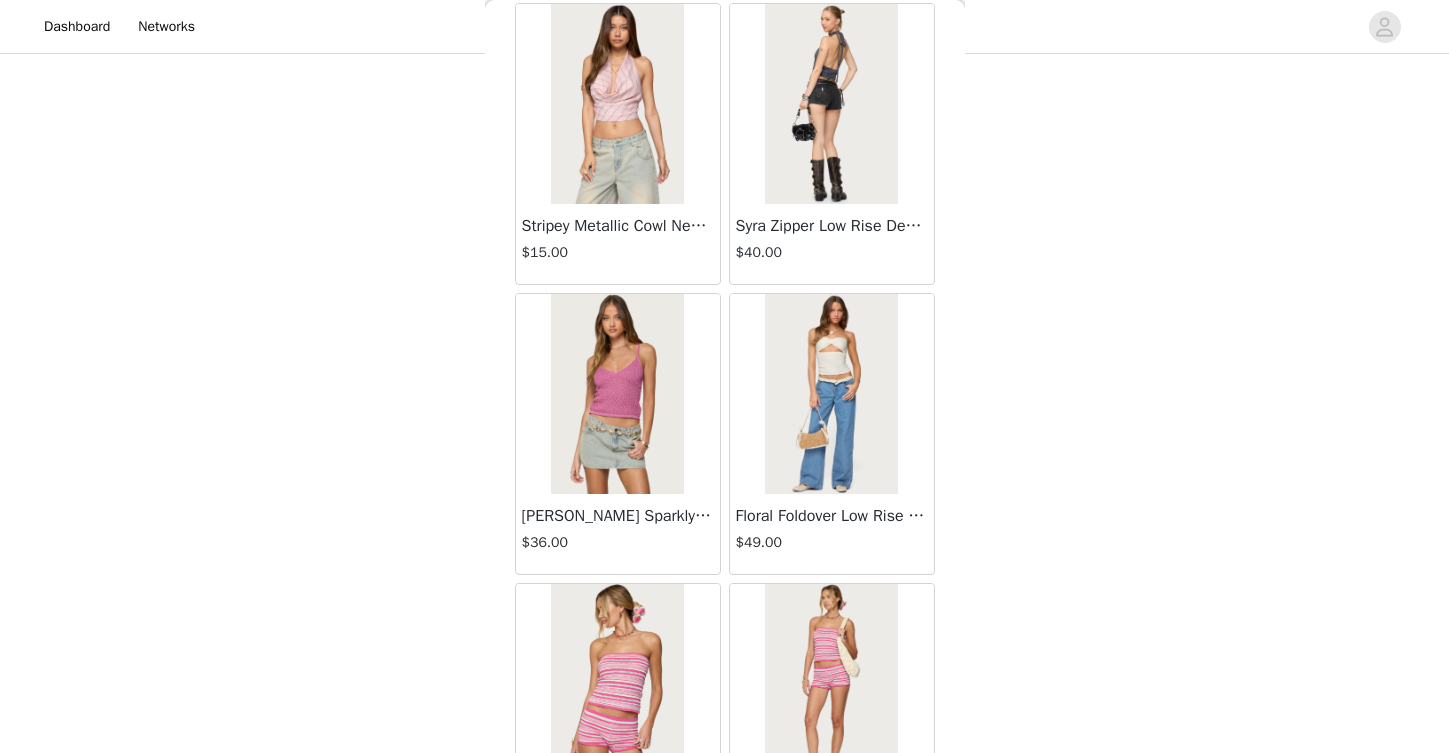 scroll, scrollTop: 8107, scrollLeft: 0, axis: vertical 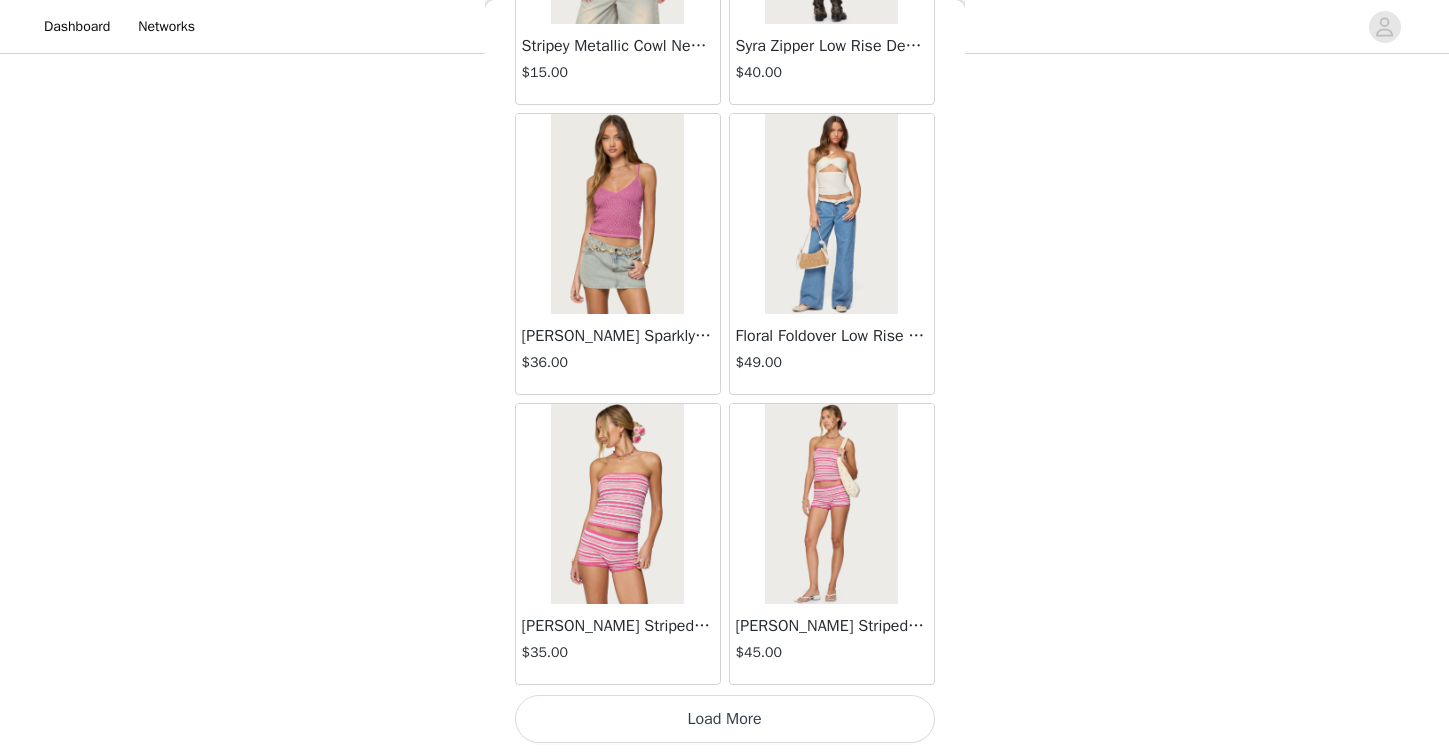click on "Load More" at bounding box center (725, 719) 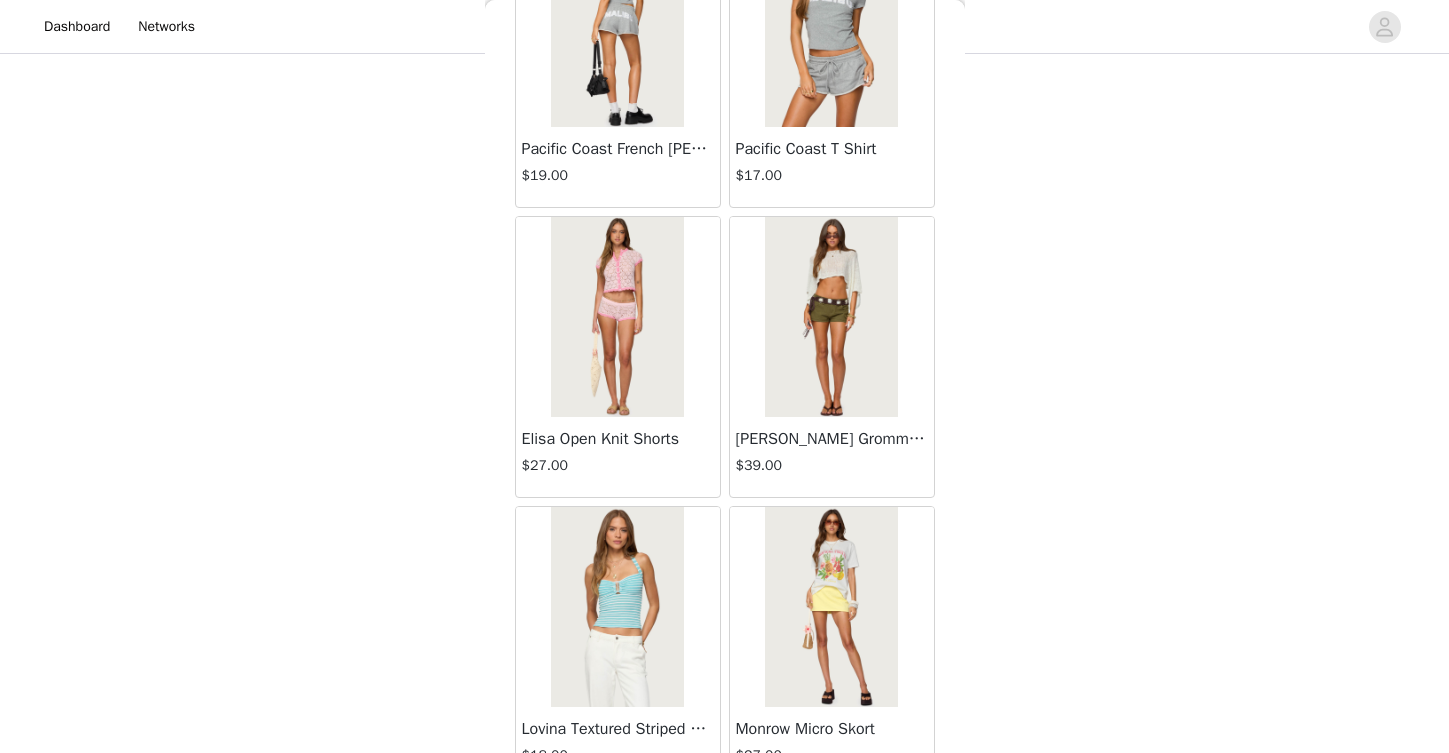 scroll, scrollTop: 11007, scrollLeft: 0, axis: vertical 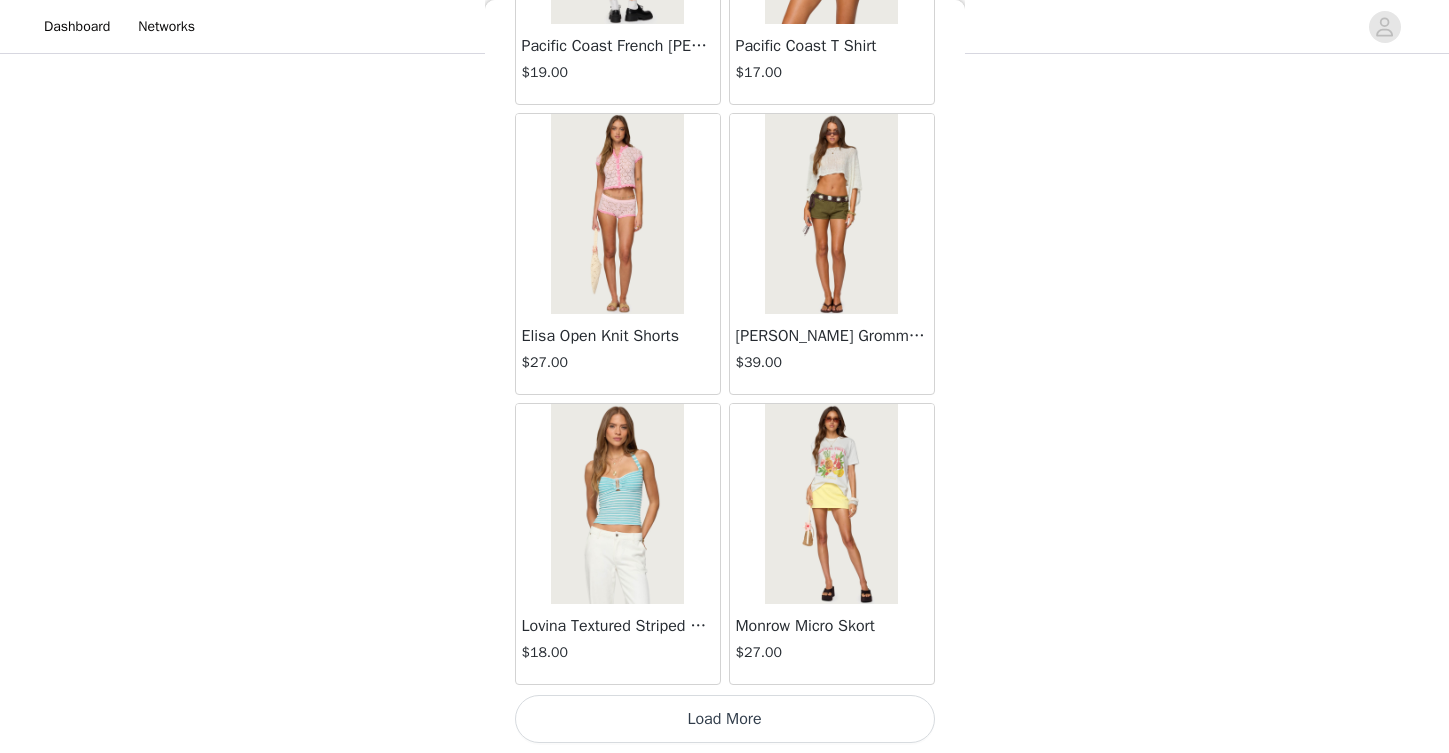 click on "Load More" at bounding box center [725, 719] 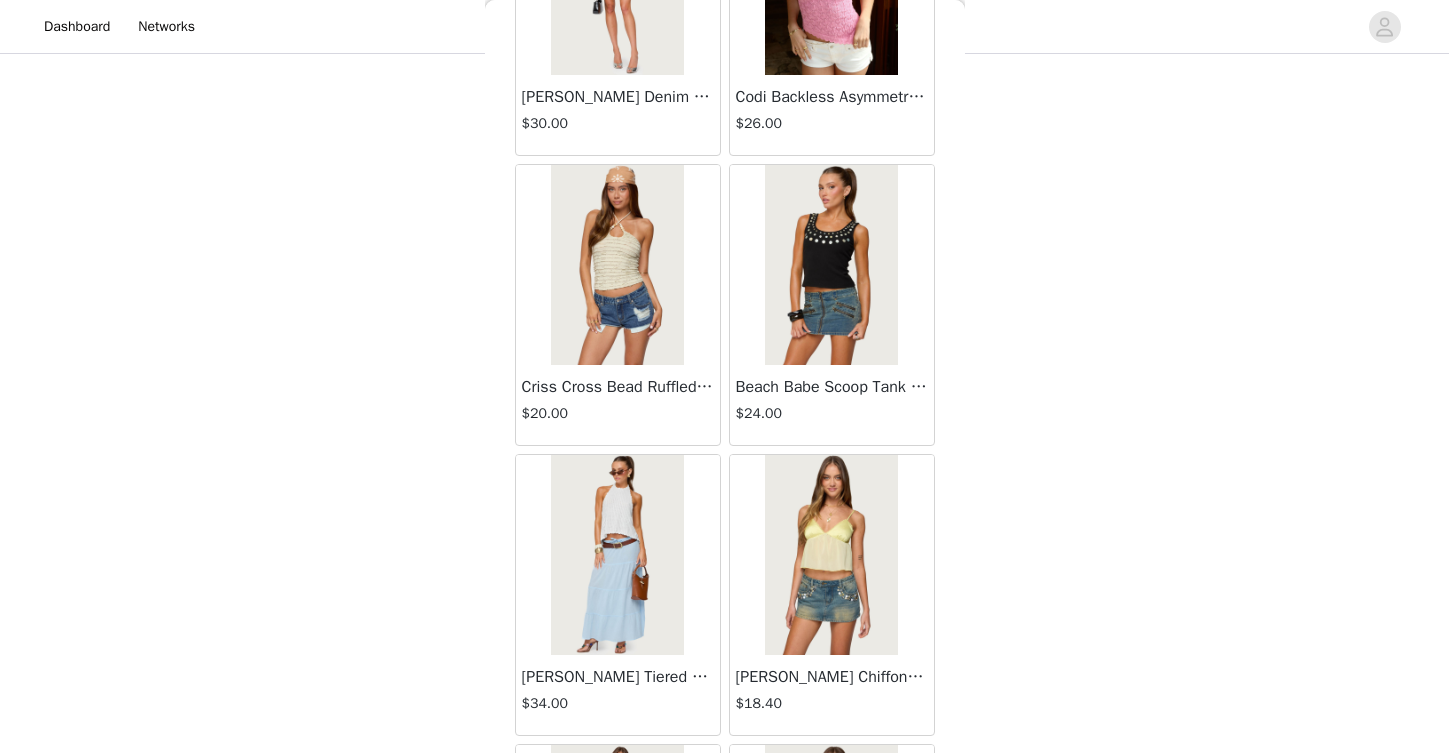 scroll, scrollTop: 13907, scrollLeft: 0, axis: vertical 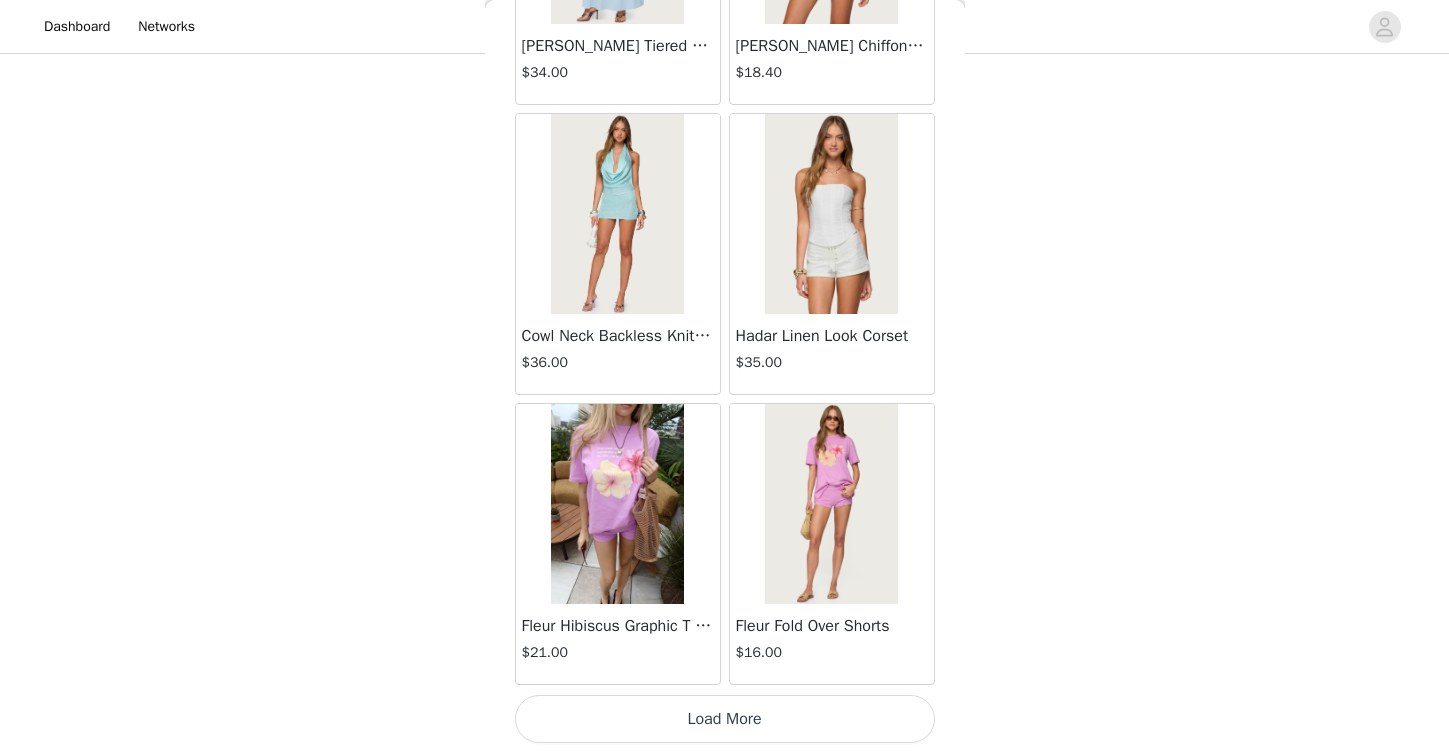 click on "Load More" at bounding box center [725, 719] 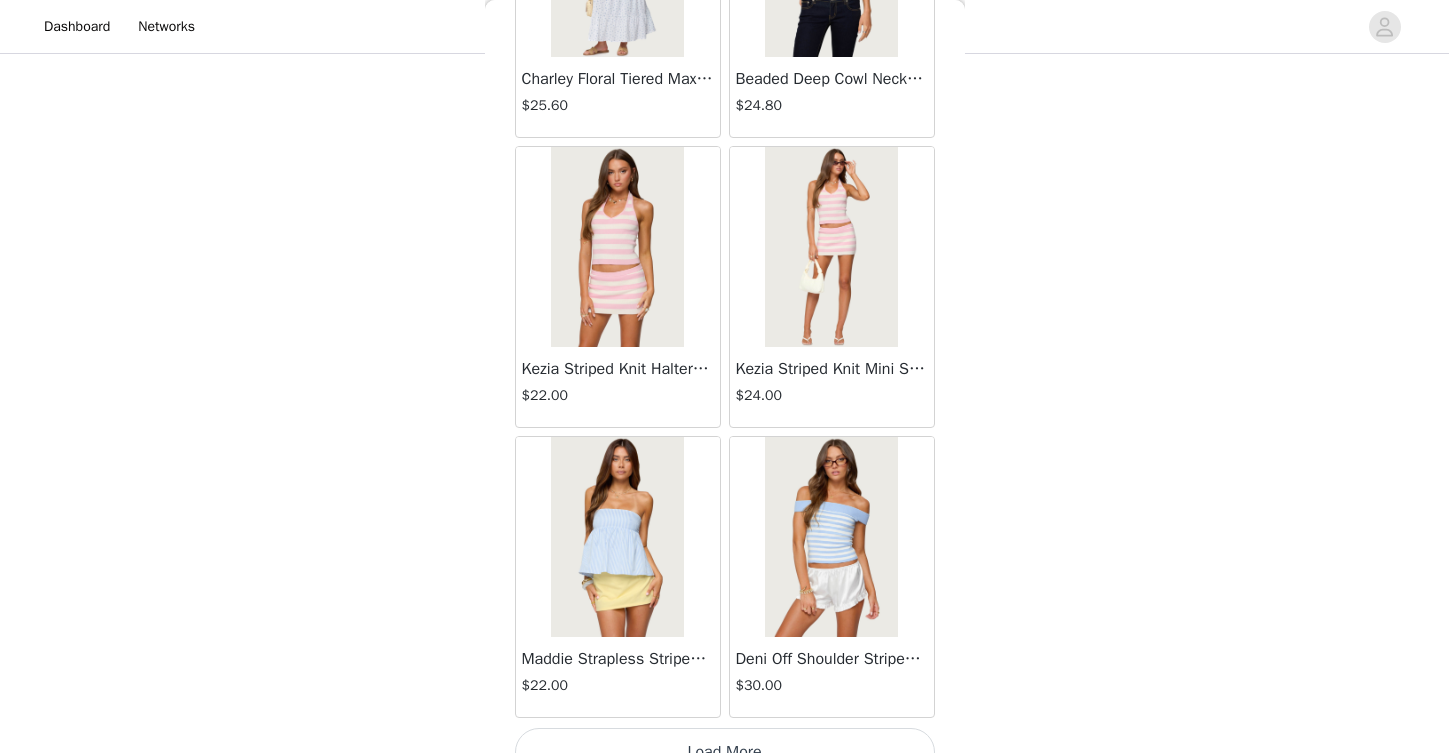 scroll, scrollTop: 16807, scrollLeft: 0, axis: vertical 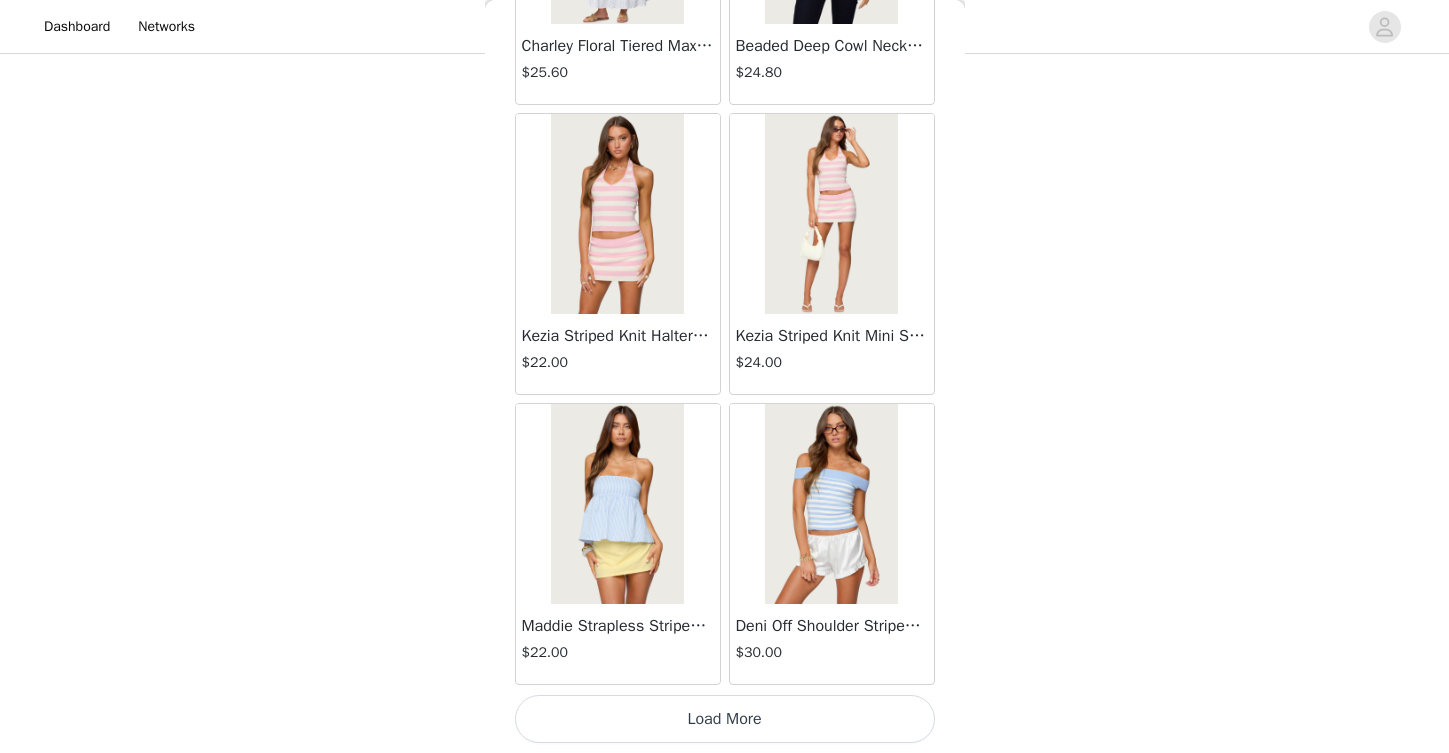 click on "Load More" at bounding box center [725, 719] 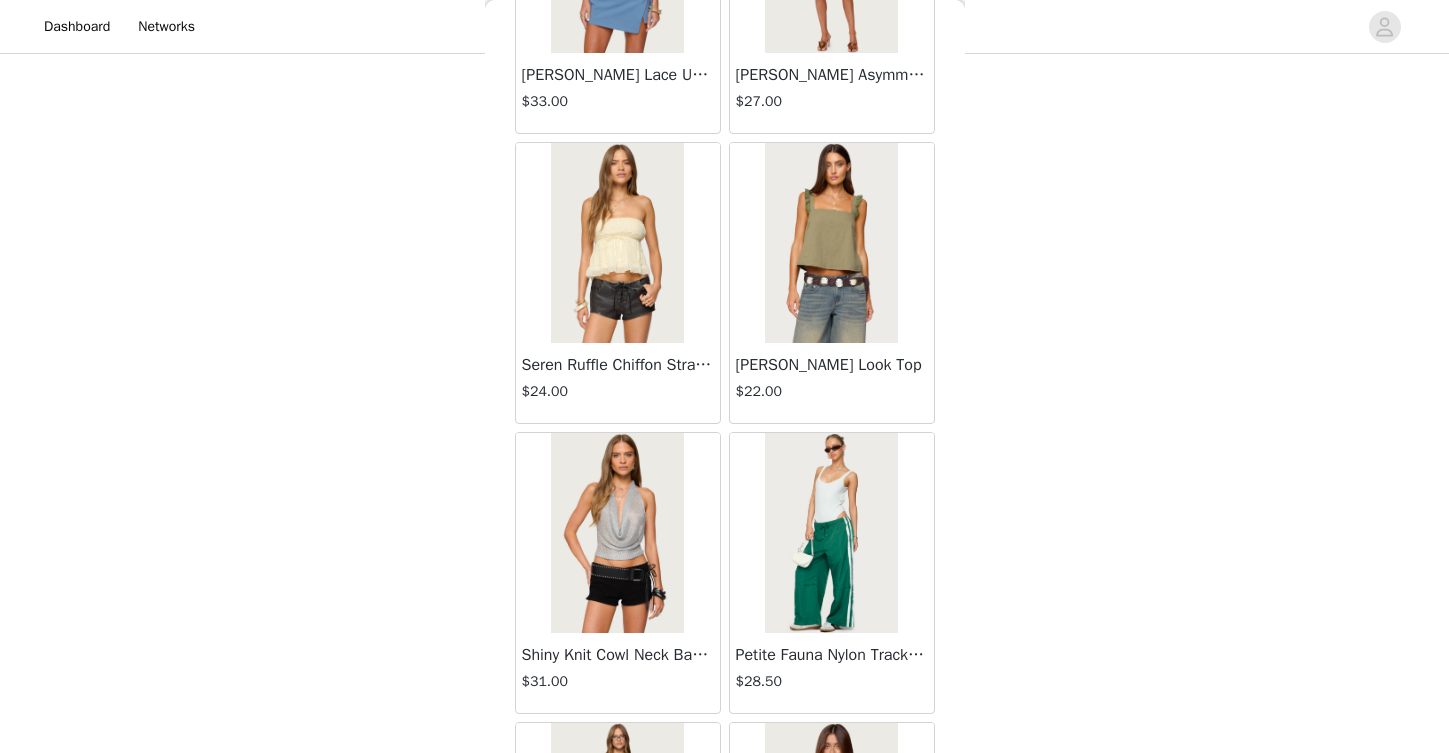 scroll, scrollTop: 19707, scrollLeft: 0, axis: vertical 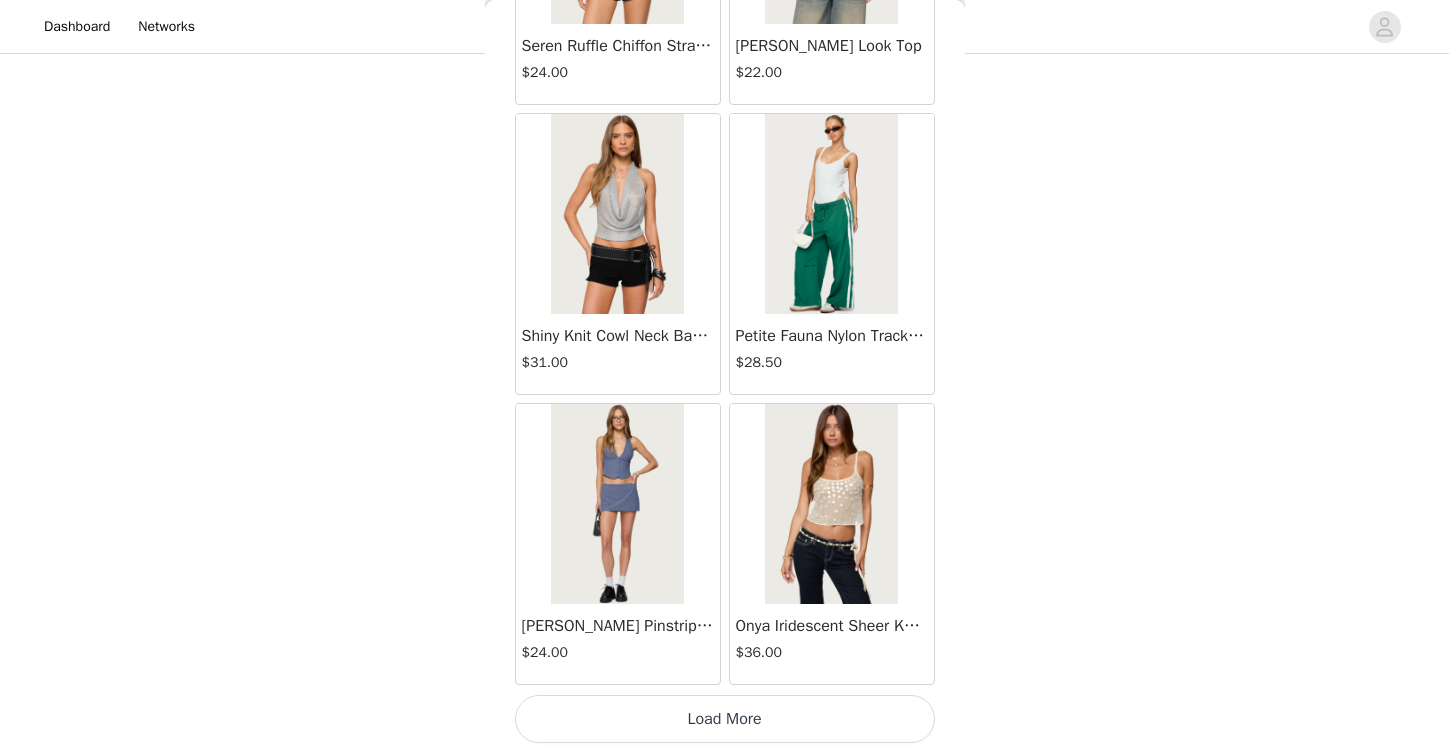 click at bounding box center (831, 214) 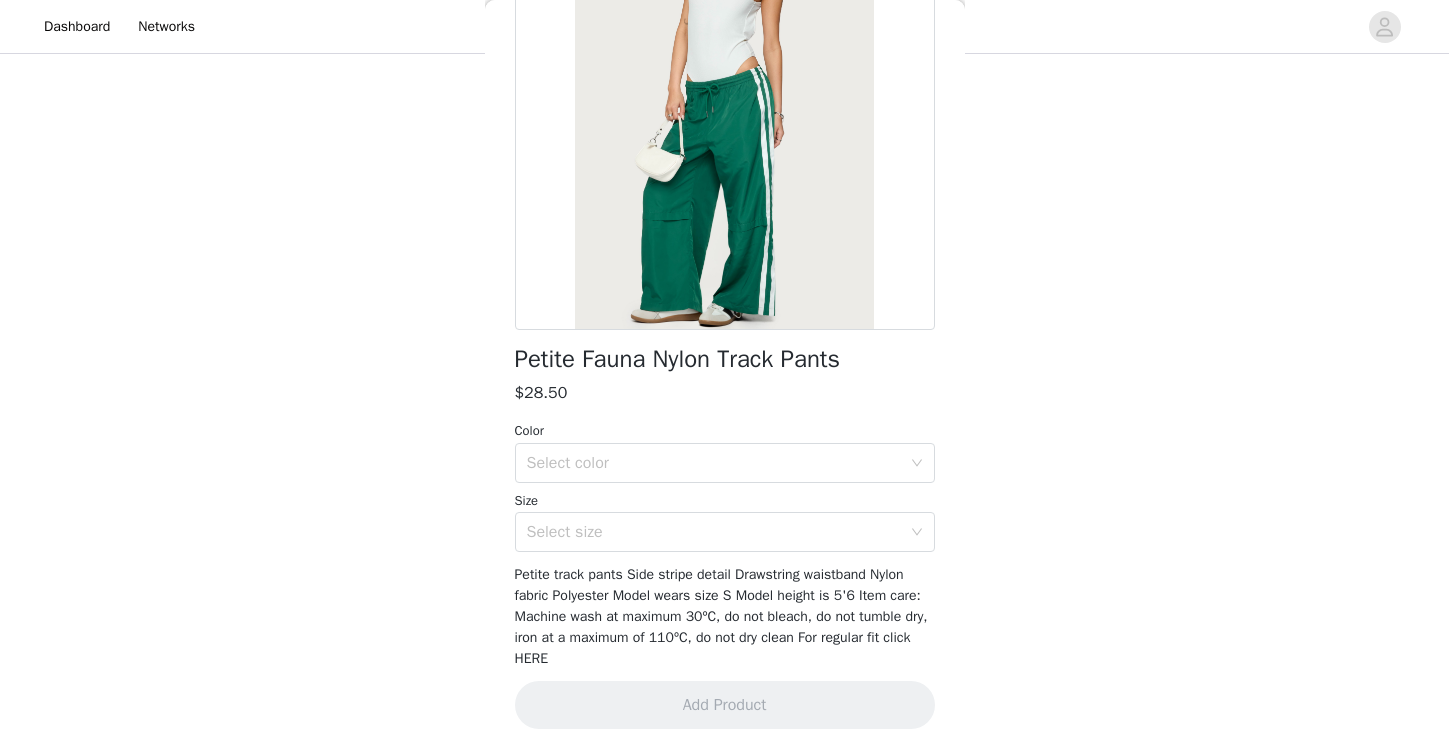 scroll, scrollTop: 220, scrollLeft: 0, axis: vertical 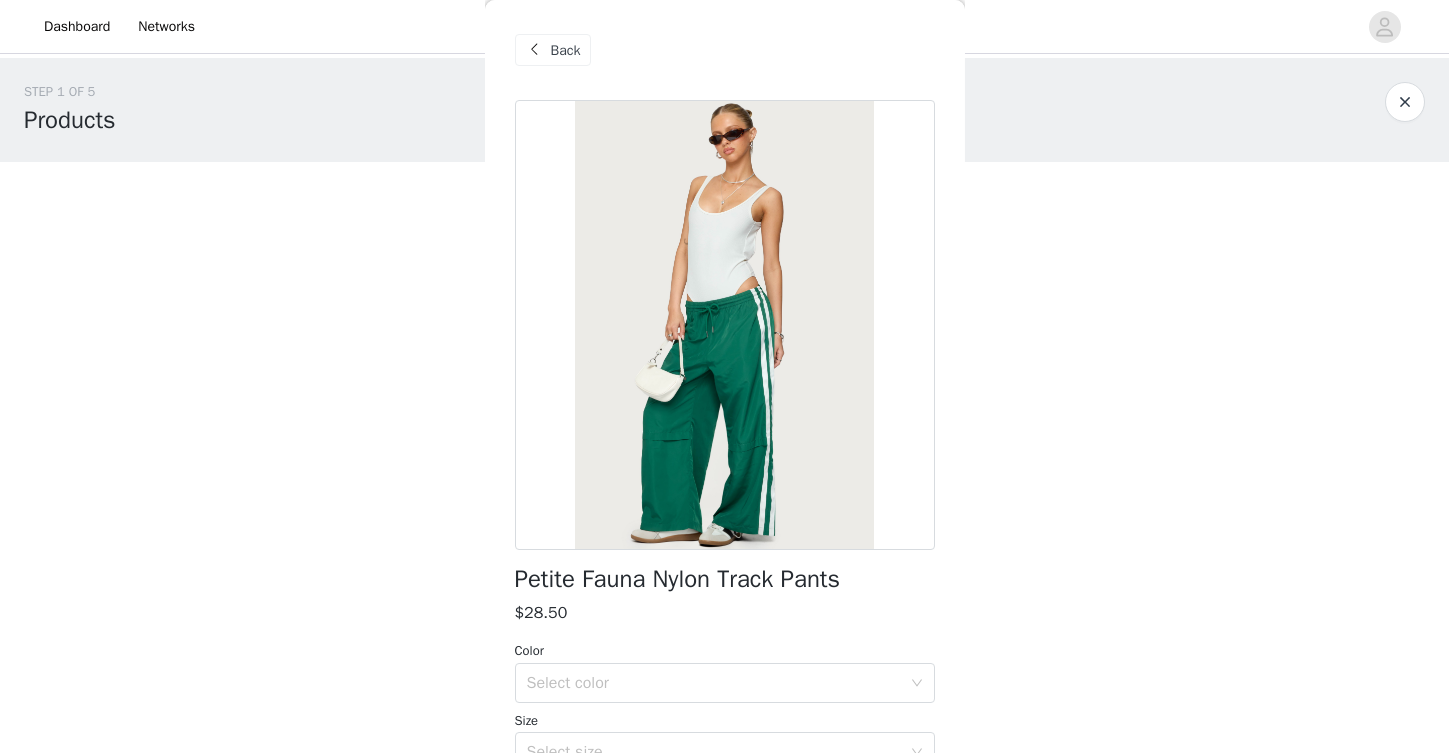 click on "Back" at bounding box center (566, 50) 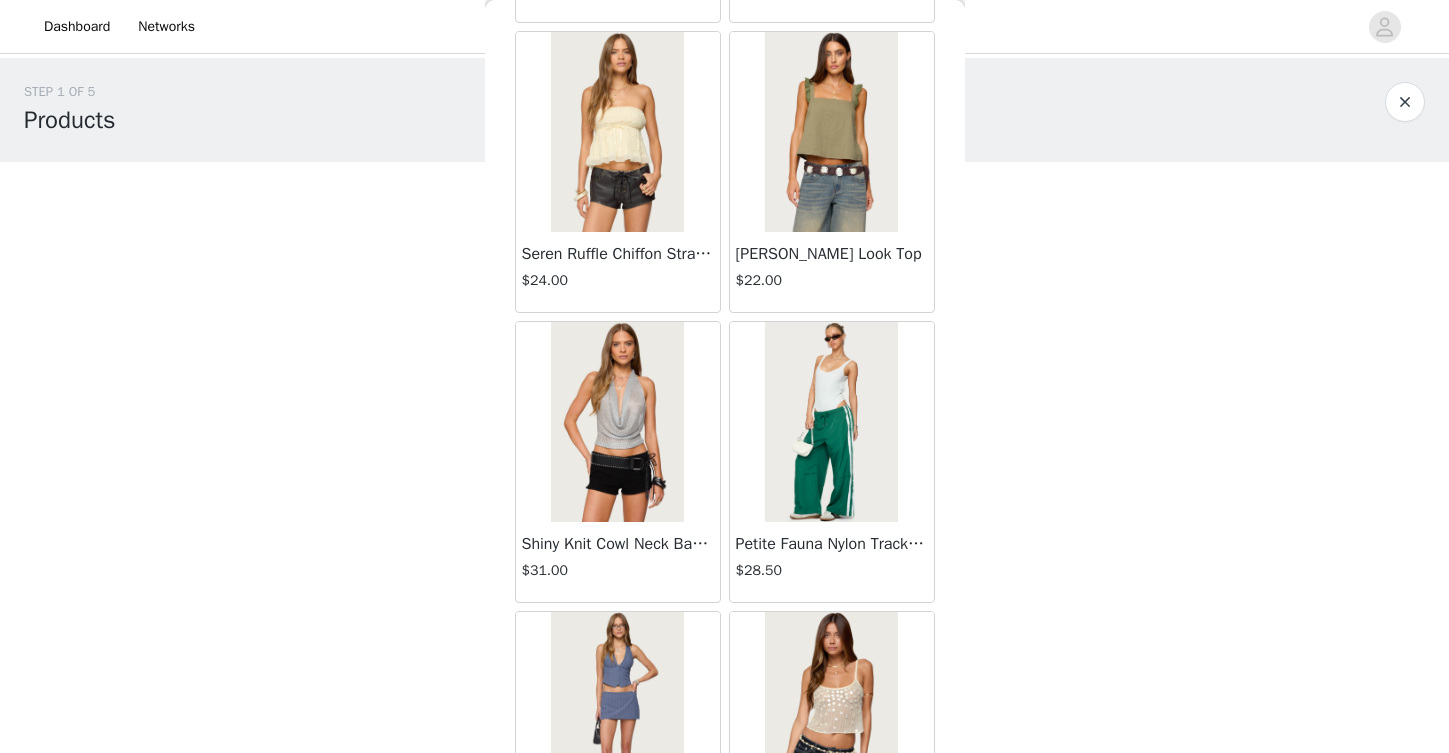 scroll, scrollTop: 19707, scrollLeft: 0, axis: vertical 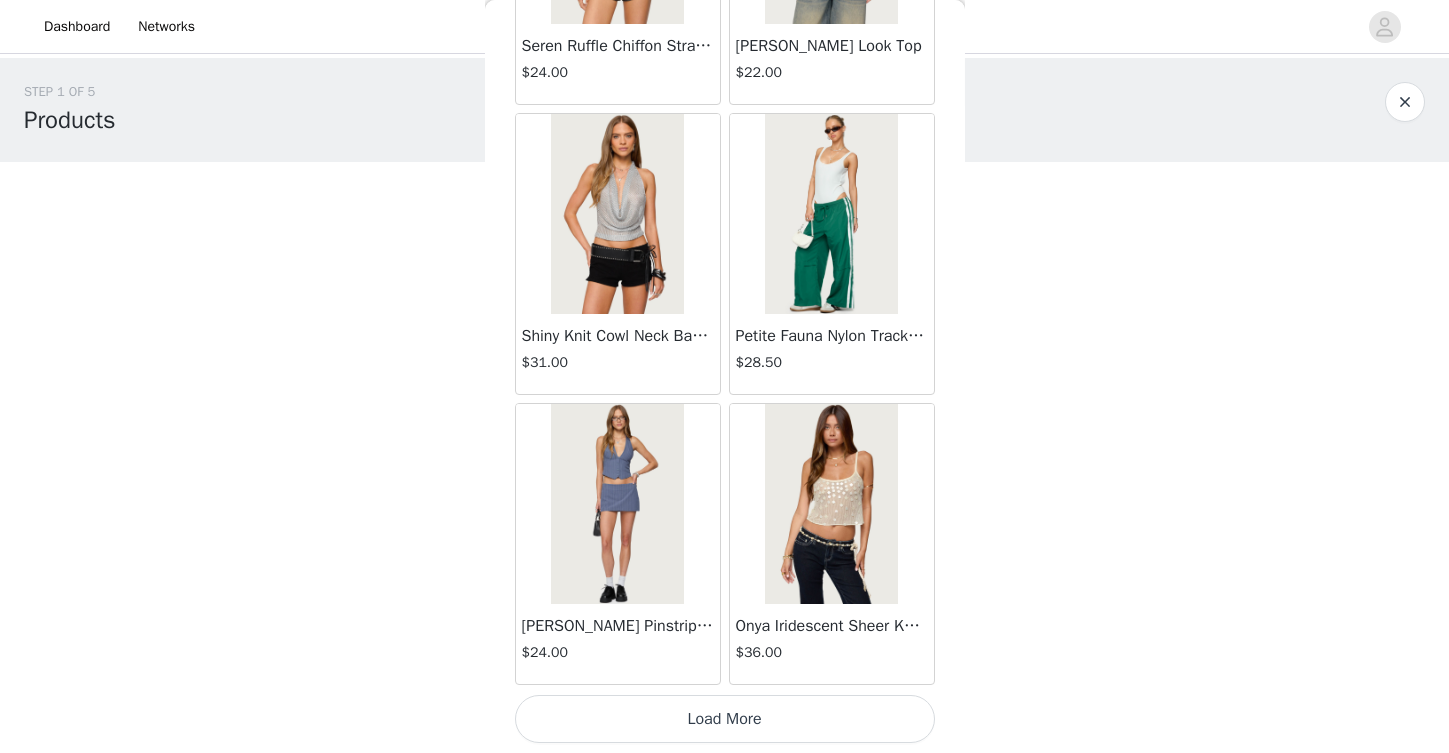 click on "Load More" at bounding box center (725, 719) 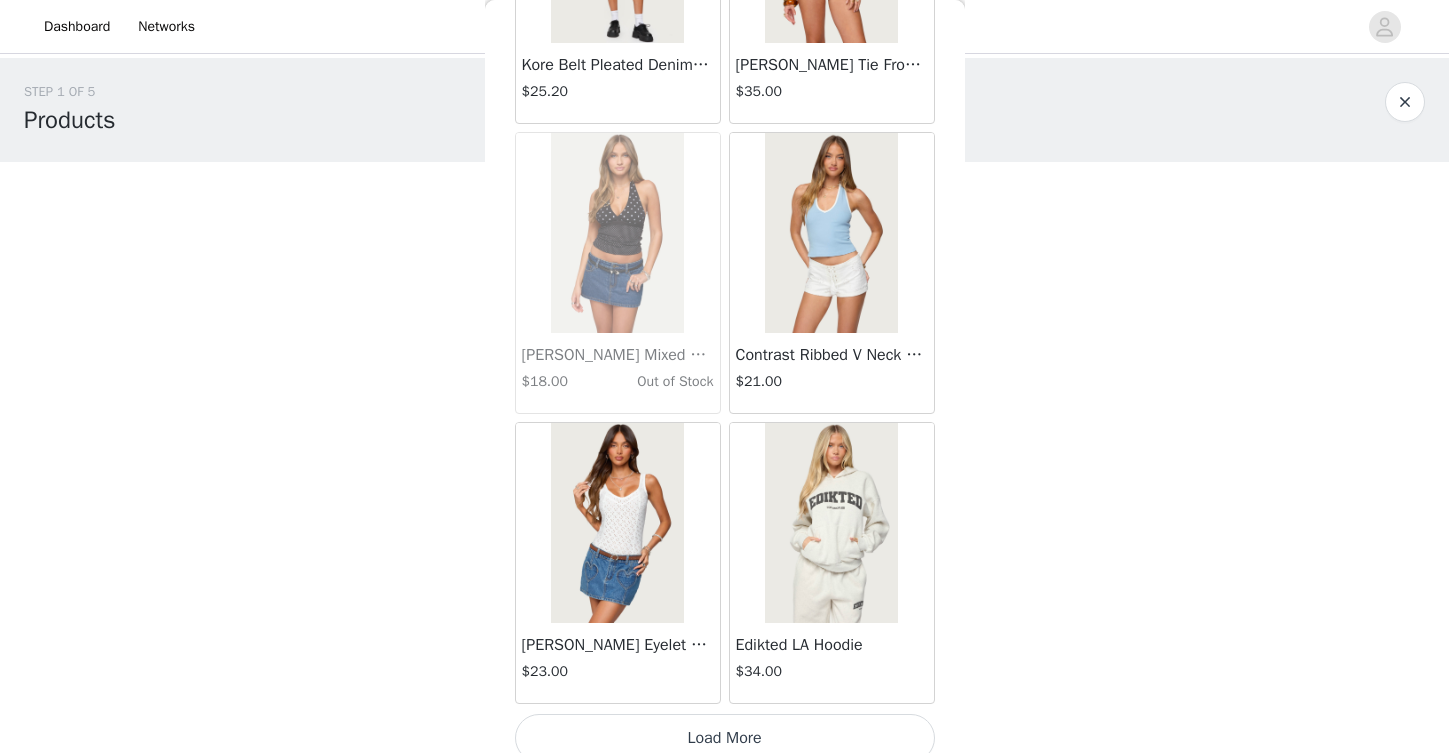 scroll, scrollTop: 22607, scrollLeft: 0, axis: vertical 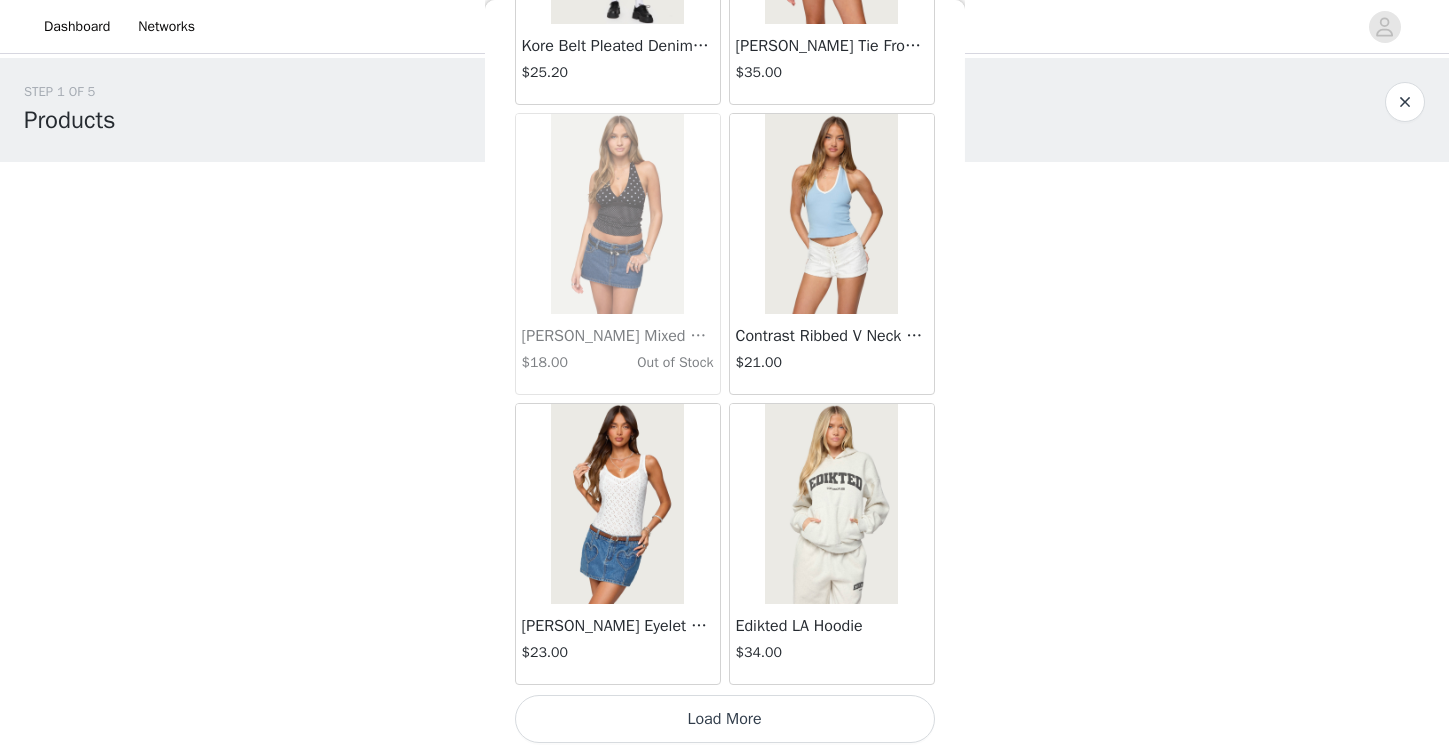 click on "Load More" at bounding box center (725, 719) 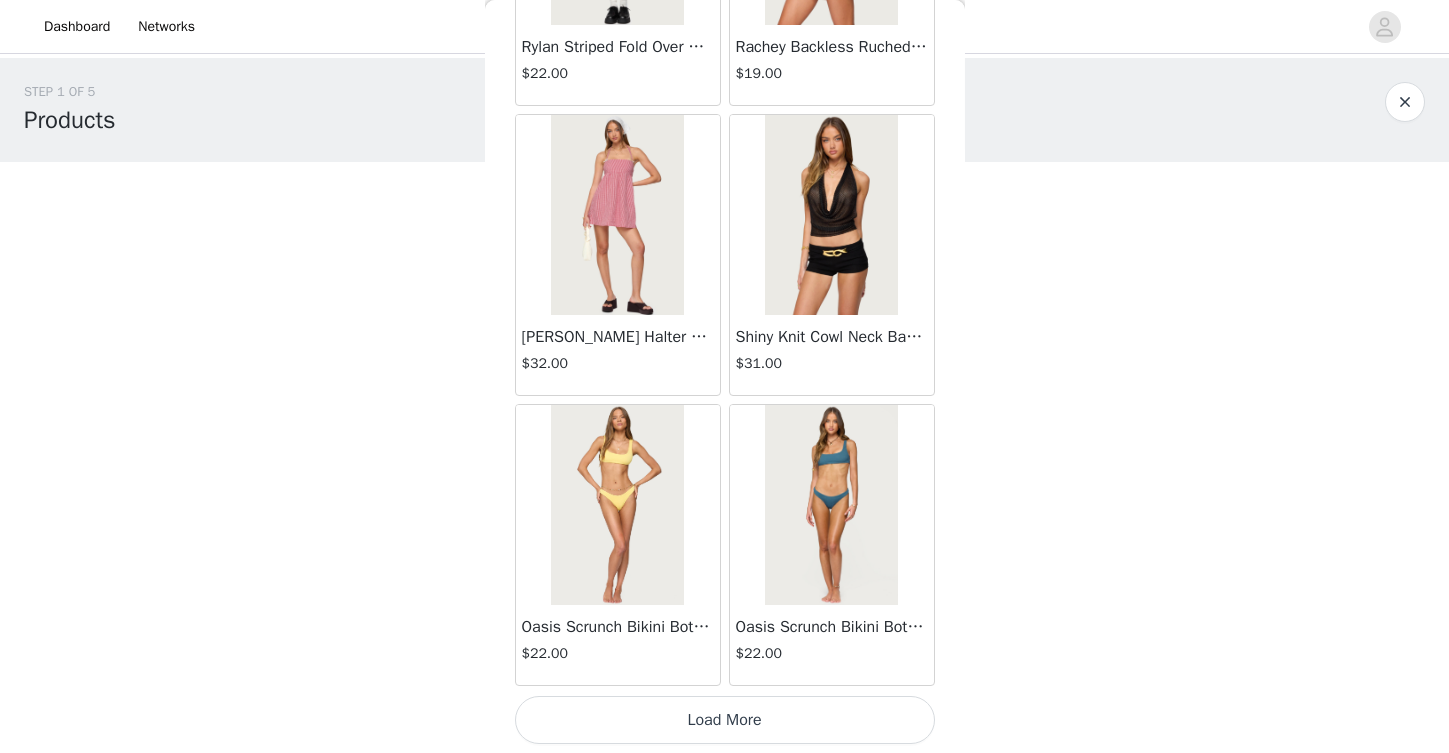 scroll, scrollTop: 25507, scrollLeft: 0, axis: vertical 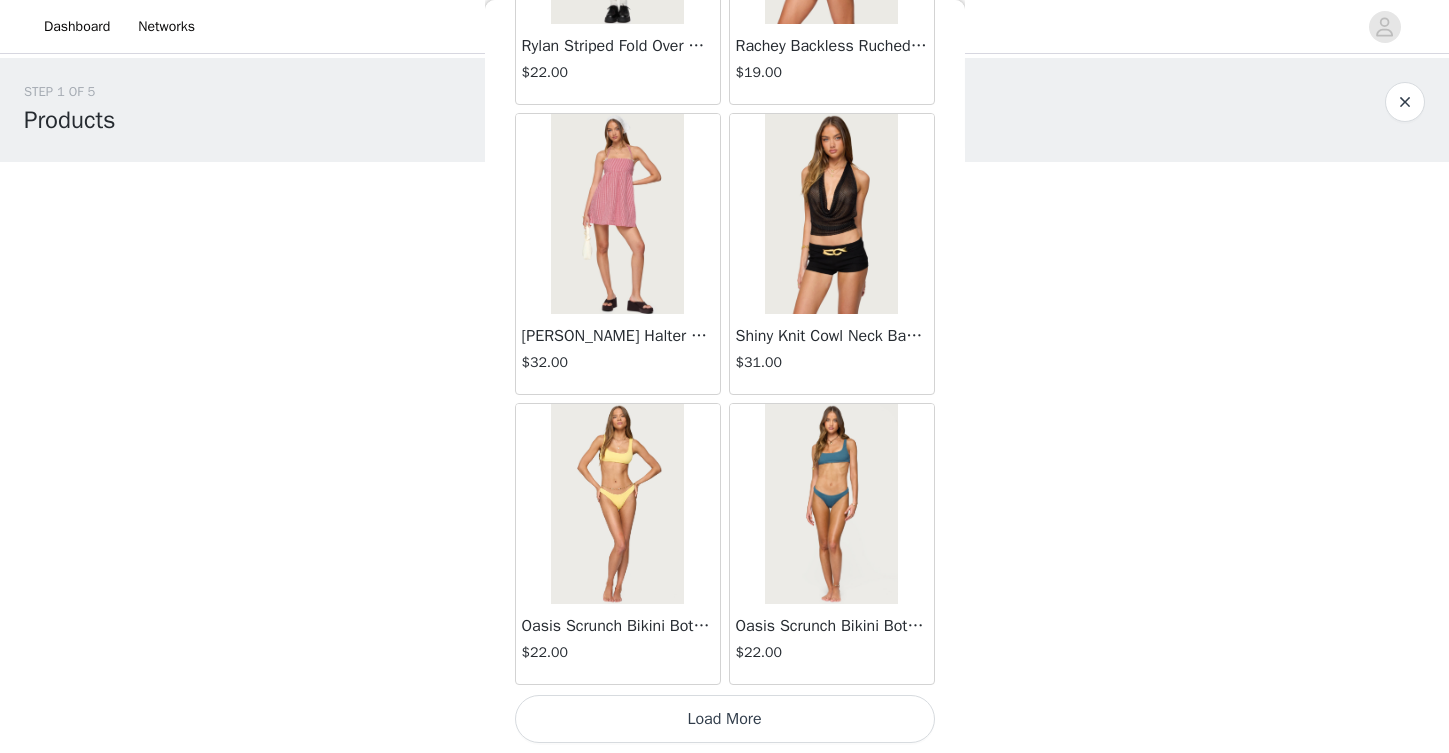 click on "Load More" at bounding box center [725, 719] 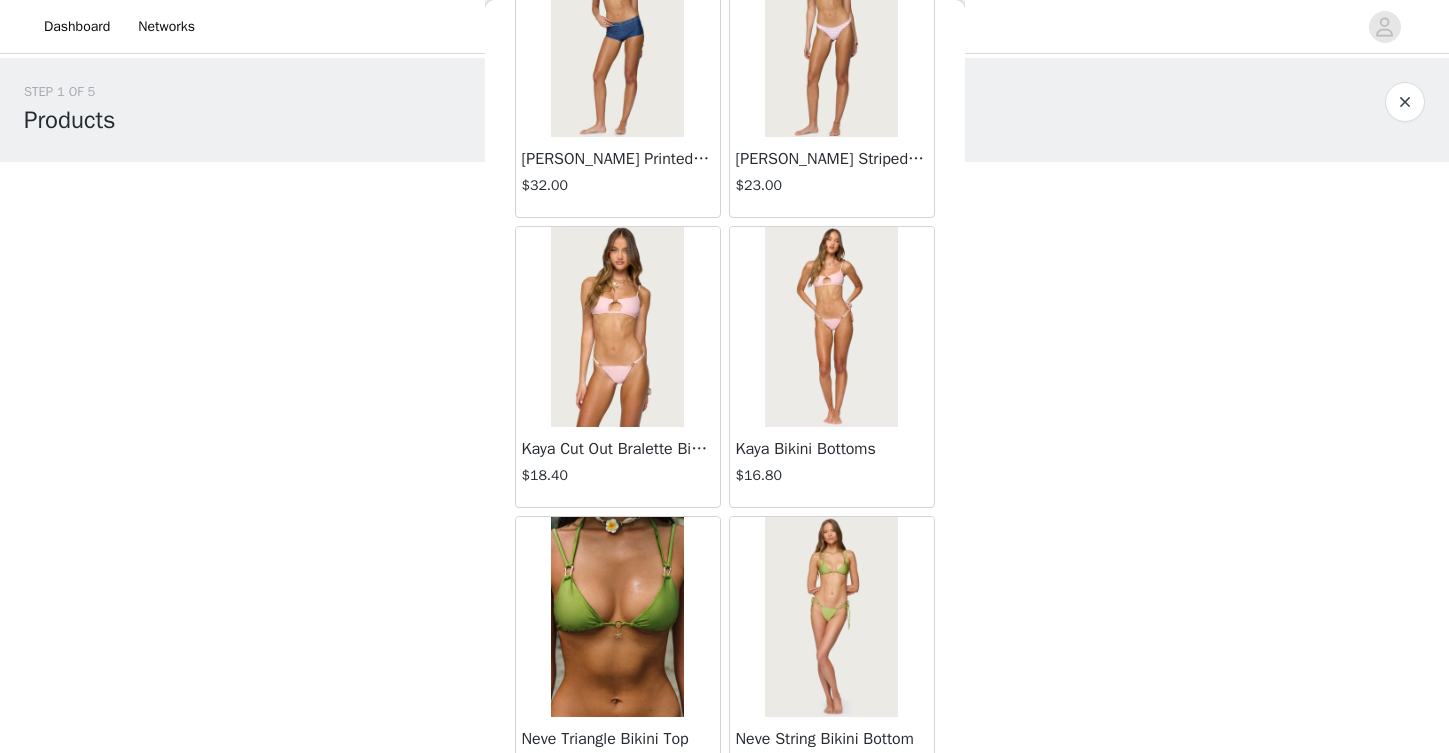 scroll, scrollTop: 28407, scrollLeft: 0, axis: vertical 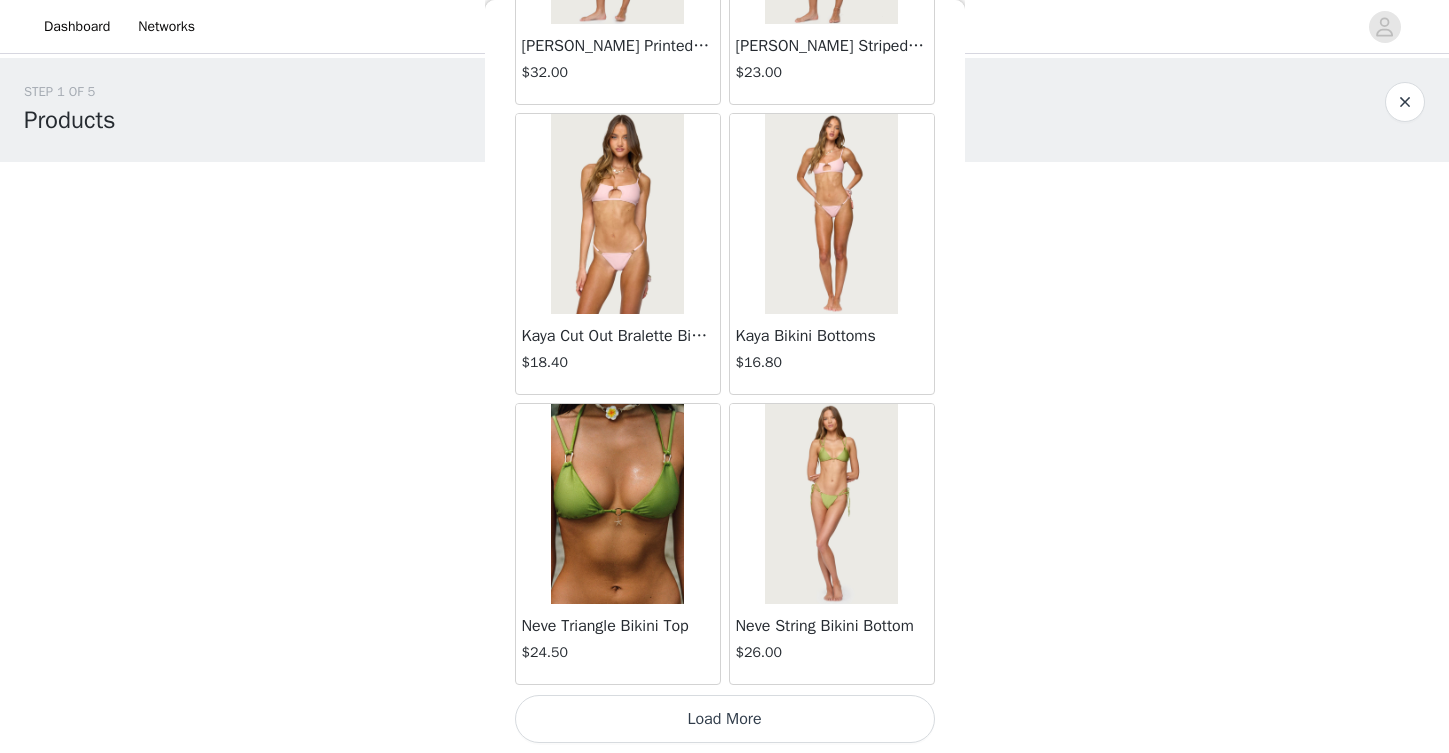 click on "Load More" at bounding box center (725, 719) 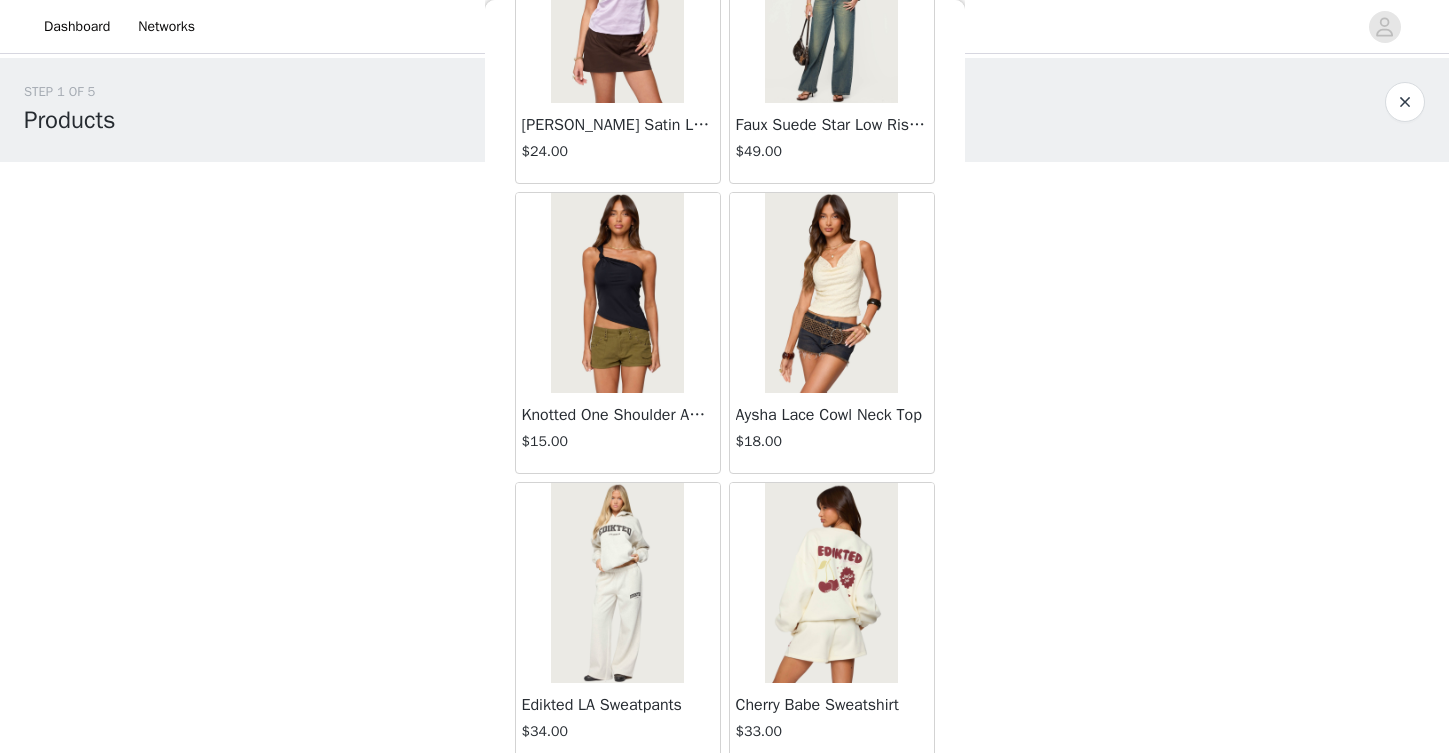scroll, scrollTop: 31307, scrollLeft: 0, axis: vertical 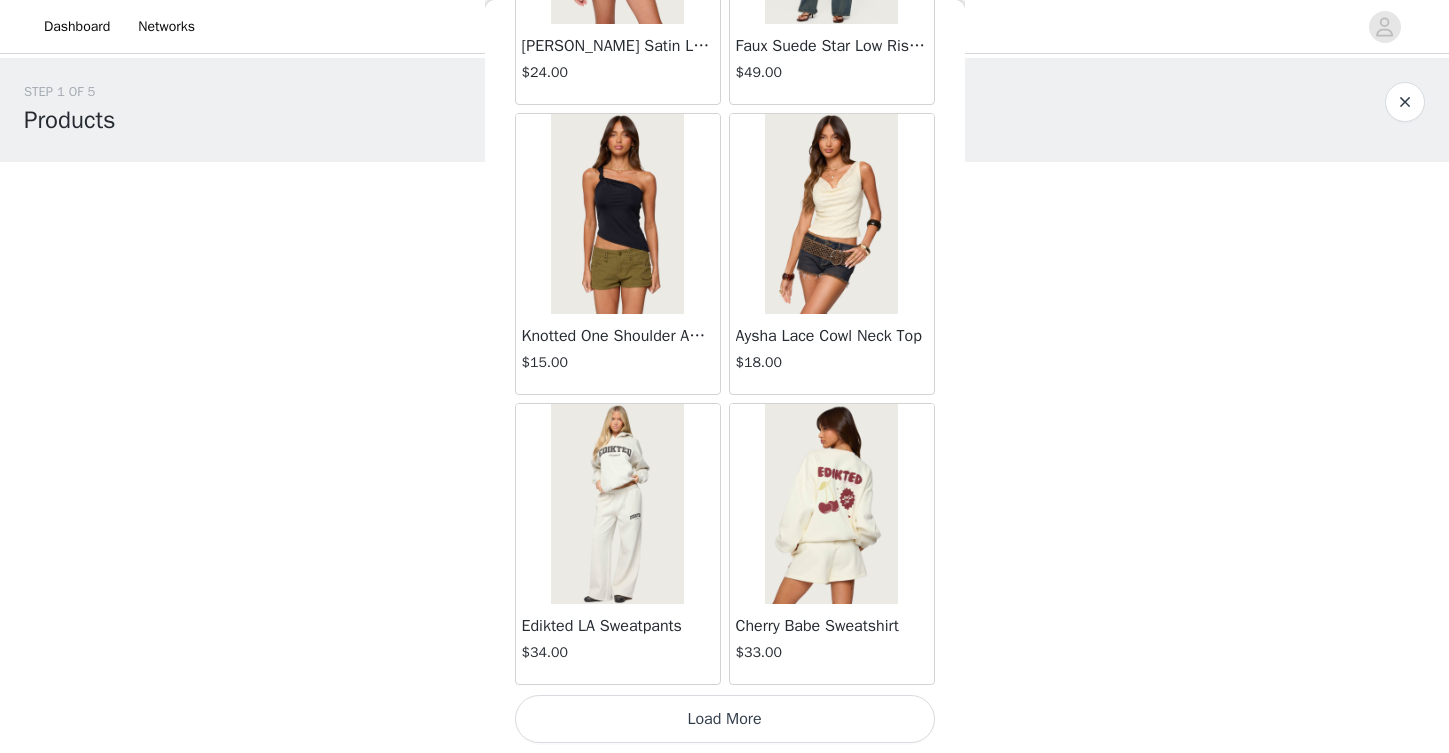 click on "Load More" at bounding box center [725, 719] 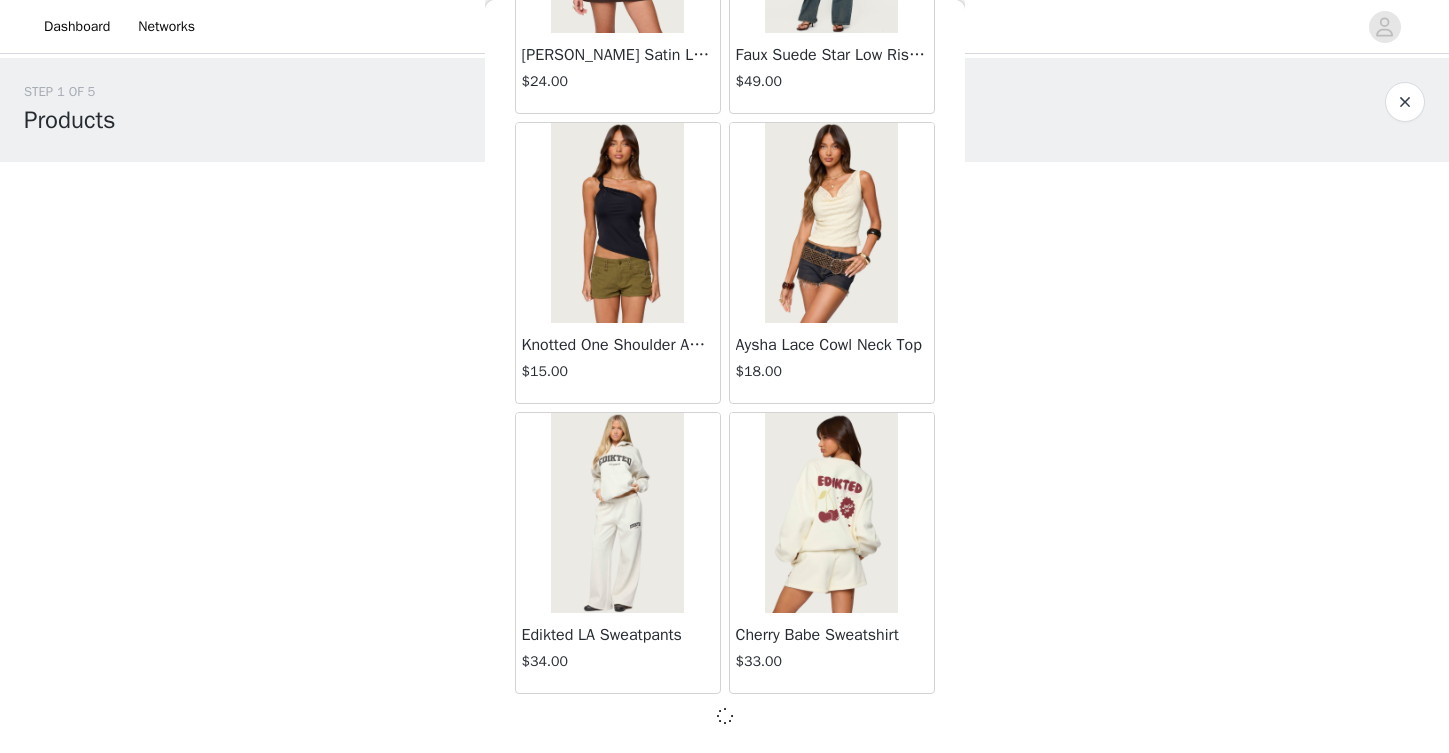 scroll, scrollTop: 31298, scrollLeft: 0, axis: vertical 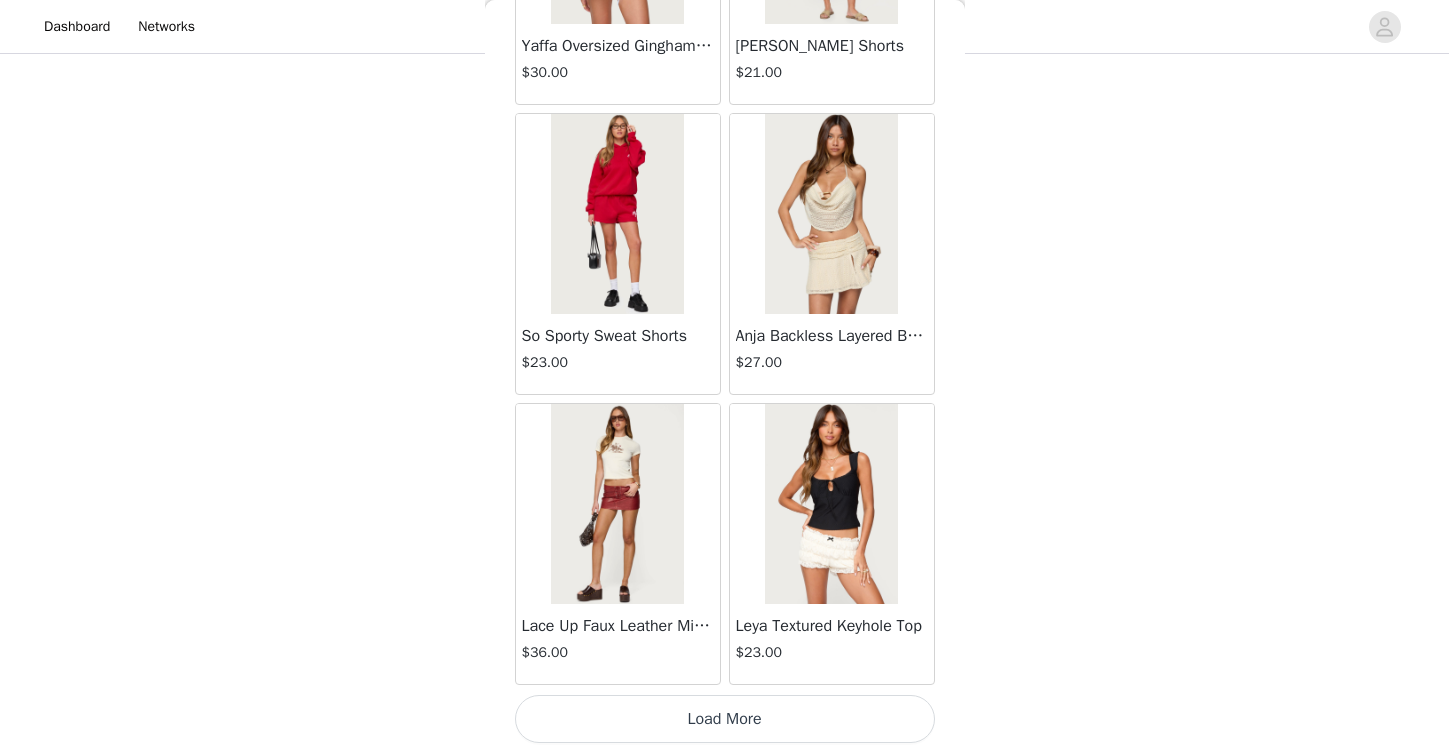 click on "Load More" at bounding box center (725, 719) 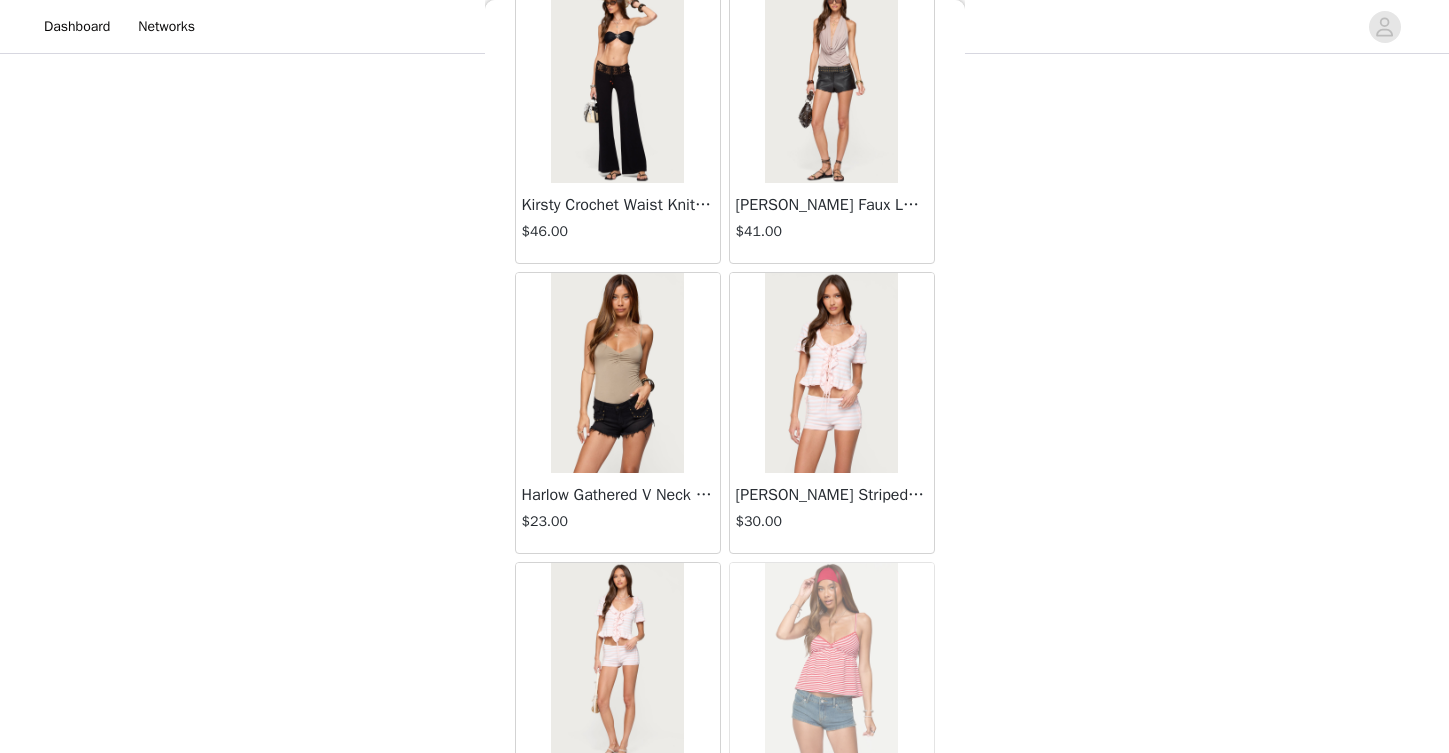 scroll, scrollTop: 37107, scrollLeft: 0, axis: vertical 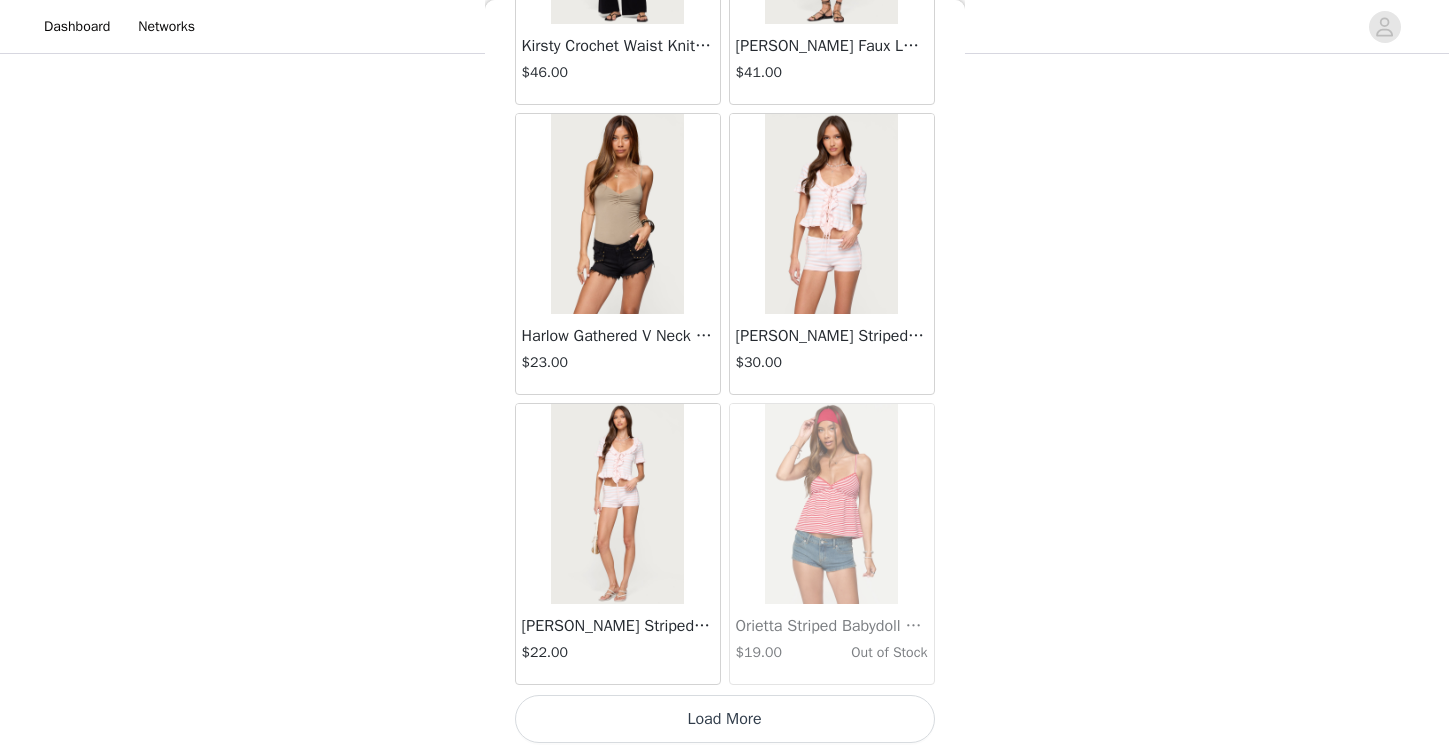 click on "Load More" at bounding box center (725, 719) 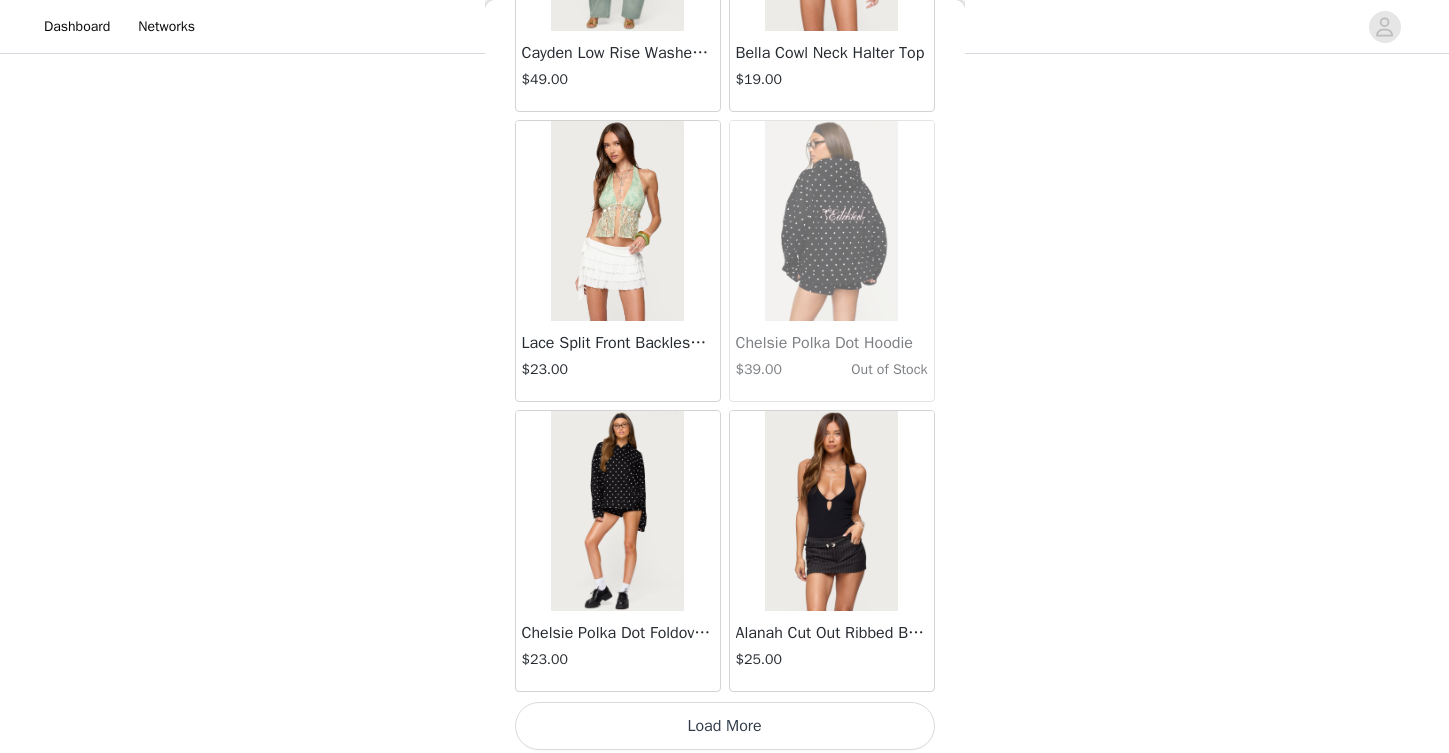 scroll, scrollTop: 40007, scrollLeft: 0, axis: vertical 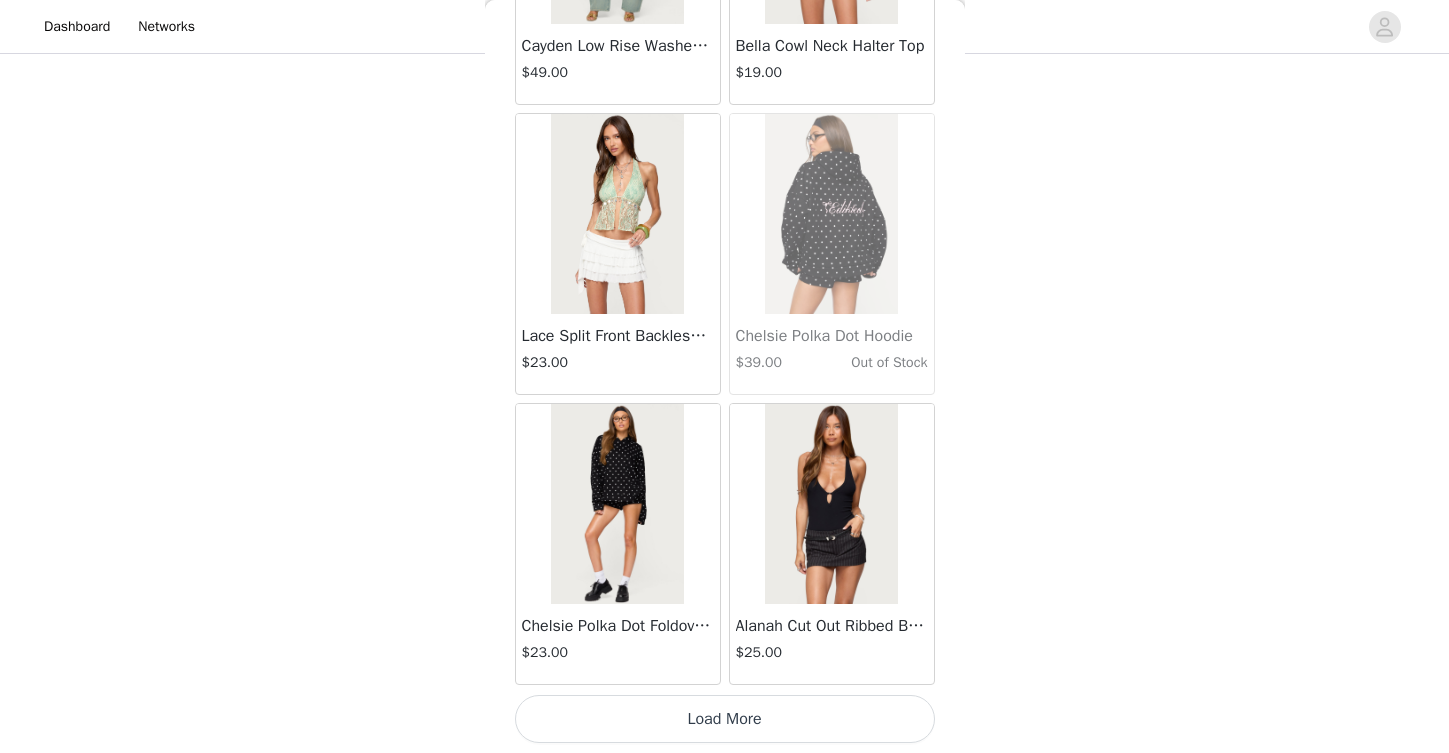 click on "Load More" at bounding box center [725, 719] 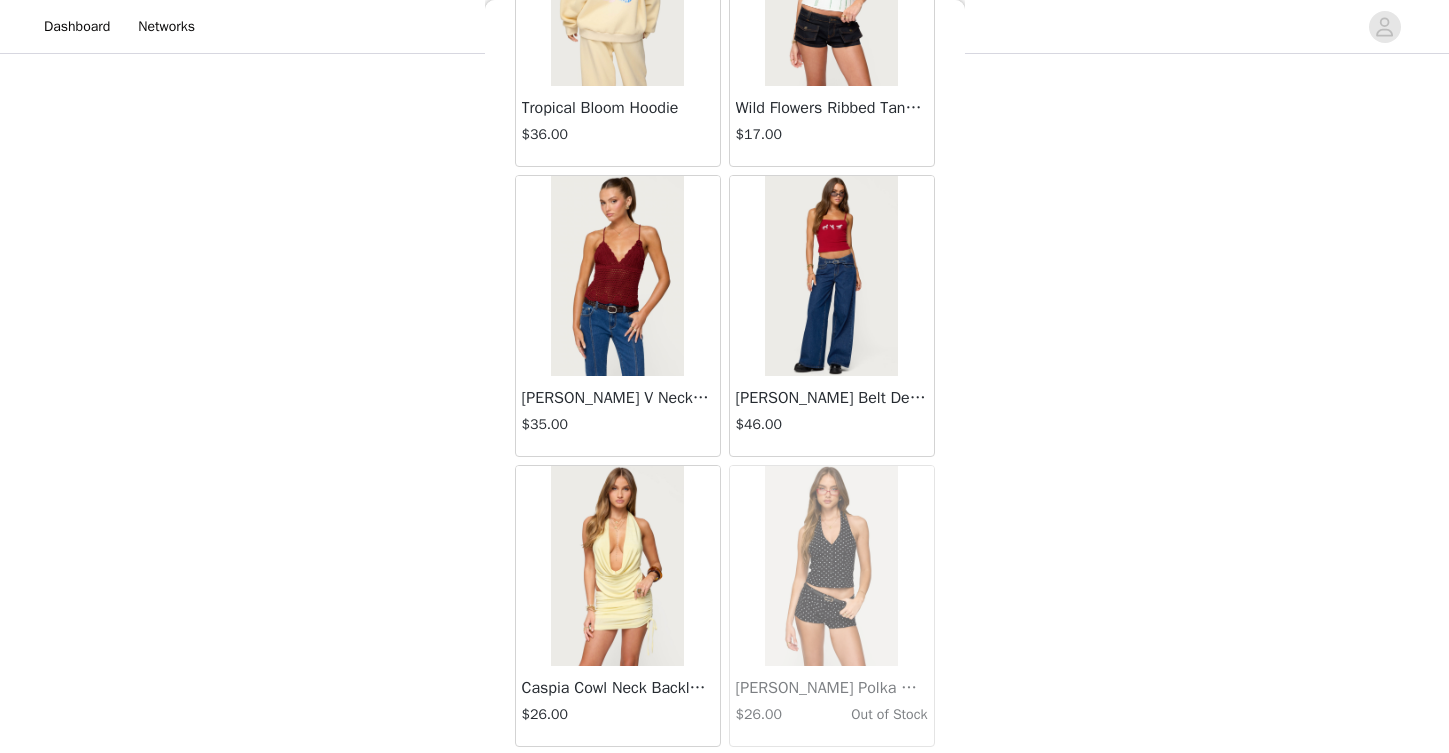 scroll, scrollTop: 42907, scrollLeft: 0, axis: vertical 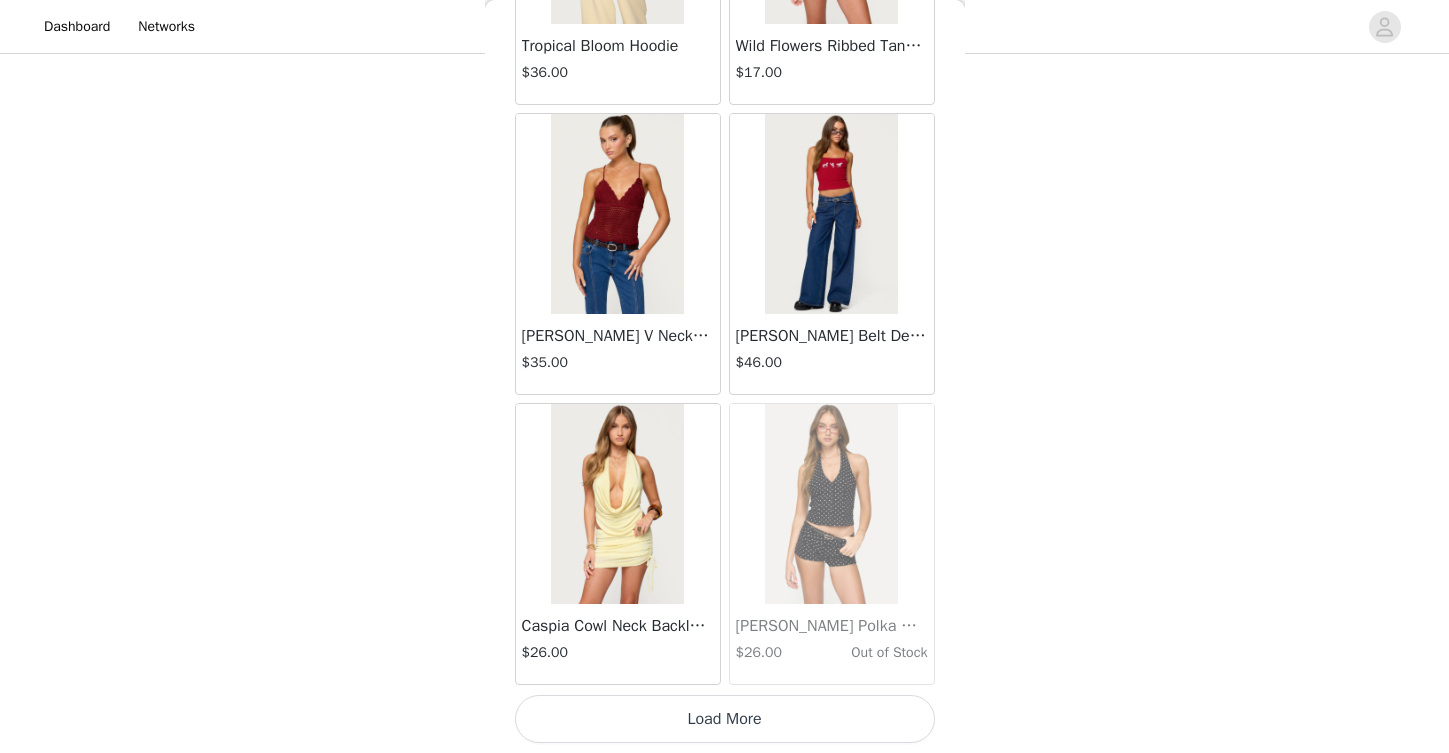 click on "Load More" at bounding box center [725, 719] 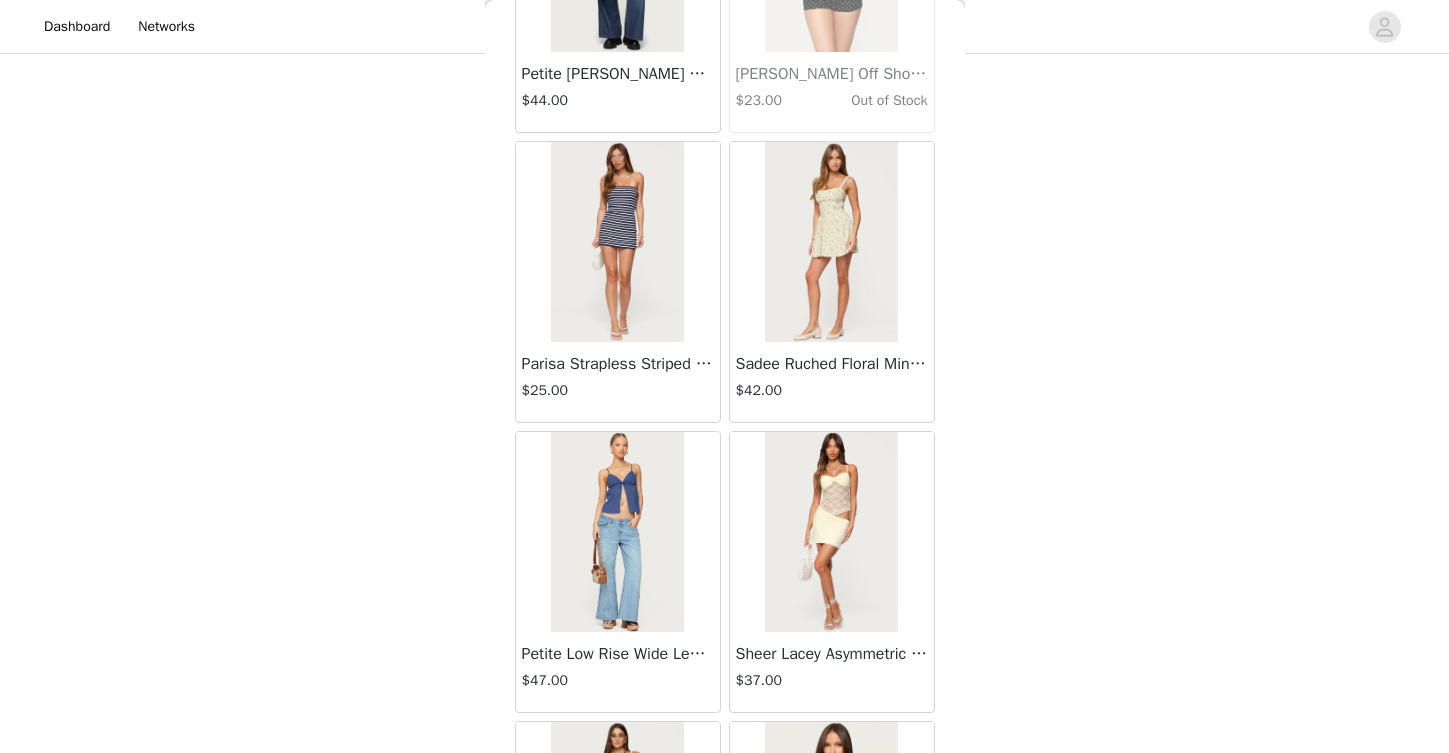 scroll, scrollTop: 44620, scrollLeft: 0, axis: vertical 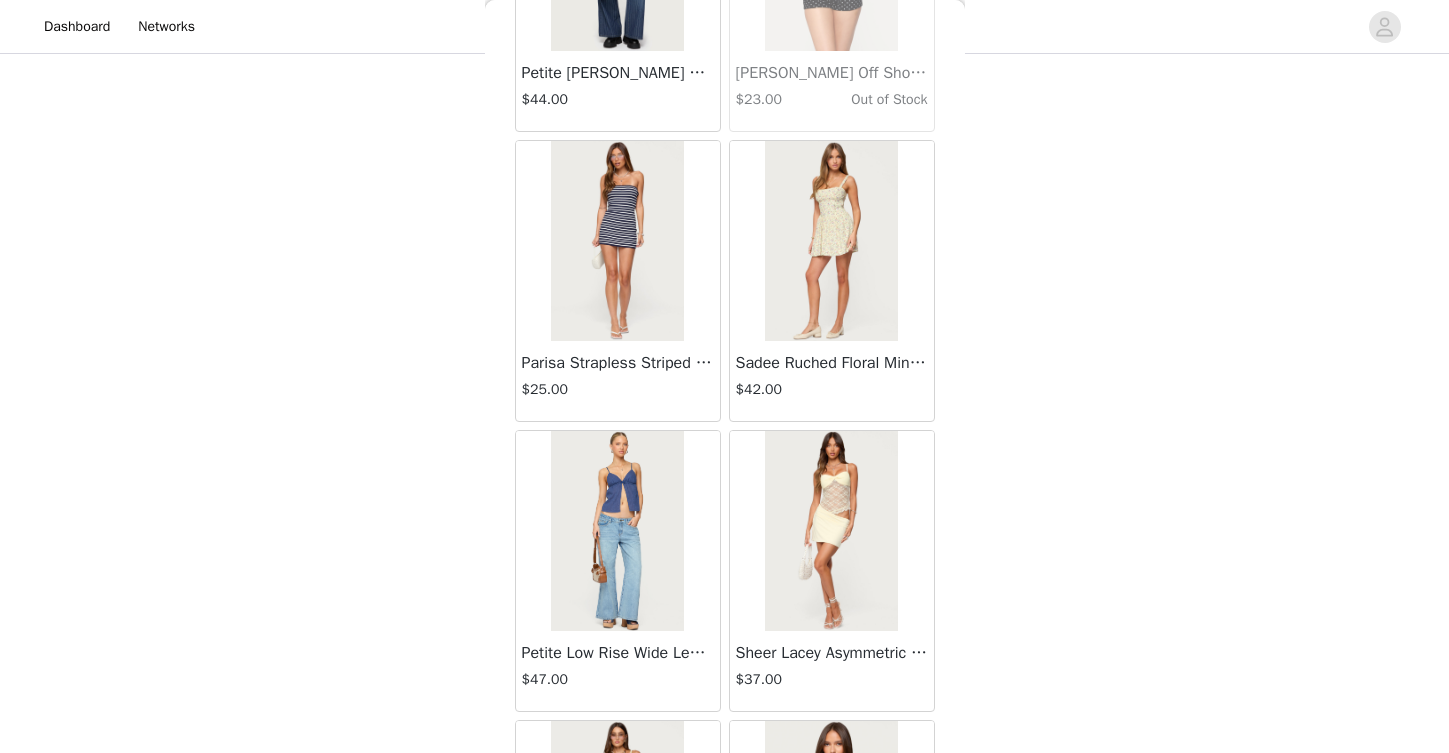 click at bounding box center (831, 531) 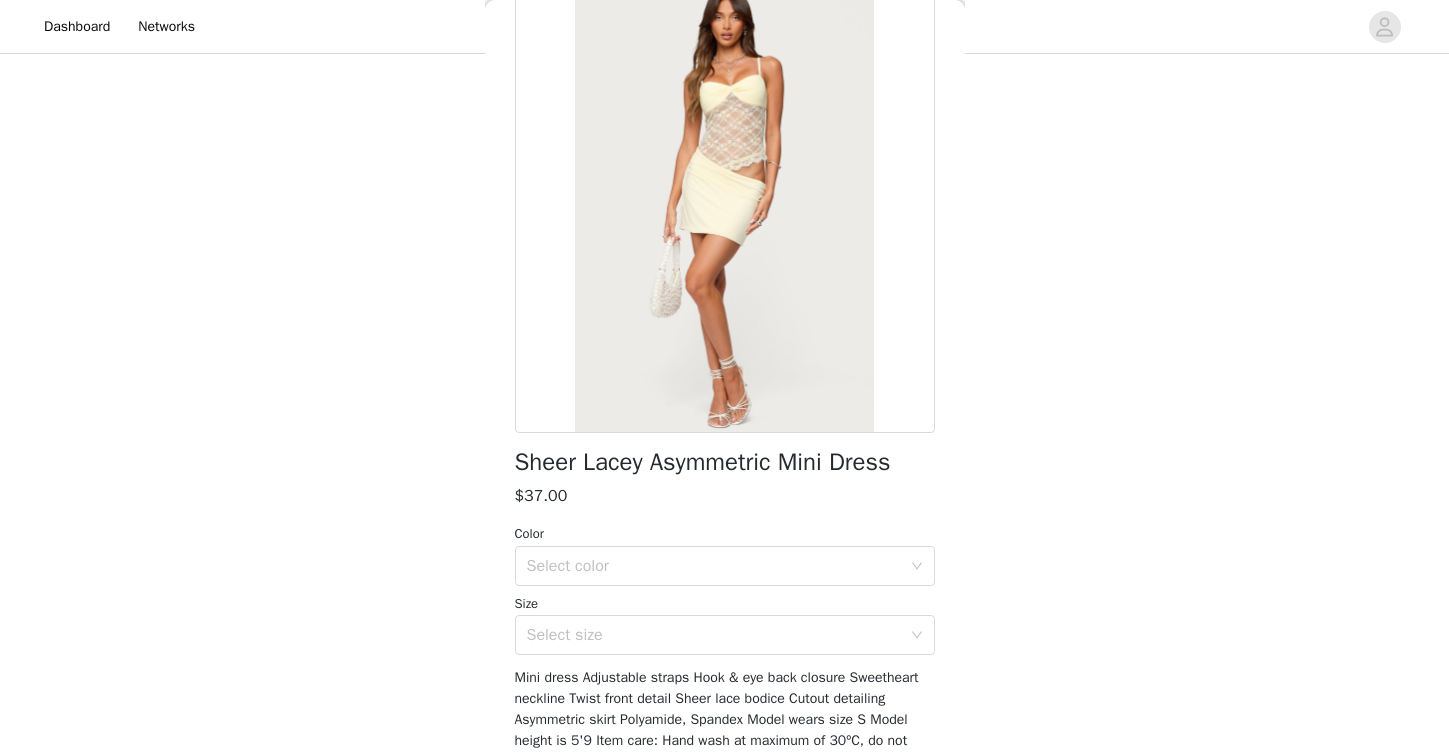 scroll, scrollTop: 177, scrollLeft: 0, axis: vertical 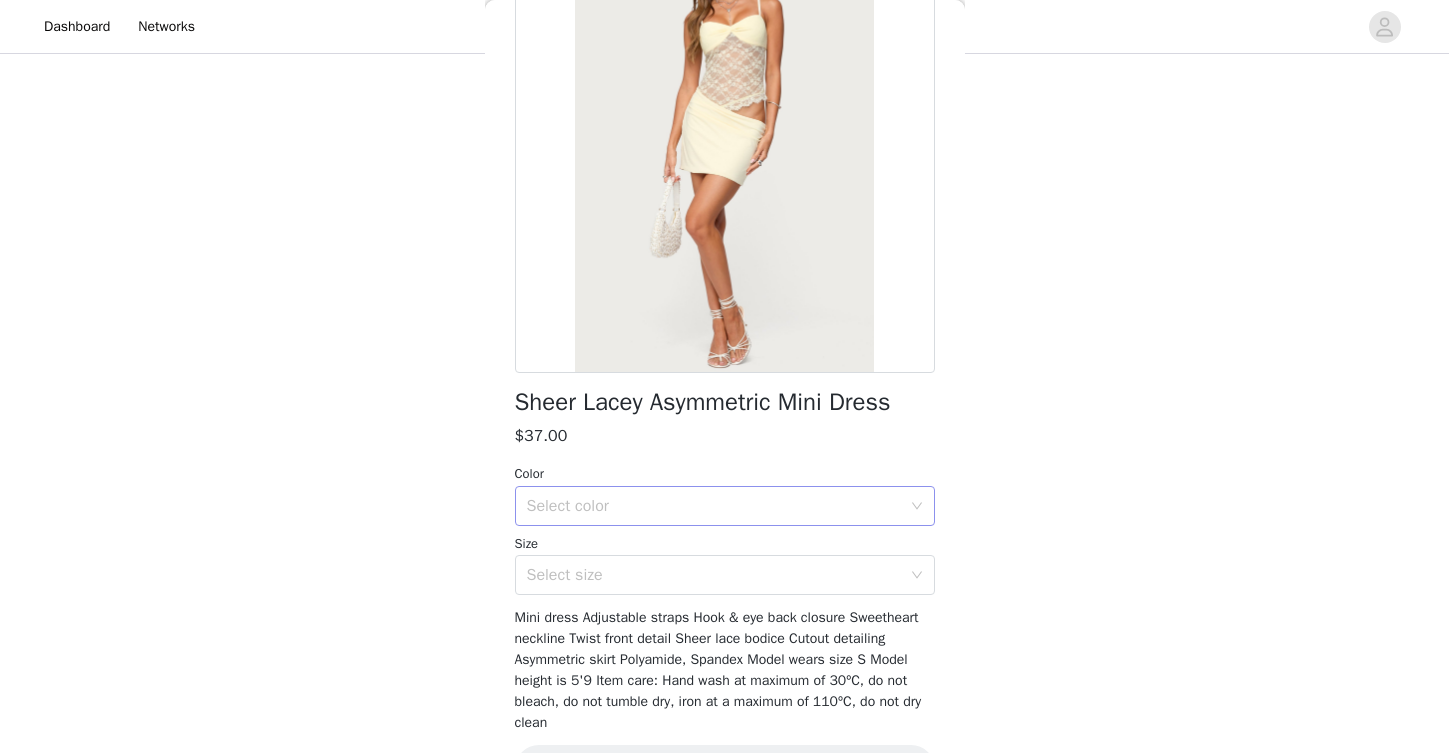 click on "Select color" at bounding box center (718, 506) 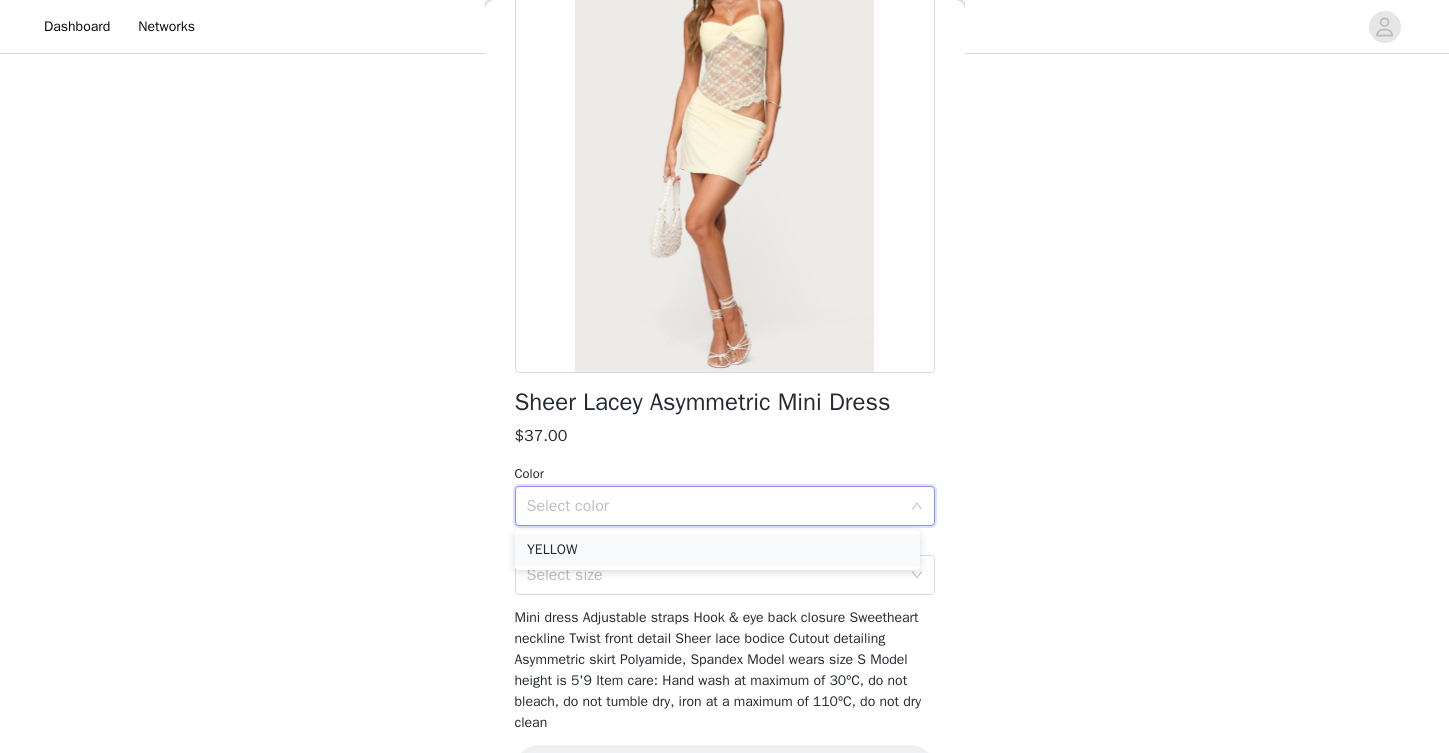click on "YELLOW" at bounding box center (717, 550) 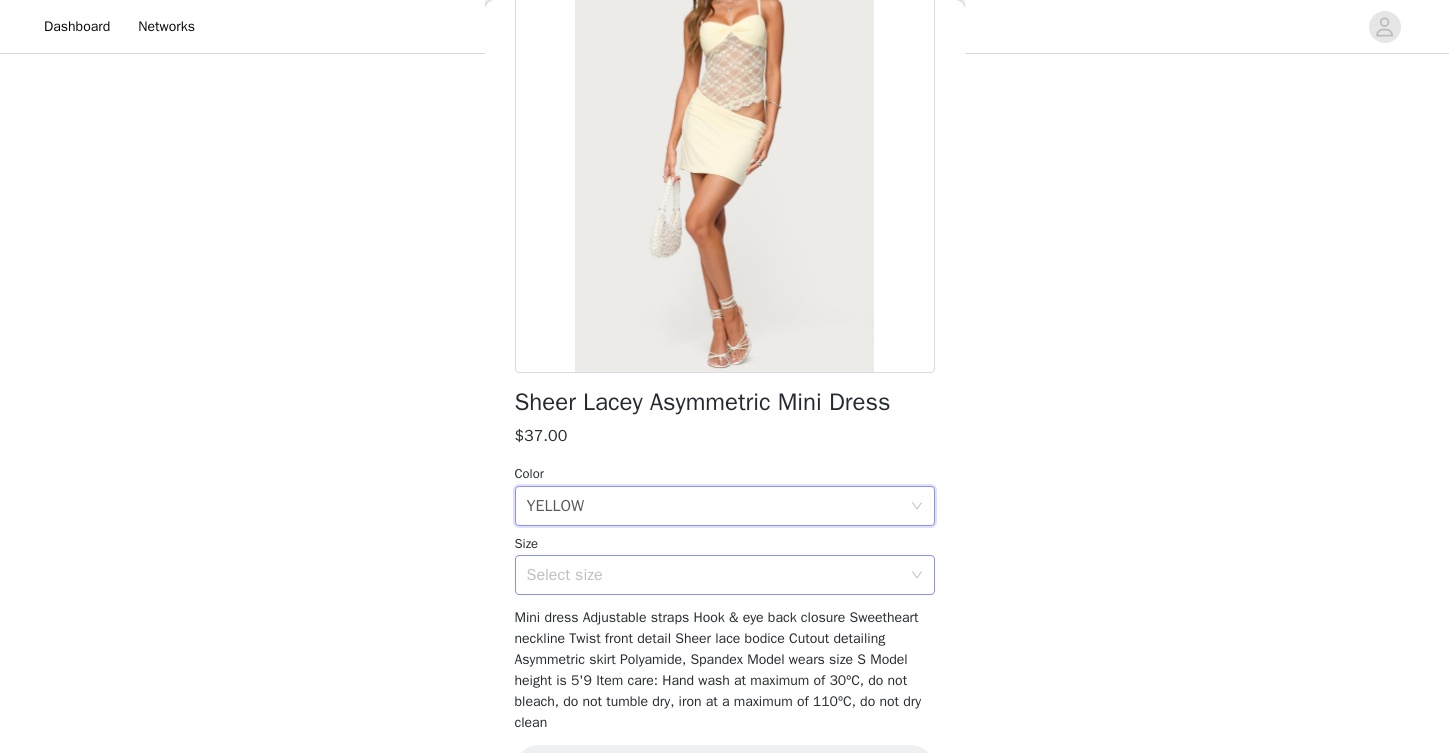 click on "Select size" at bounding box center (714, 575) 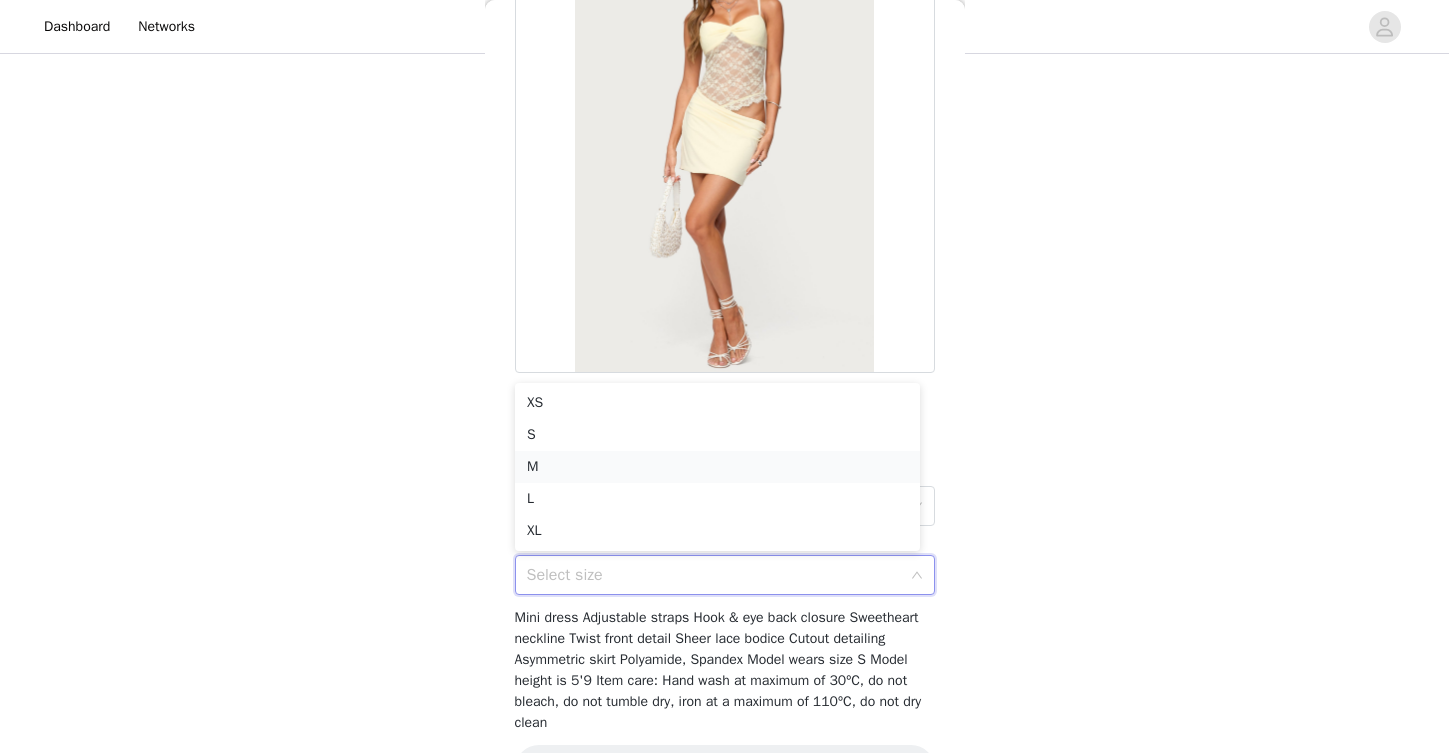 click on "M" at bounding box center [717, 467] 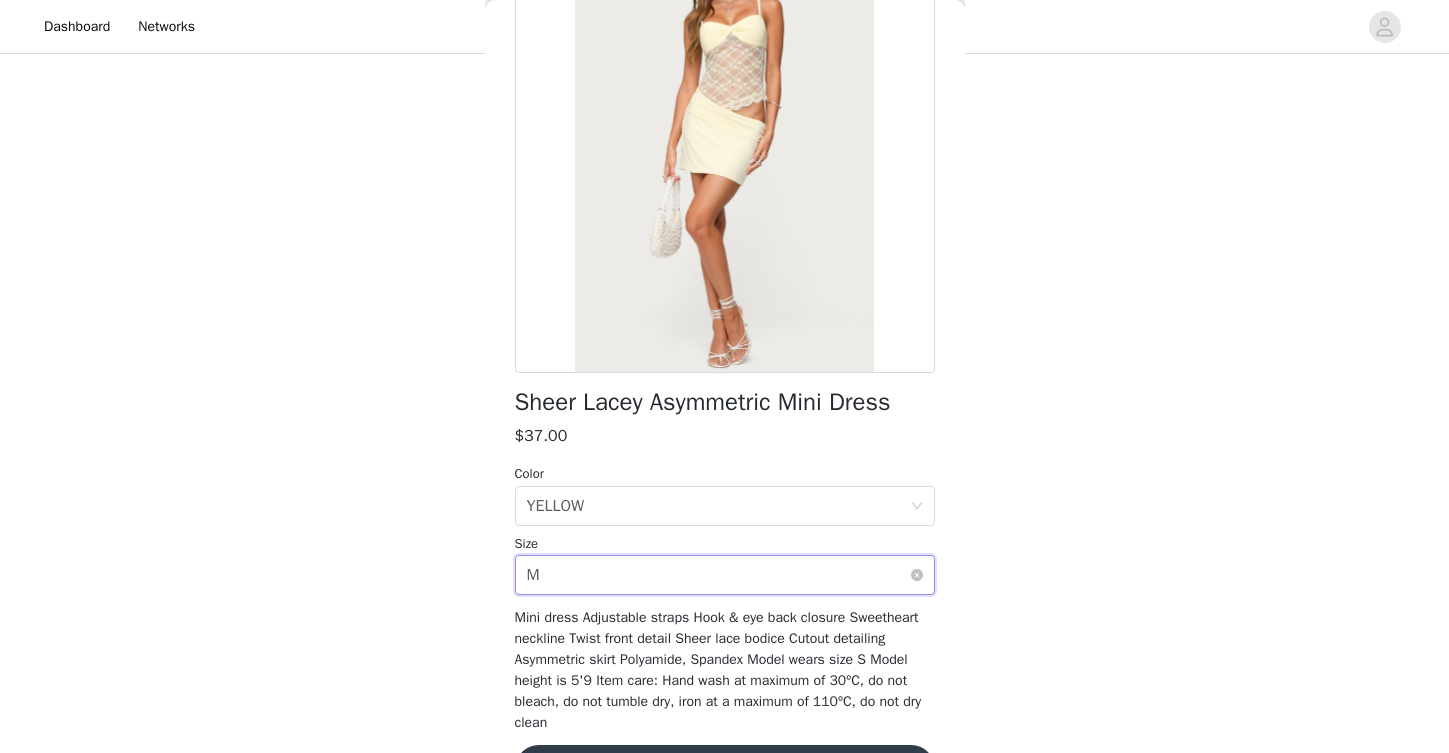 scroll, scrollTop: 241, scrollLeft: 0, axis: vertical 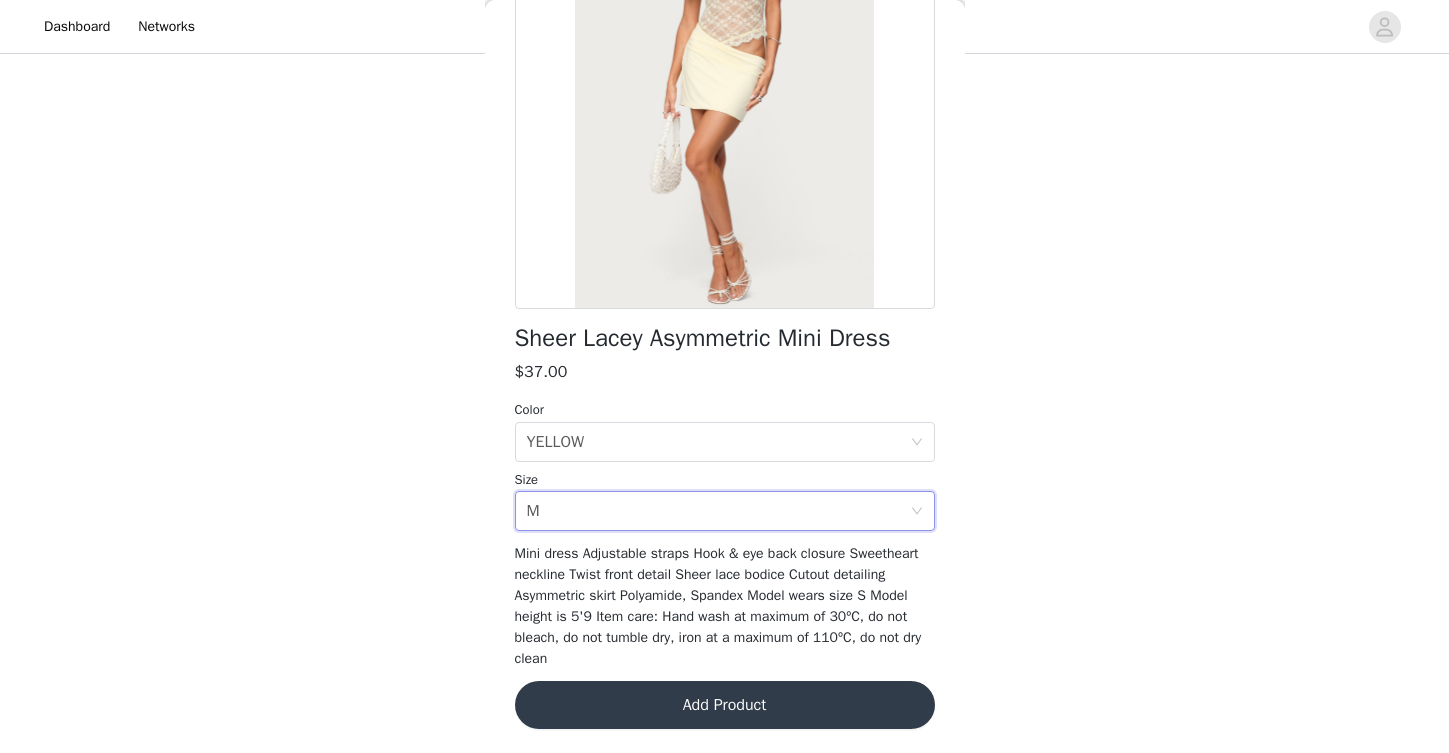 click on "Add Product" at bounding box center [725, 705] 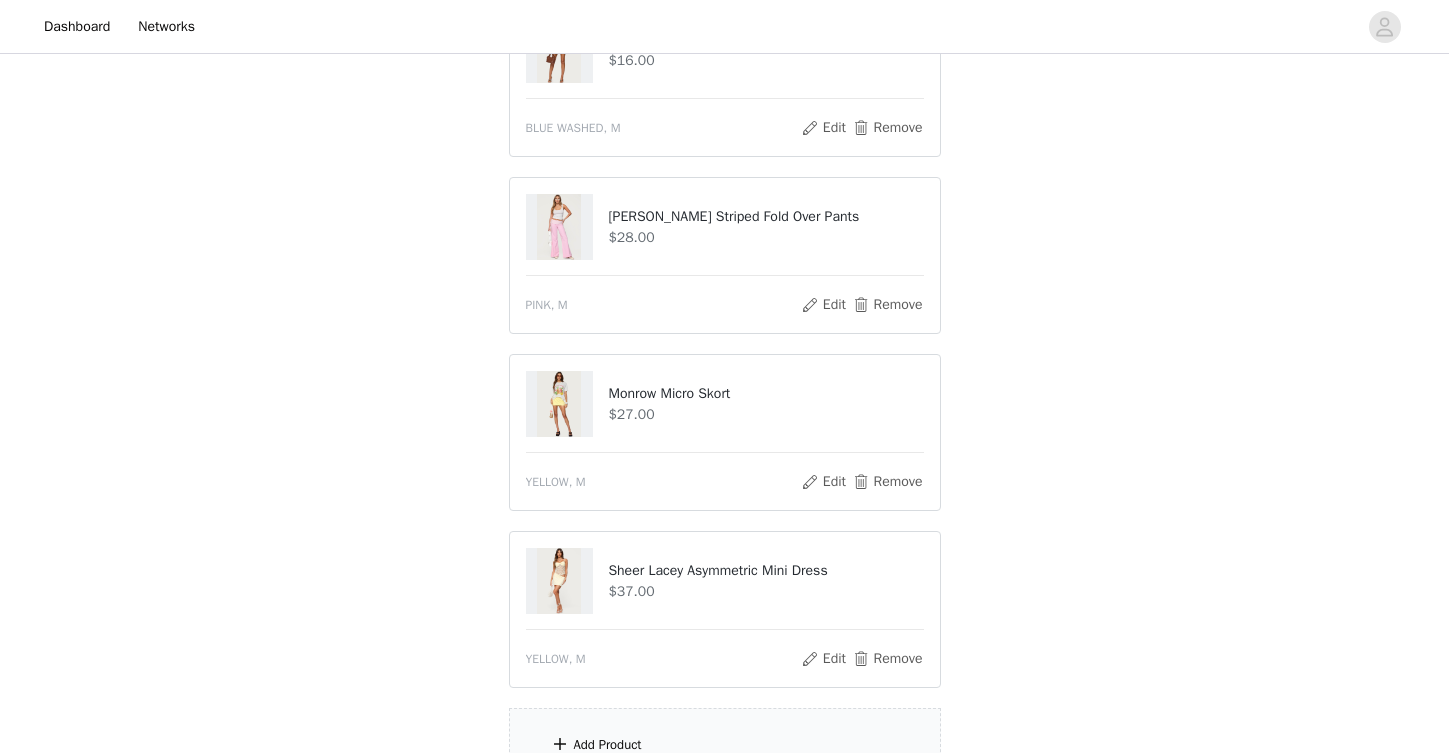 scroll, scrollTop: 865, scrollLeft: 0, axis: vertical 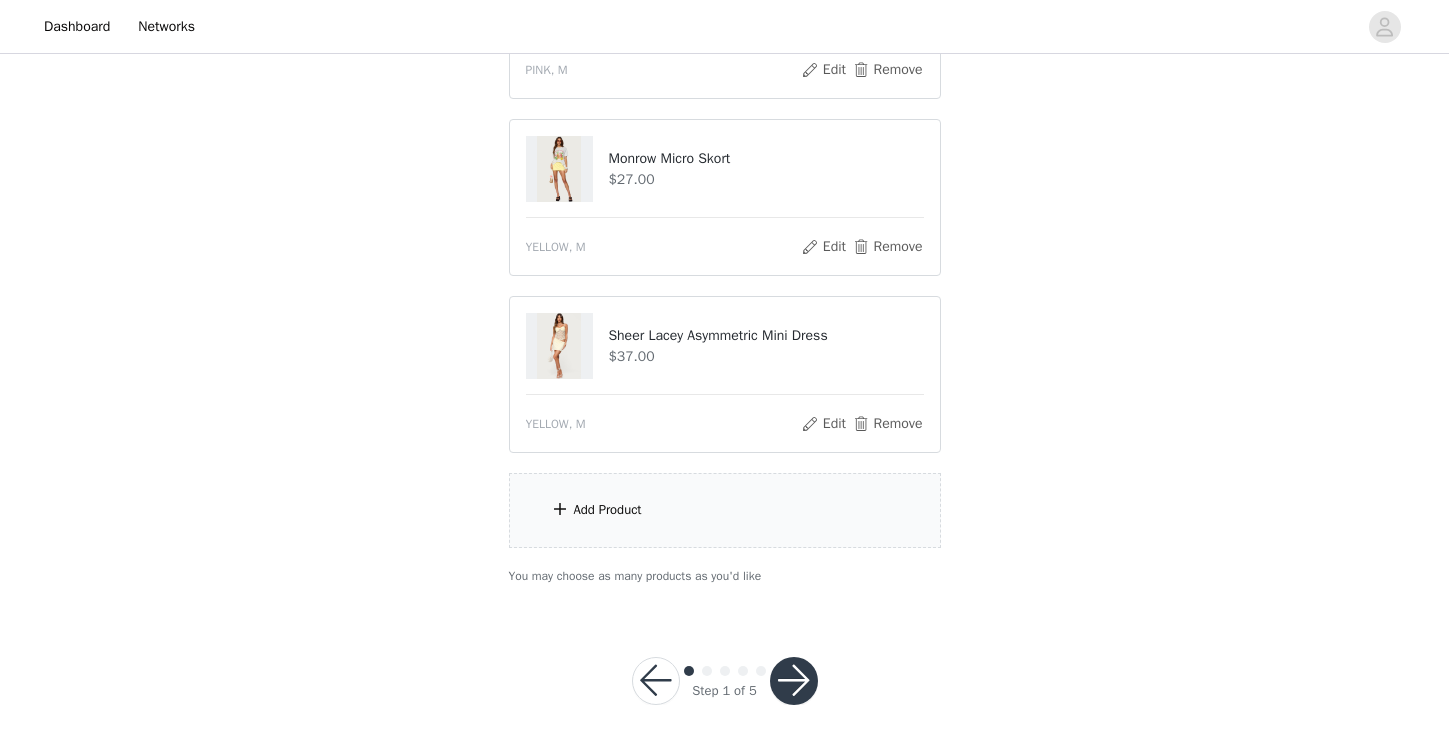 click on "Add Product" at bounding box center [725, 510] 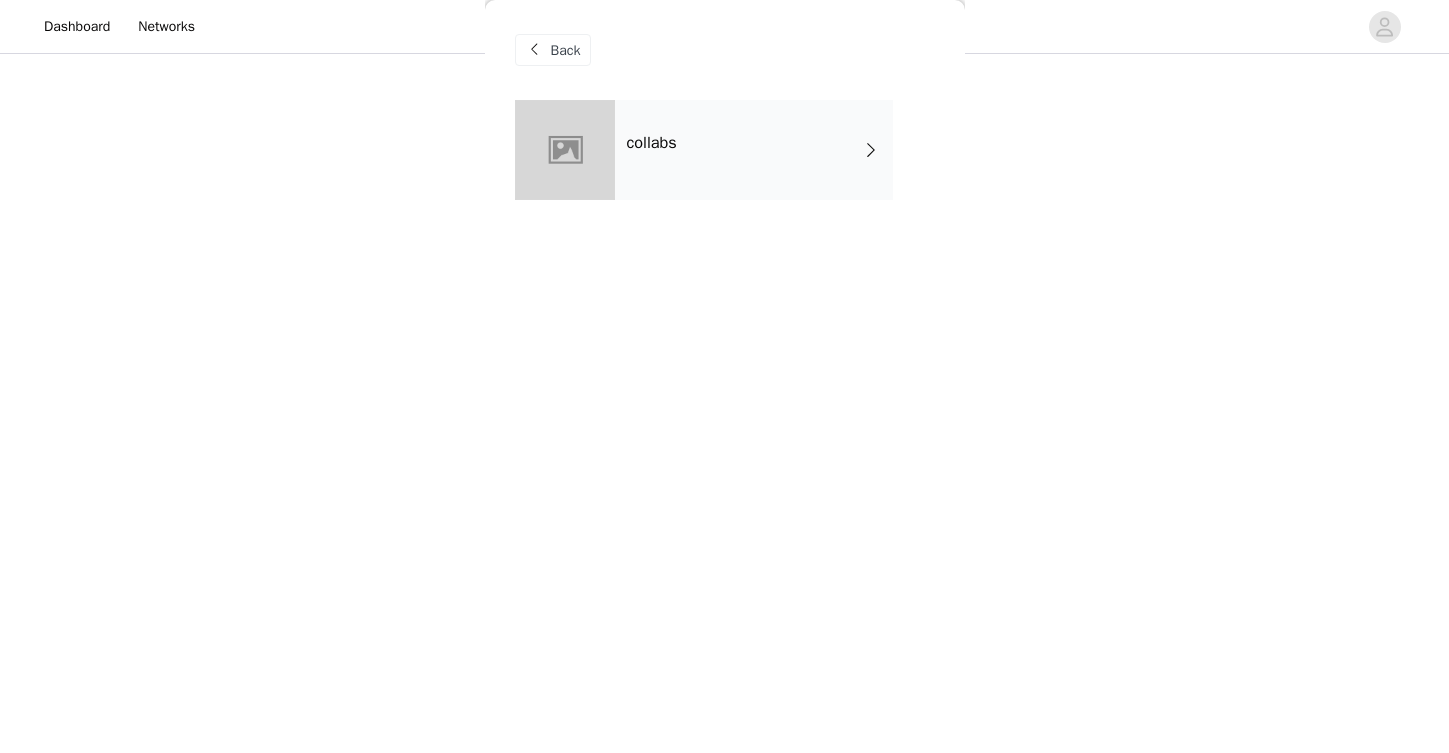 click on "collabs" at bounding box center [754, 150] 